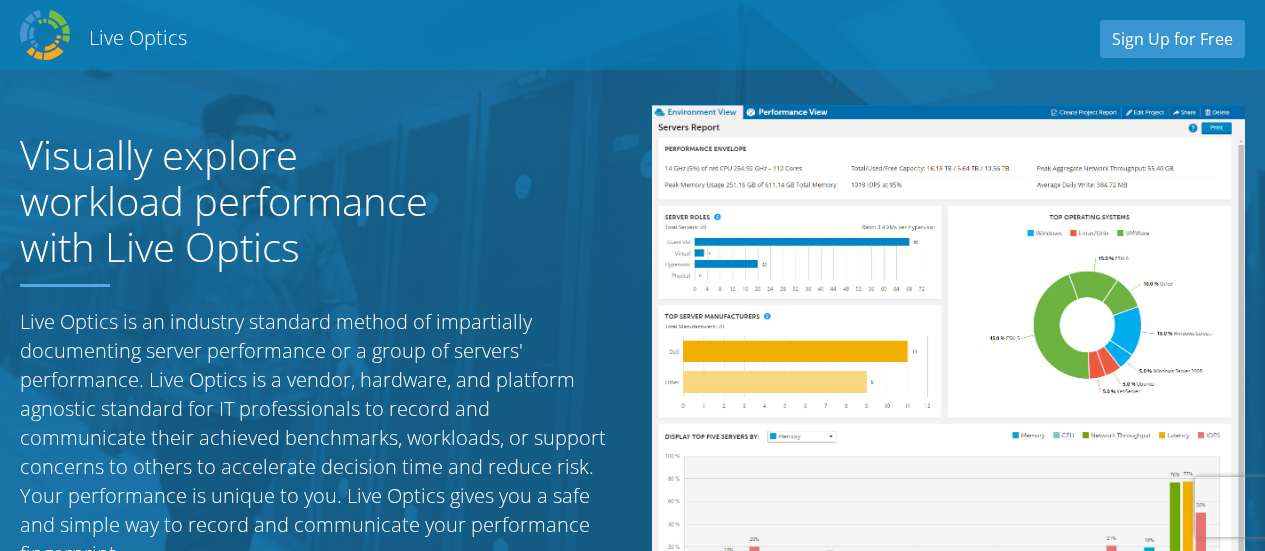 scroll, scrollTop: 0, scrollLeft: 0, axis: both 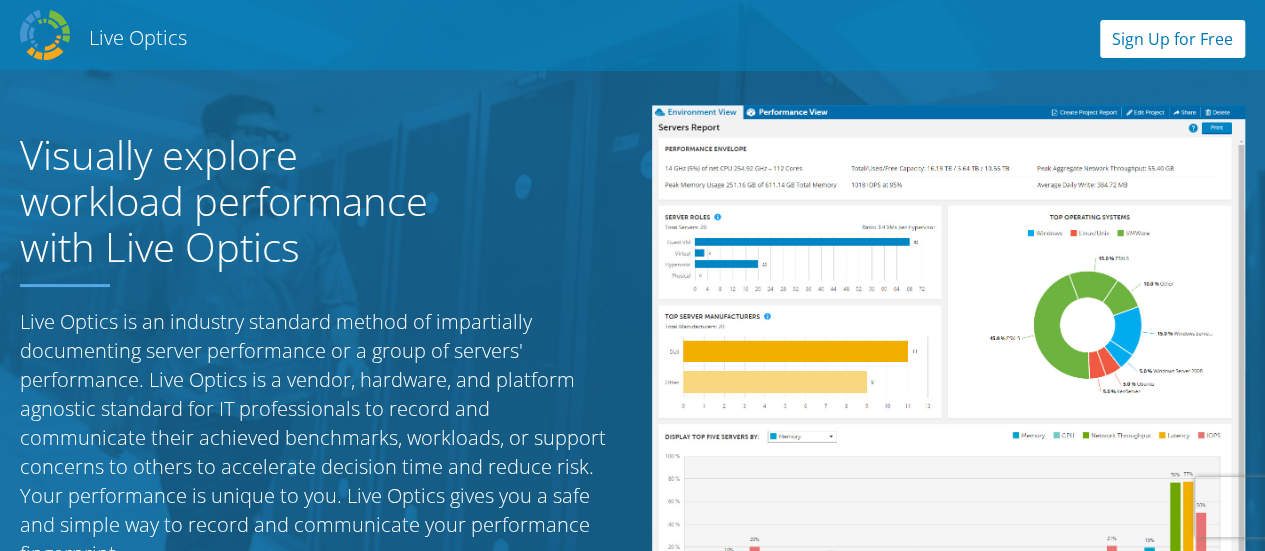 click on "Sign Up for Free" at bounding box center [1172, 39] 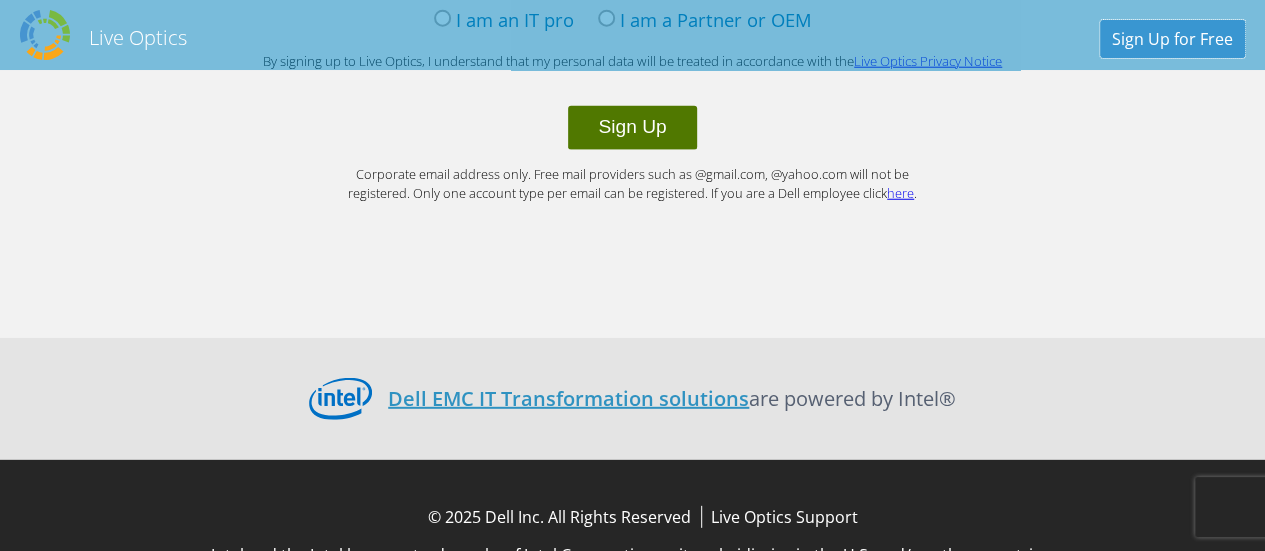 scroll, scrollTop: 2578, scrollLeft: 0, axis: vertical 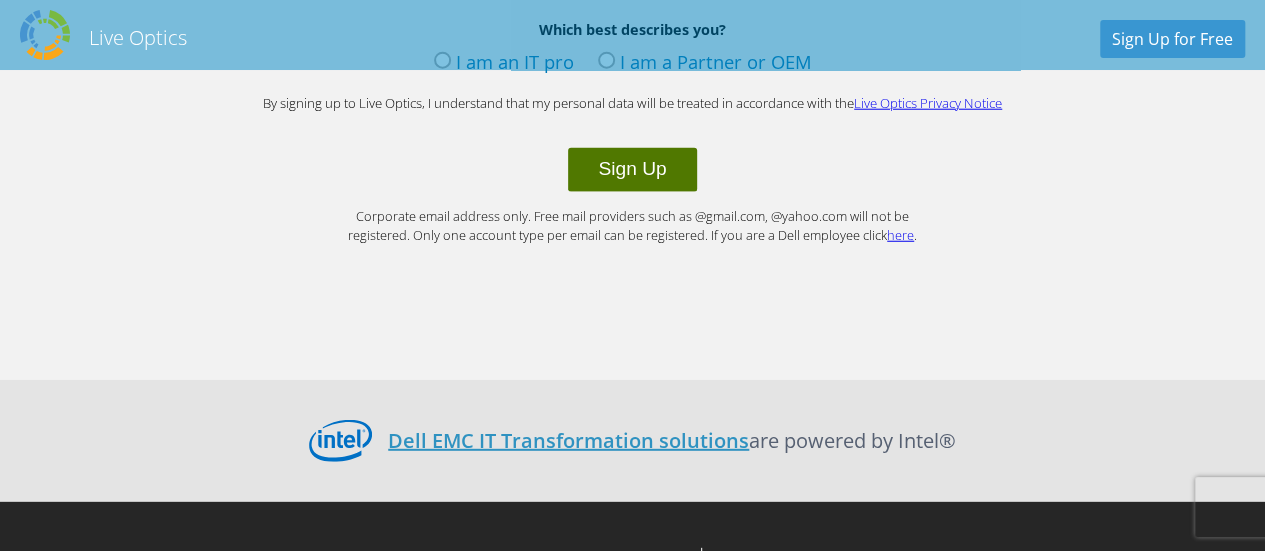 click on "Sign Up" at bounding box center (632, 170) 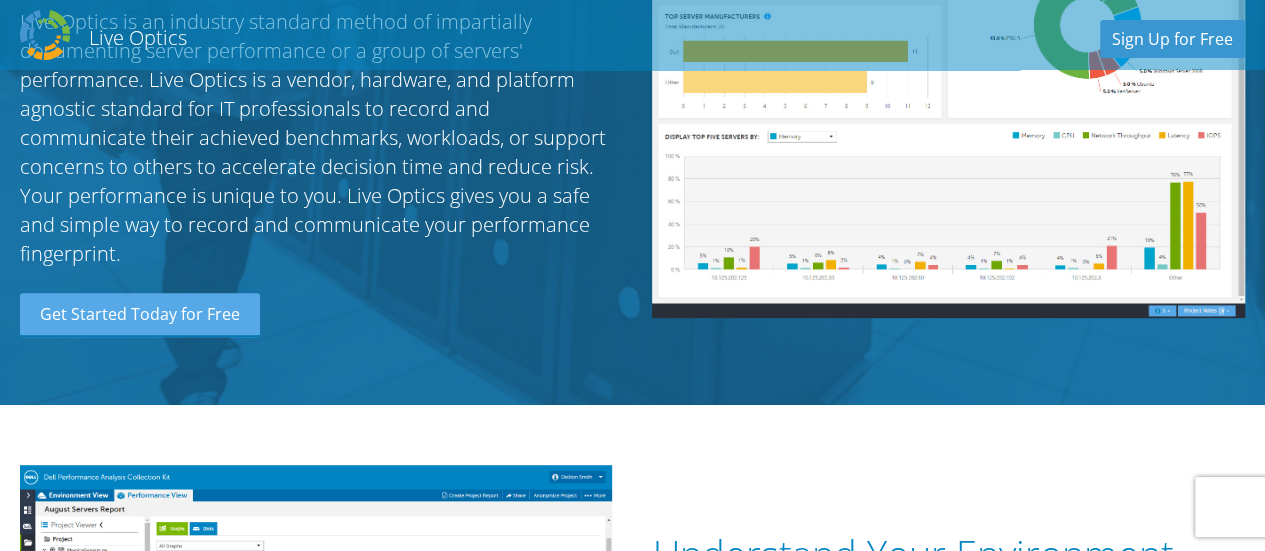 scroll, scrollTop: 0, scrollLeft: 0, axis: both 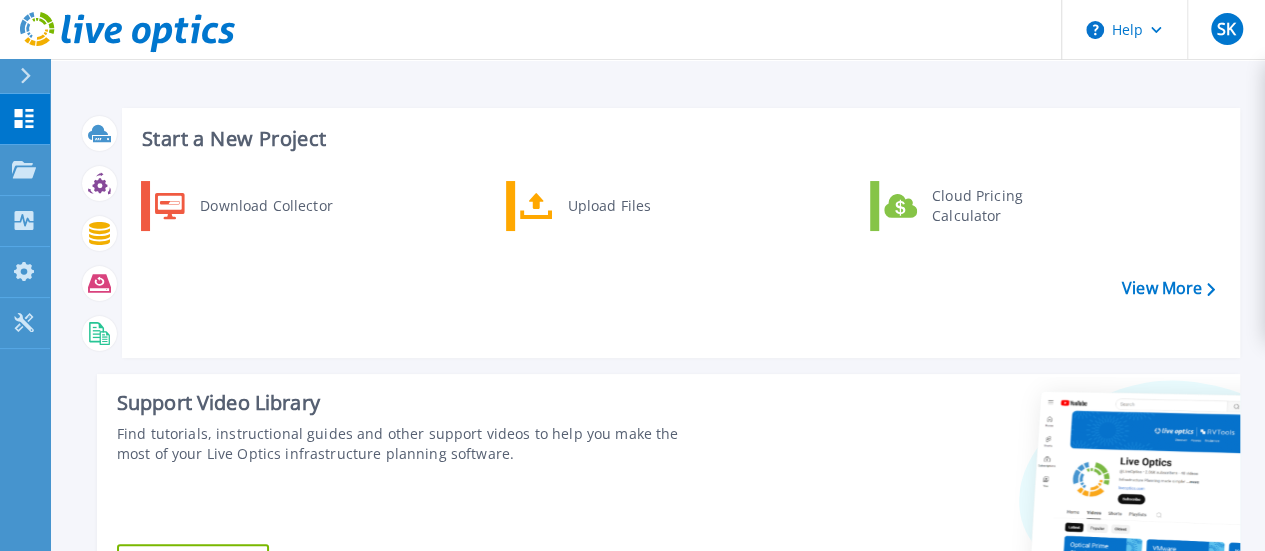 click at bounding box center (34, 76) 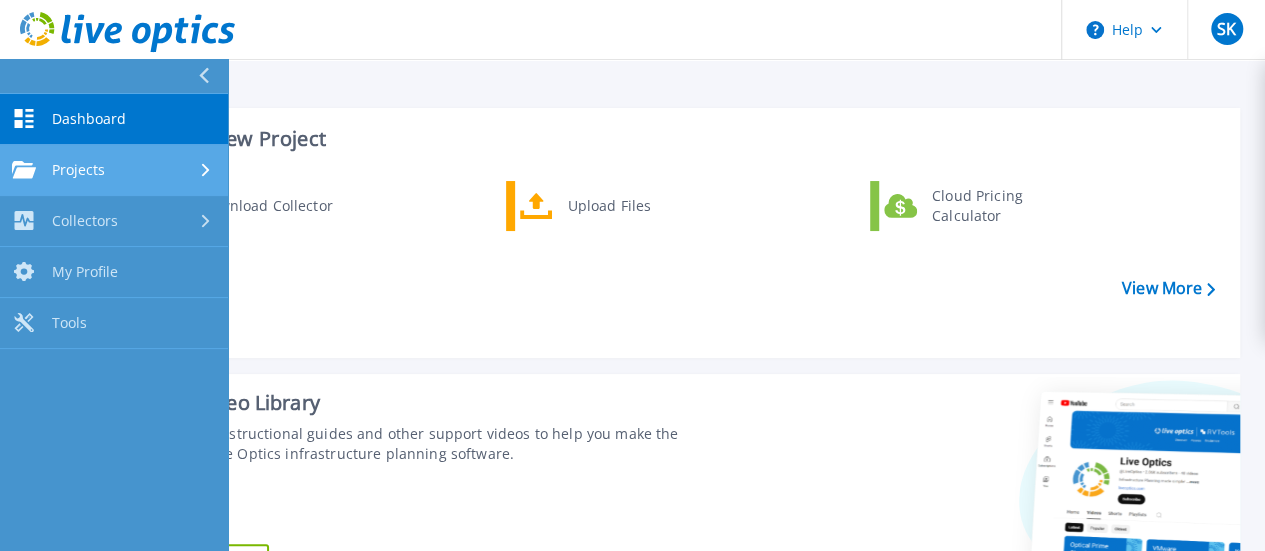 click on "Projects" at bounding box center [114, 170] 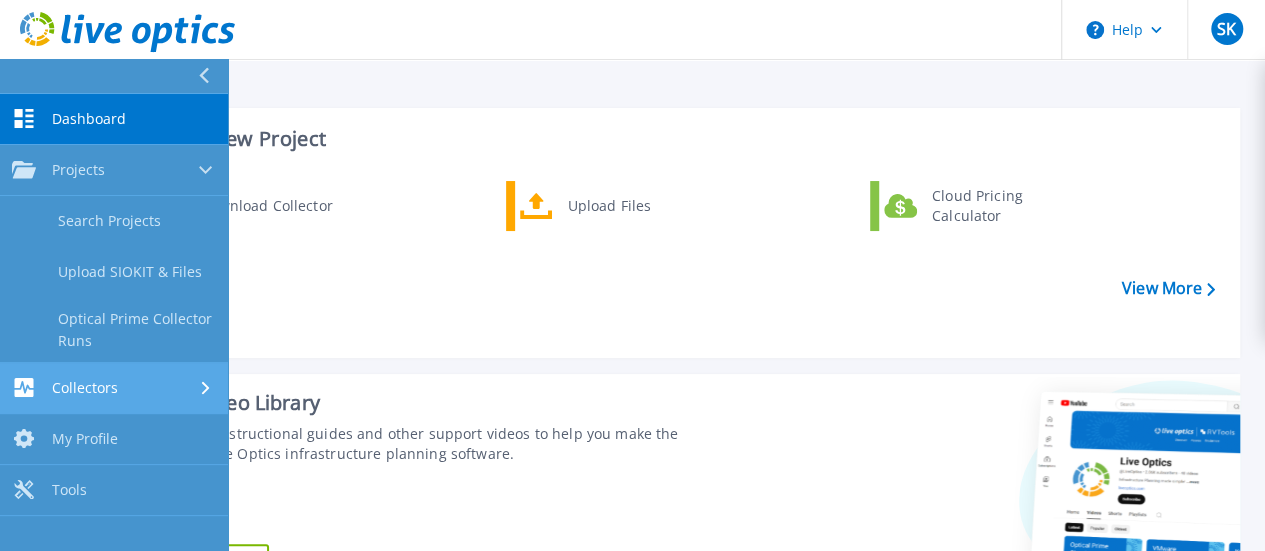 click on "Collectors Collectors" at bounding box center [114, 388] 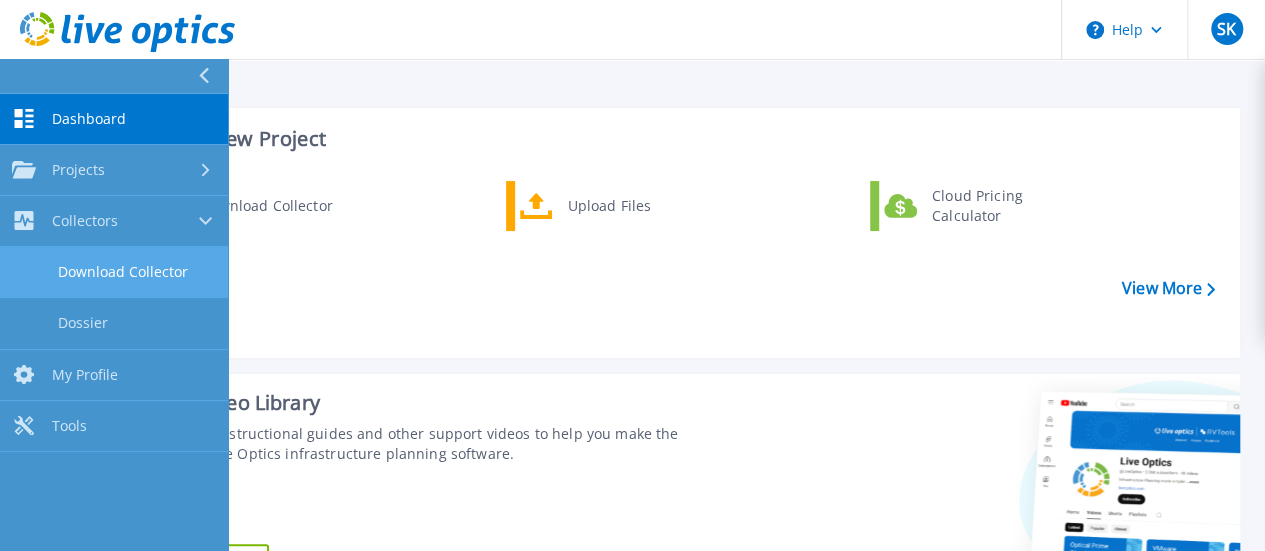 click on "Download Collector" at bounding box center (114, 272) 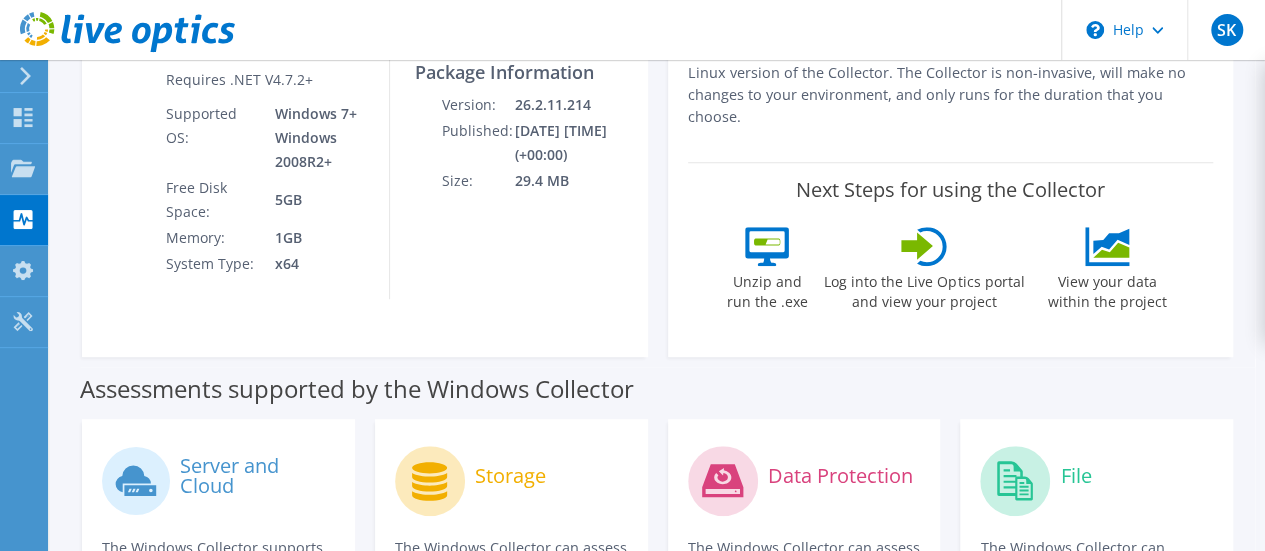 scroll, scrollTop: 0, scrollLeft: 0, axis: both 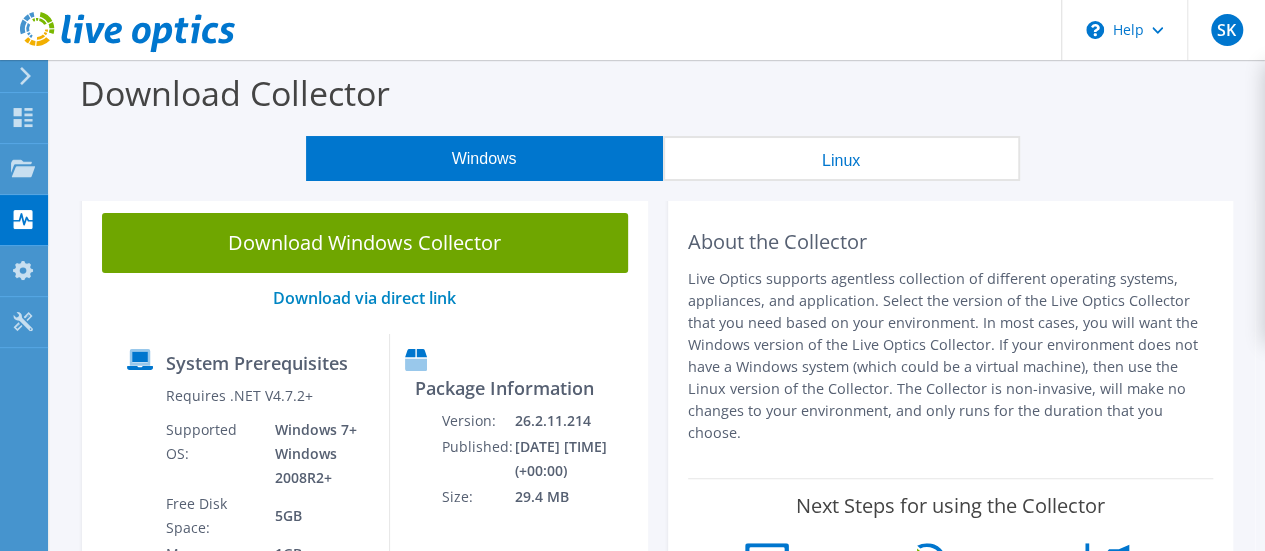 click at bounding box center [117, 33] 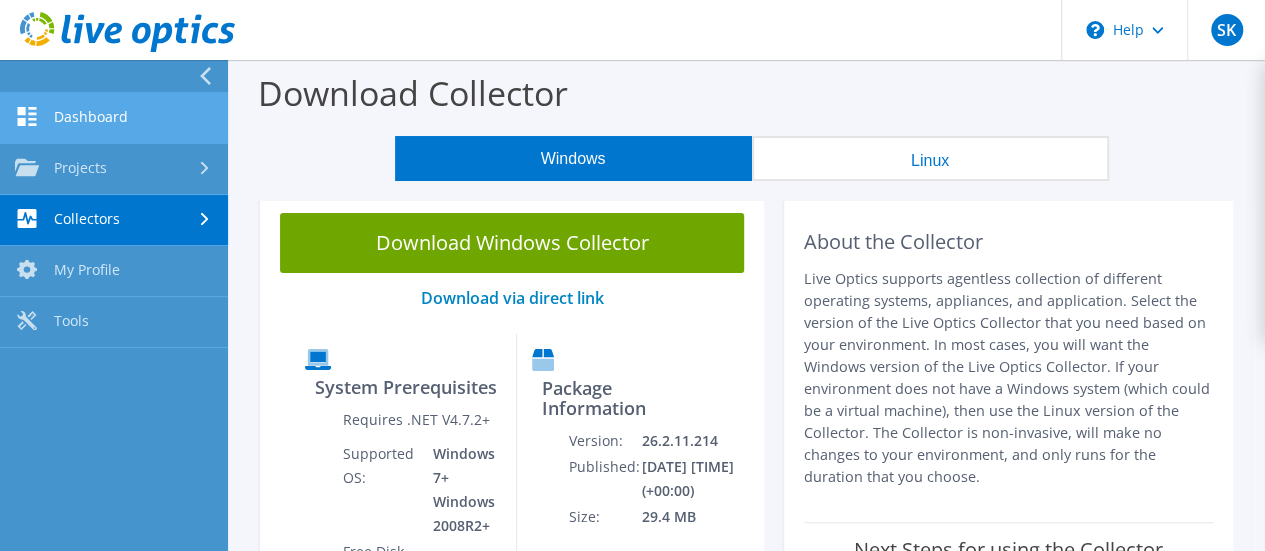 click on "Dashboard" at bounding box center [114, 118] 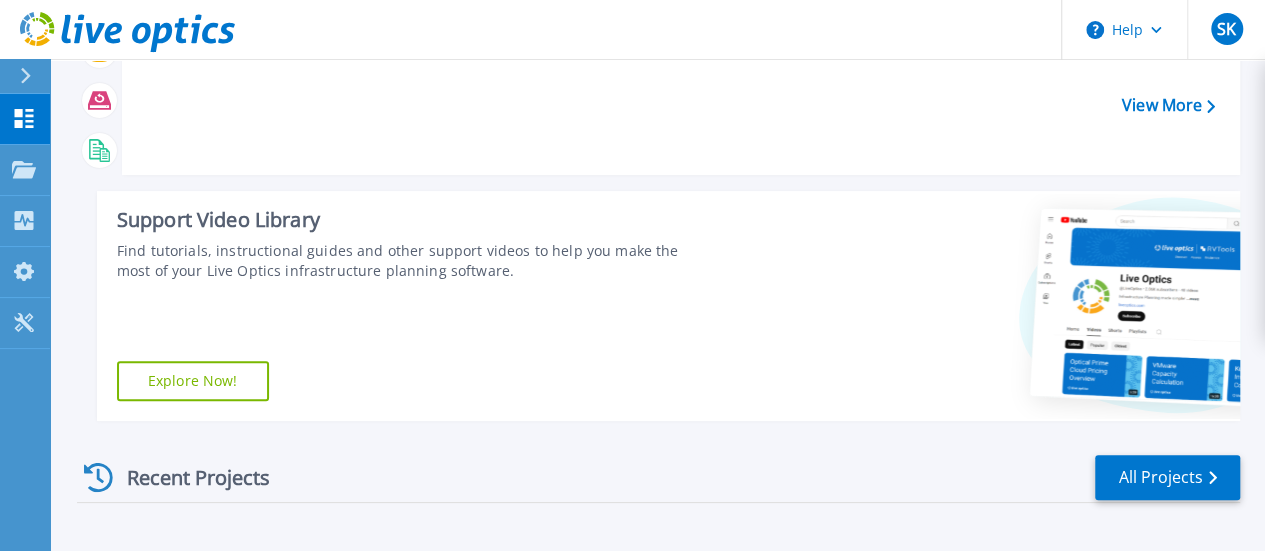 scroll, scrollTop: 44, scrollLeft: 0, axis: vertical 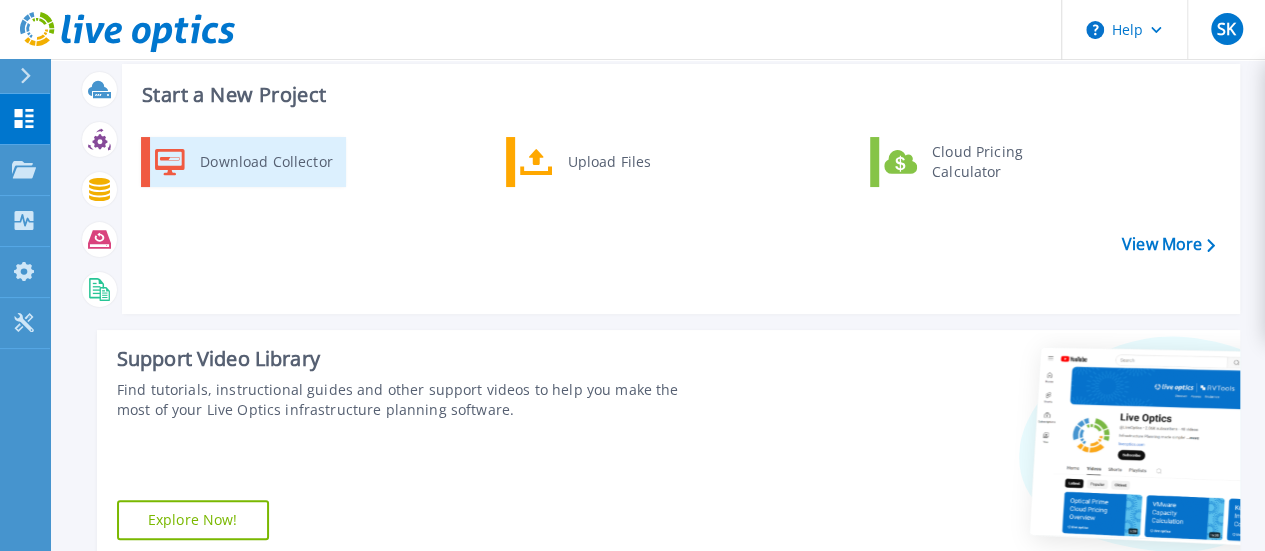 click on "Download Collector" at bounding box center [265, 162] 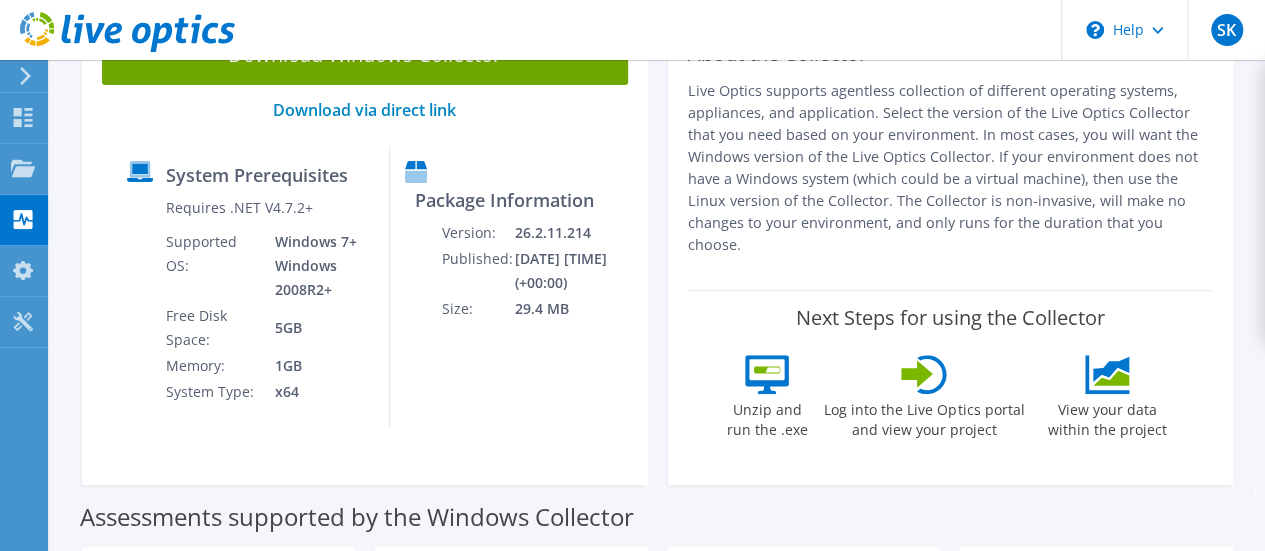 scroll, scrollTop: 0, scrollLeft: 0, axis: both 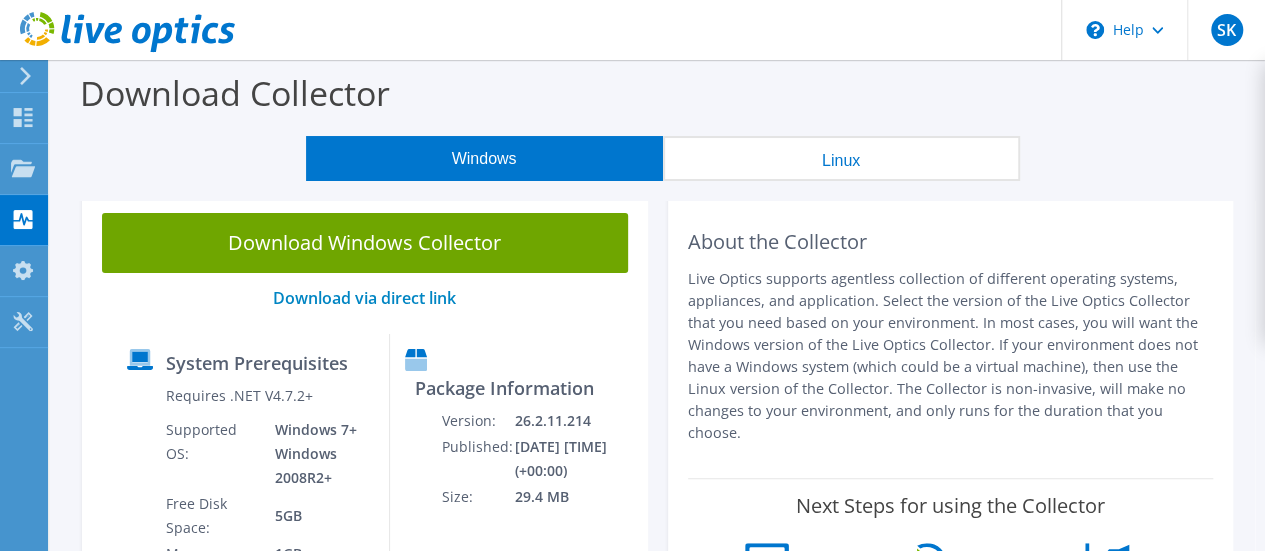 click on "Download Collector
Windows
Linux
Download Windows Collector
Download via direct link
System Prerequisites
Requires .NET V4.7.2+
Supported OS:
Windows 7+ Windows 2008R2+
Free Disk Space: 5GB Memory:" at bounding box center [657, 841] 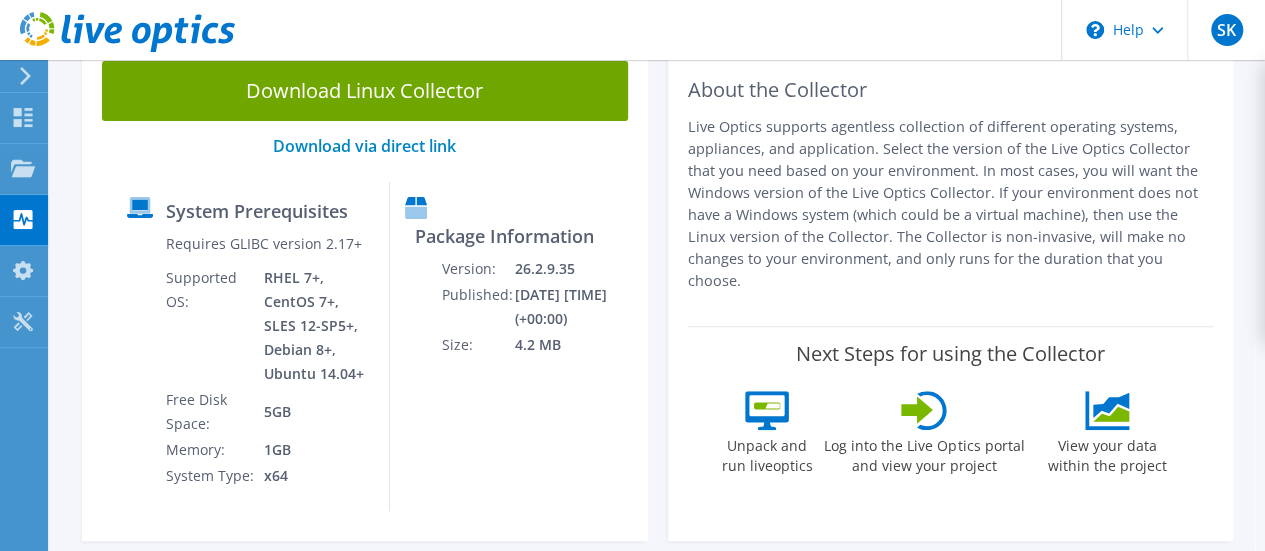 scroll, scrollTop: 0, scrollLeft: 0, axis: both 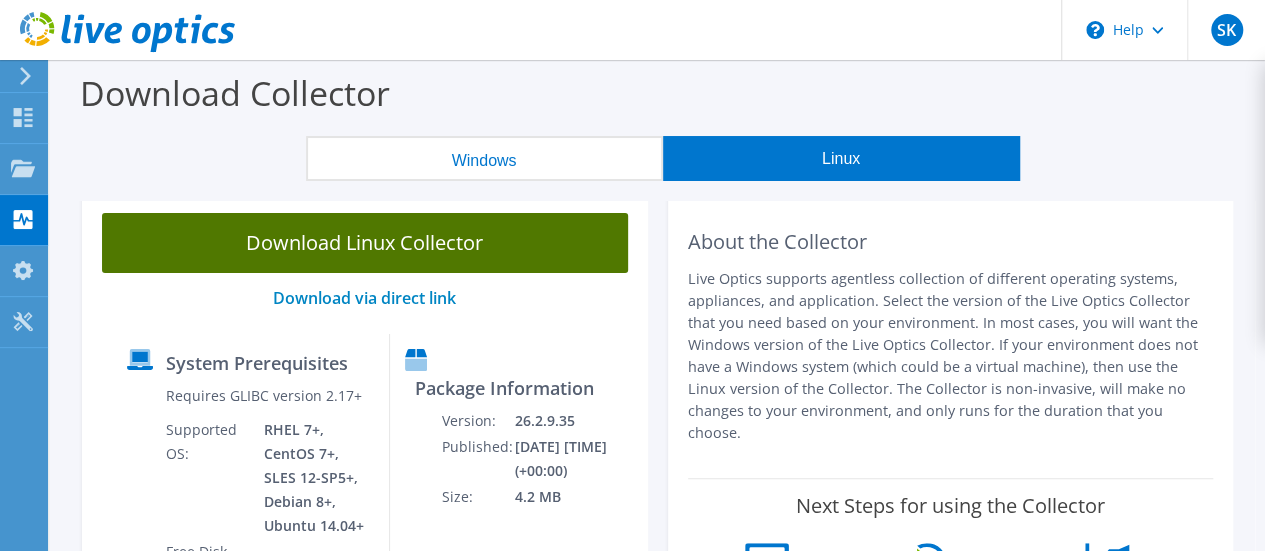 click on "Download Linux Collector" at bounding box center [365, 243] 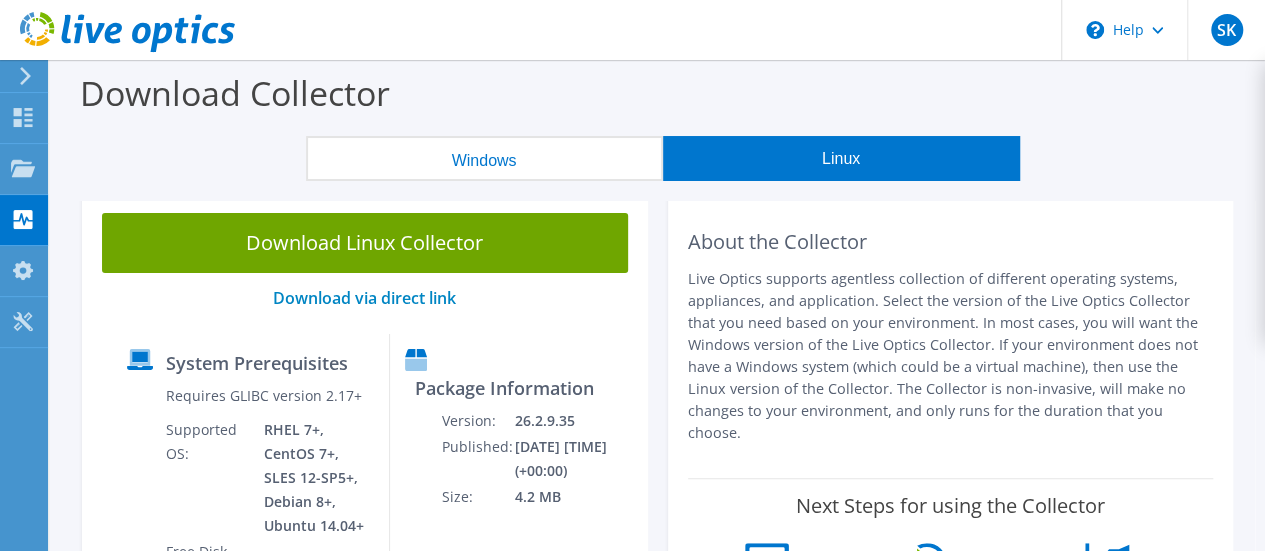 click on "Download Collector" at bounding box center [657, 98] 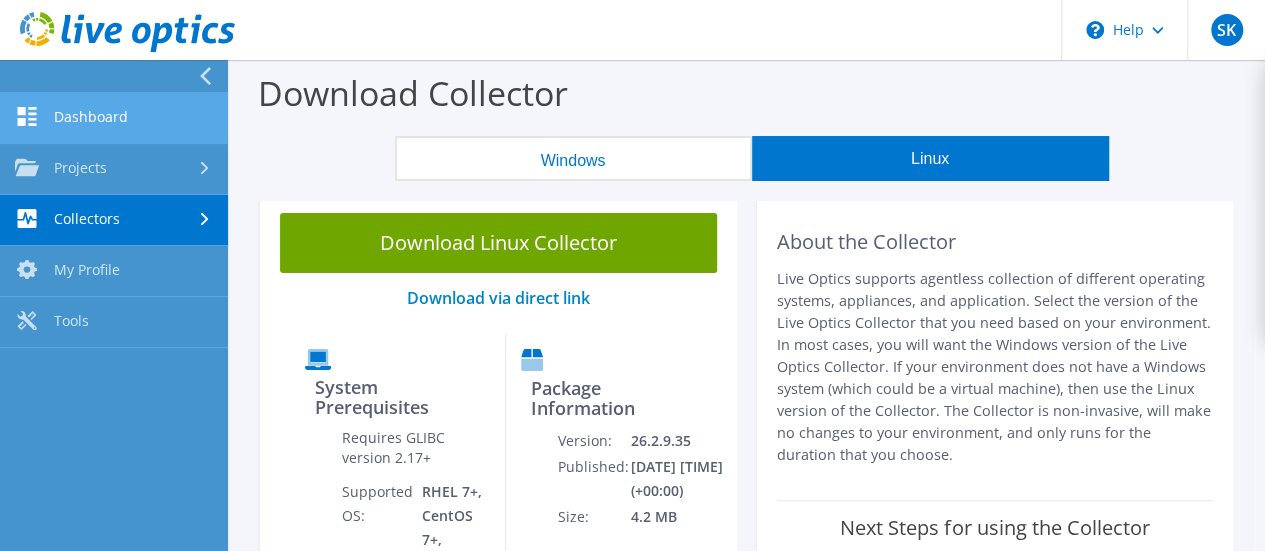 click on "Dashboard" at bounding box center [114, 118] 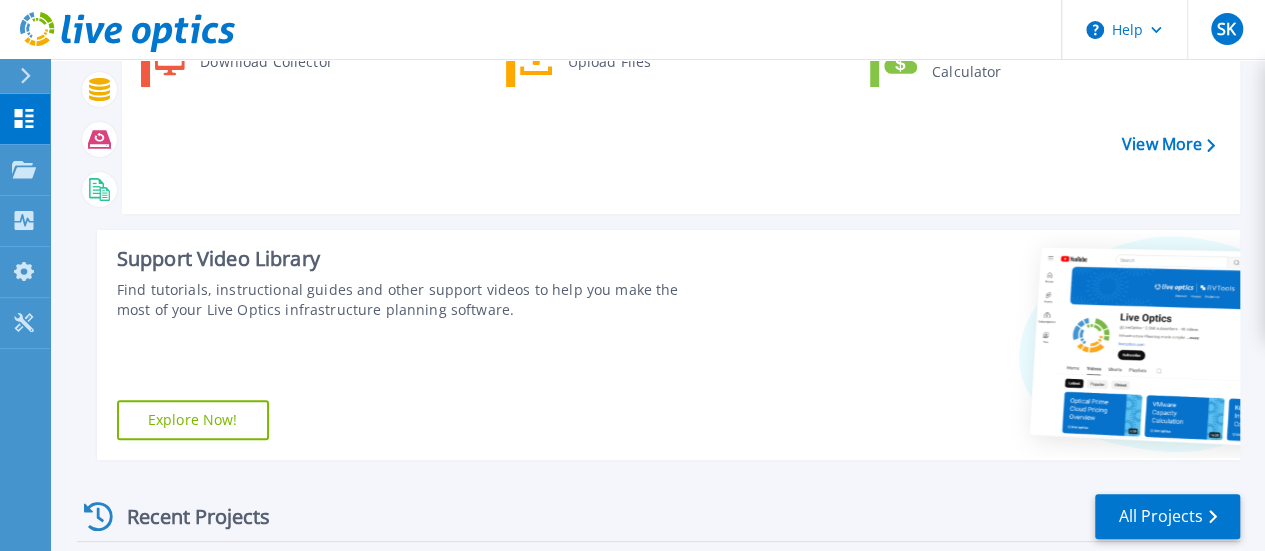 scroll, scrollTop: 244, scrollLeft: 0, axis: vertical 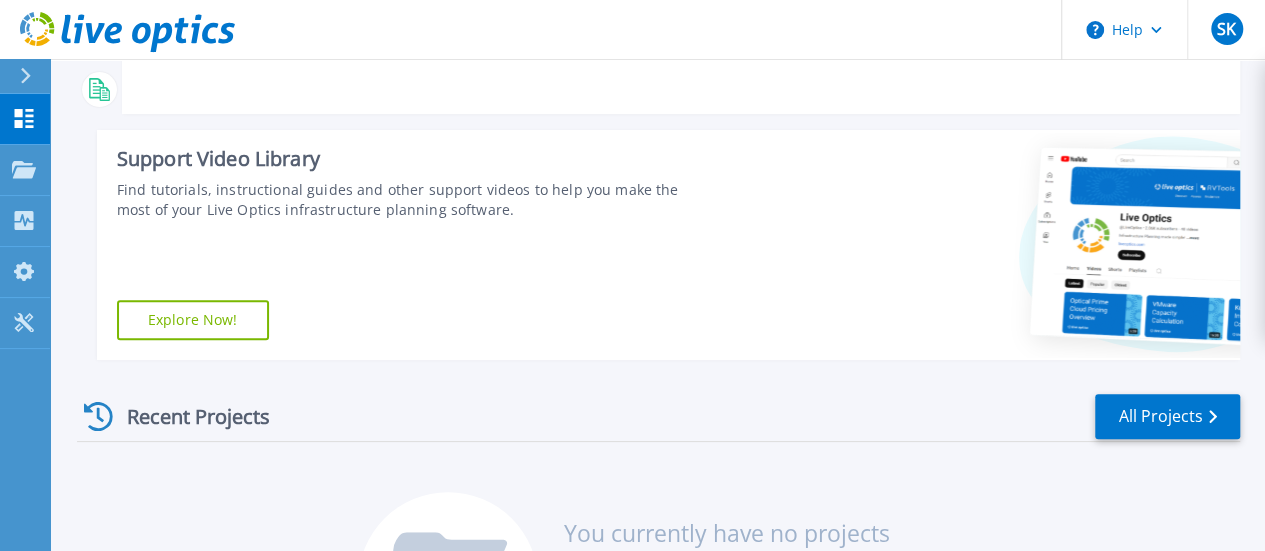 click on "Explore Now!" at bounding box center [193, 320] 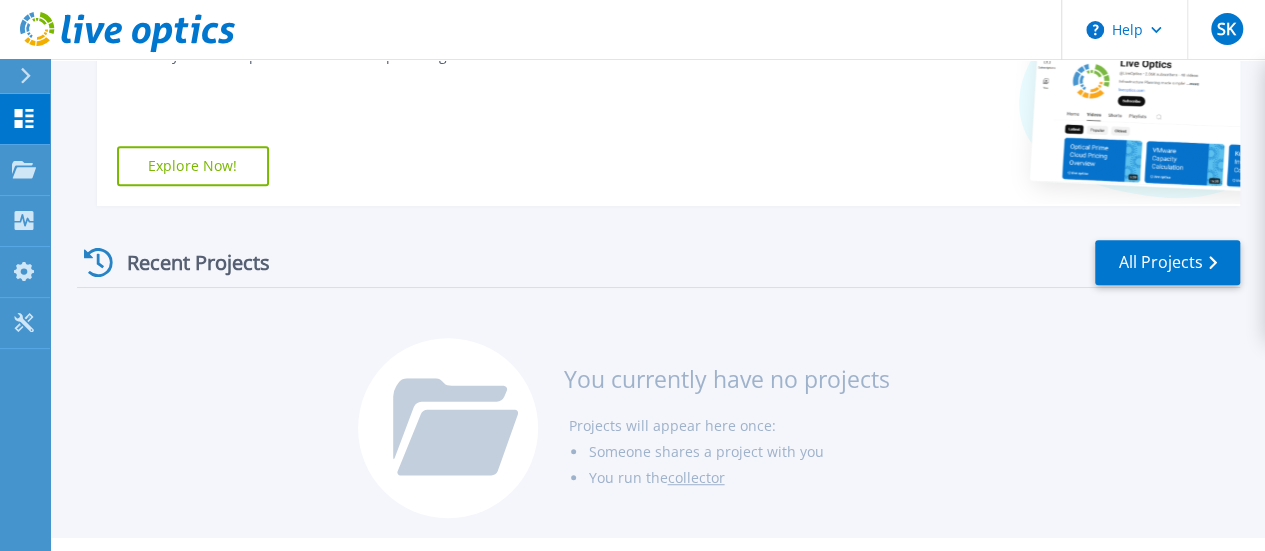 scroll, scrollTop: 444, scrollLeft: 0, axis: vertical 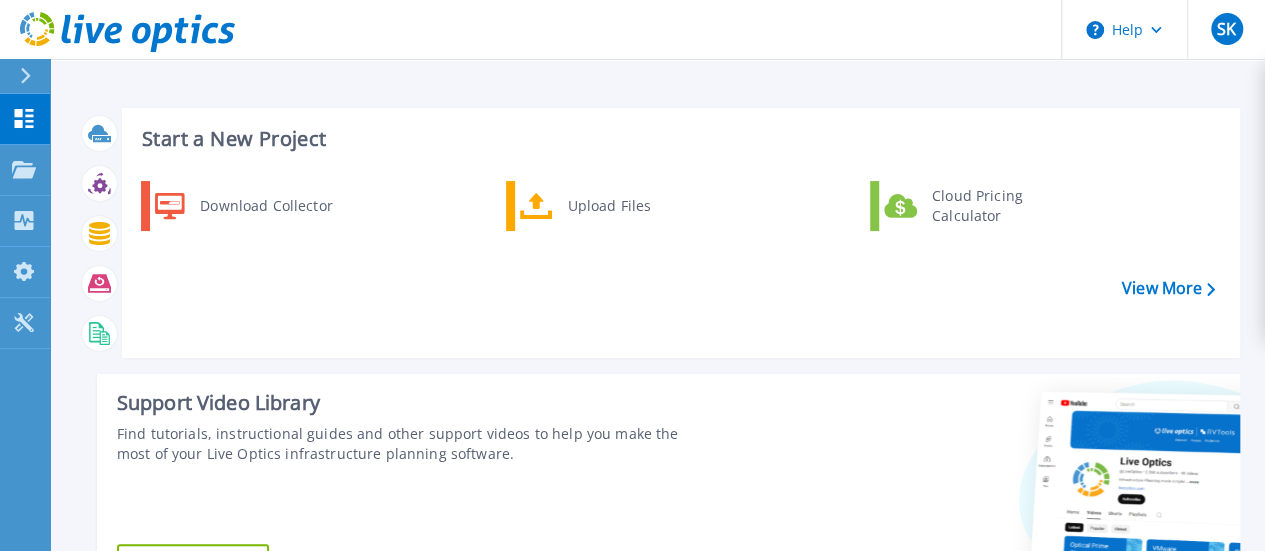 click at bounding box center (34, 76) 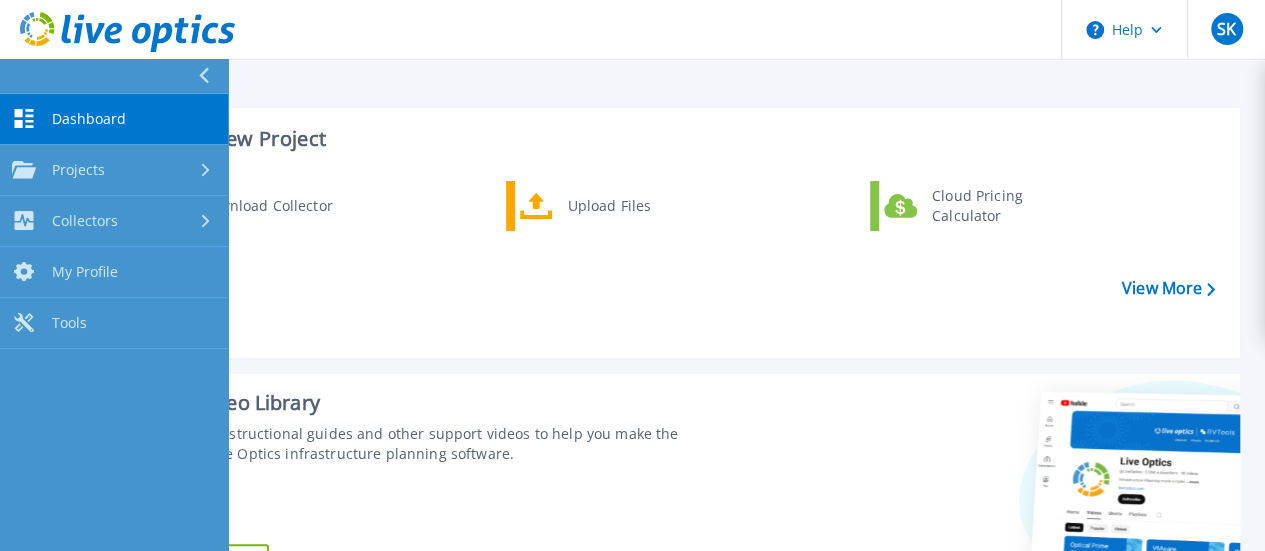 click at bounding box center (114, 76) 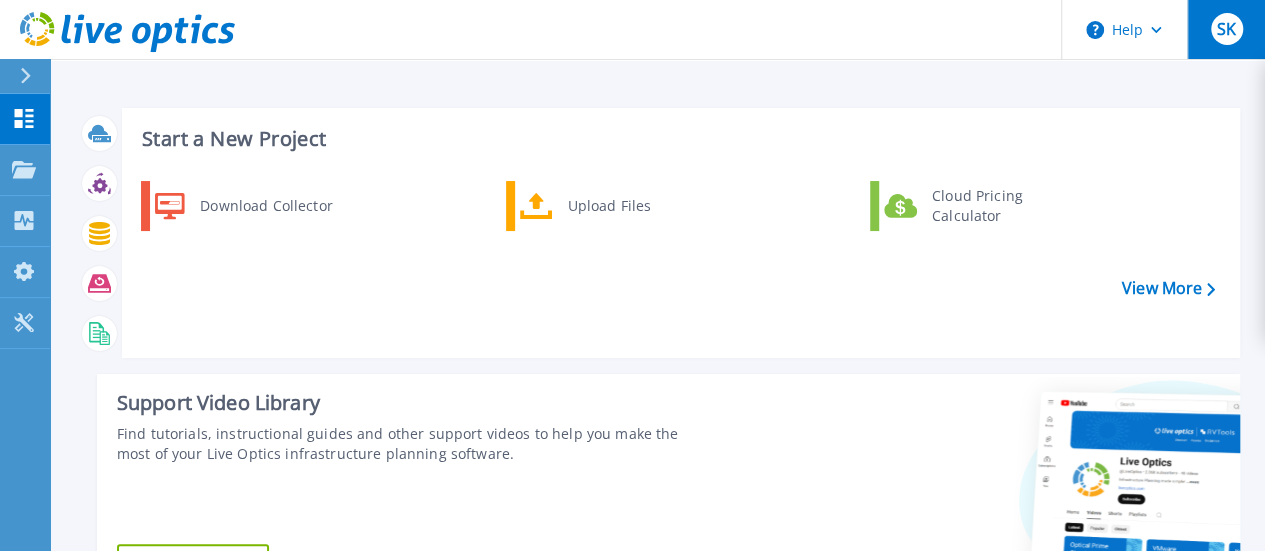 click on "SK" at bounding box center [1226, 29] 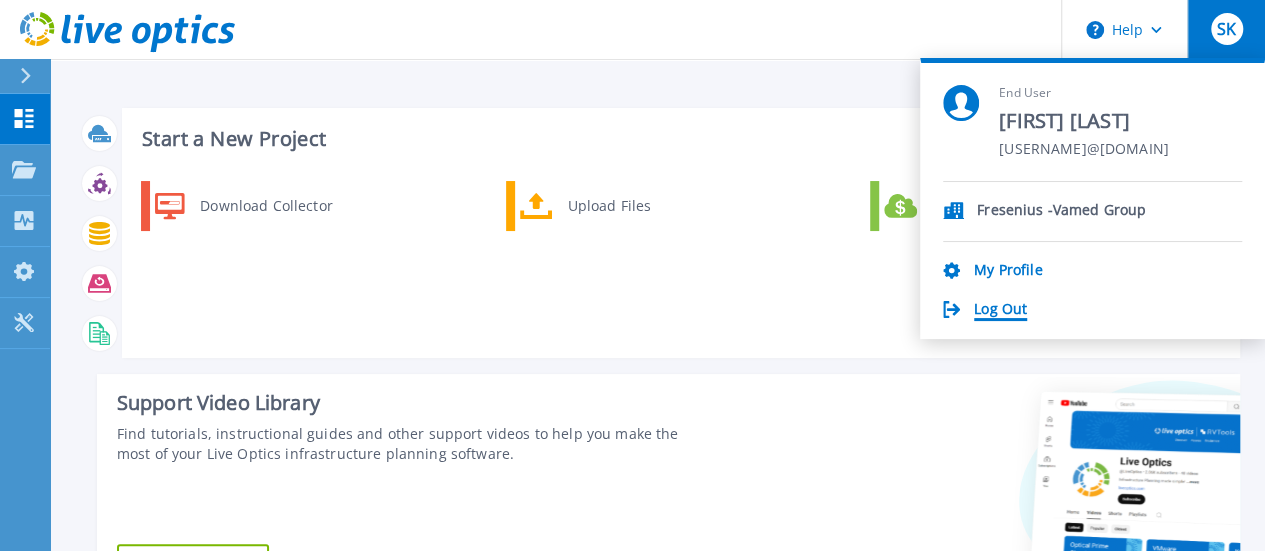 click on "Log Out" at bounding box center (1000, 310) 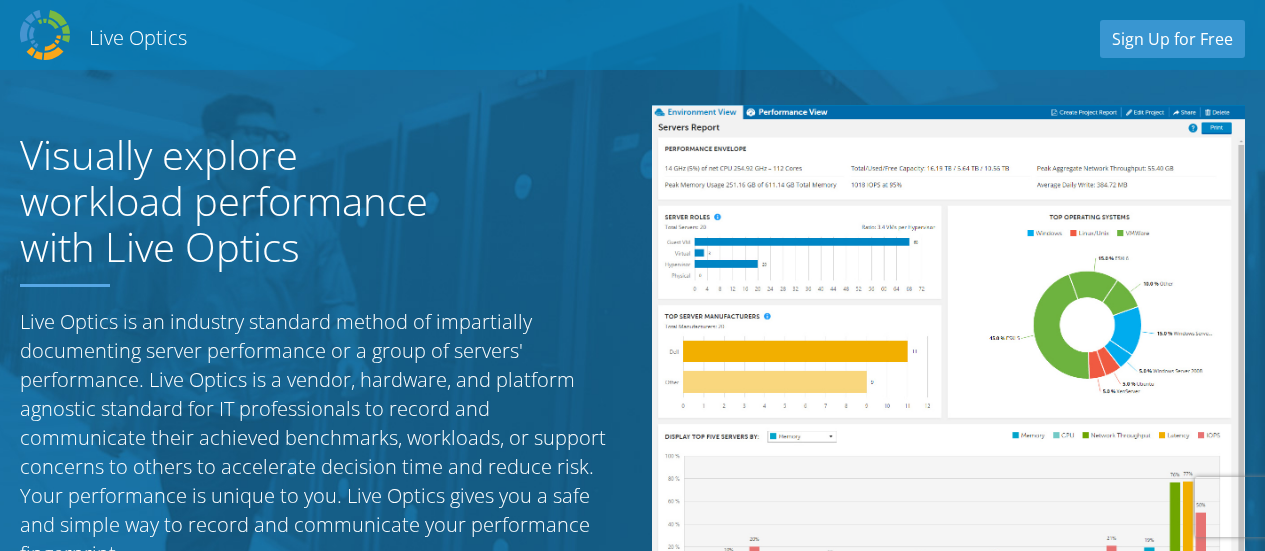 scroll, scrollTop: 0, scrollLeft: 0, axis: both 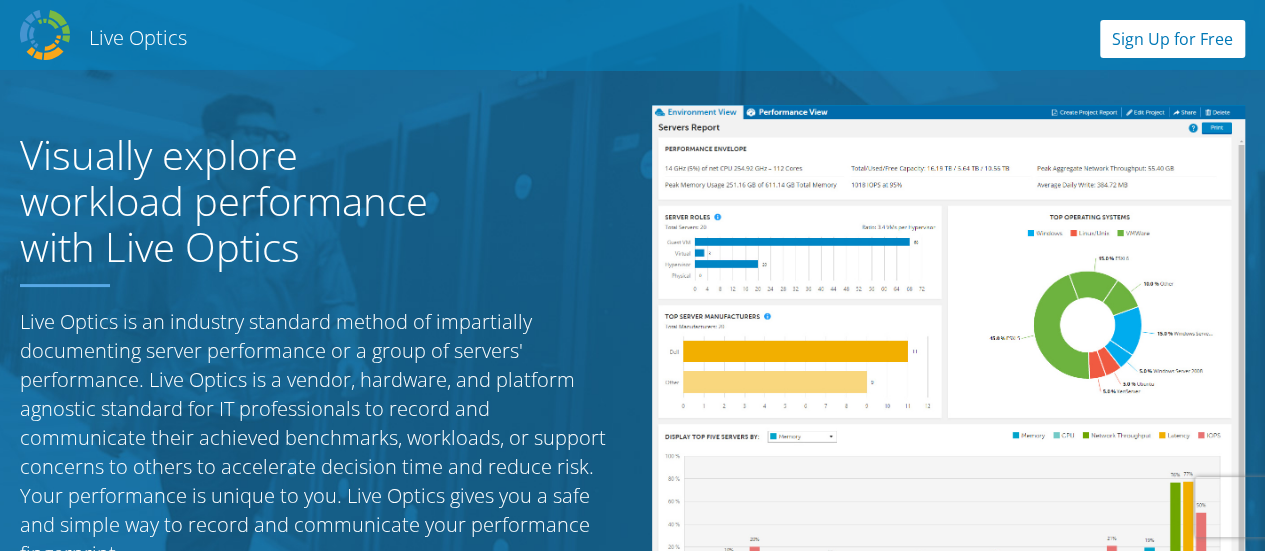 click on "Sign Up for Free" at bounding box center (1172, 39) 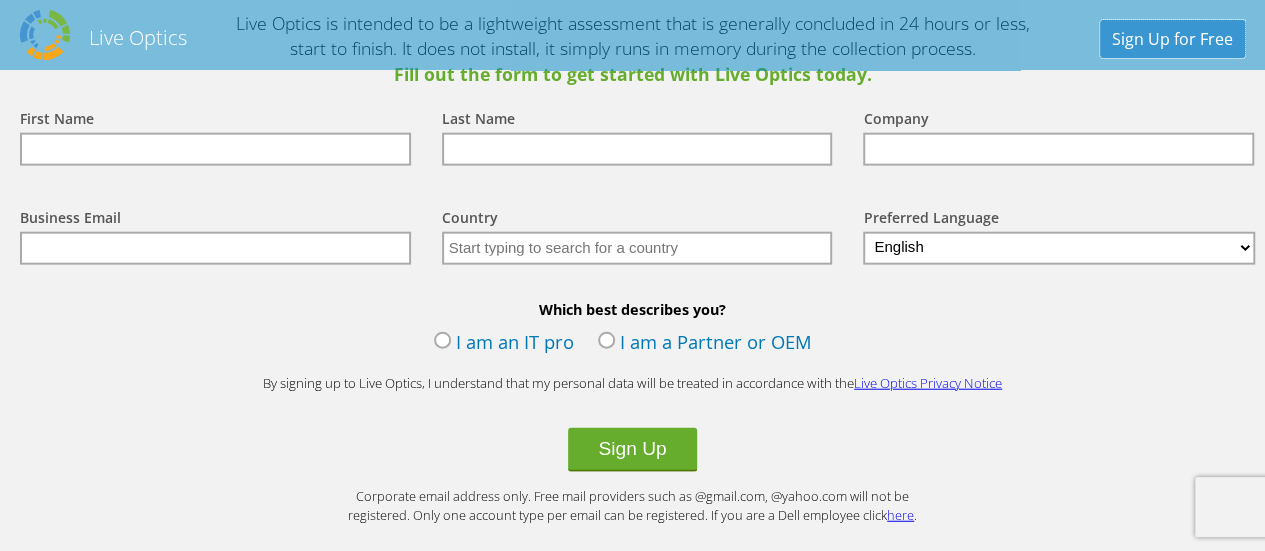 scroll, scrollTop: 2278, scrollLeft: 0, axis: vertical 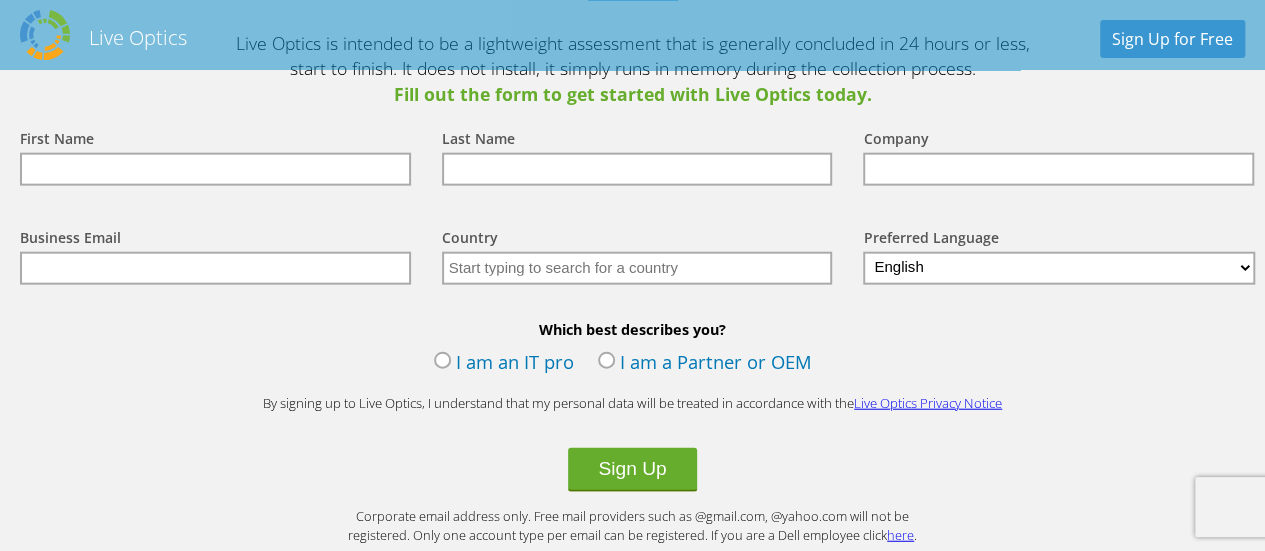 click on "I am an IT pro" at bounding box center [504, 364] 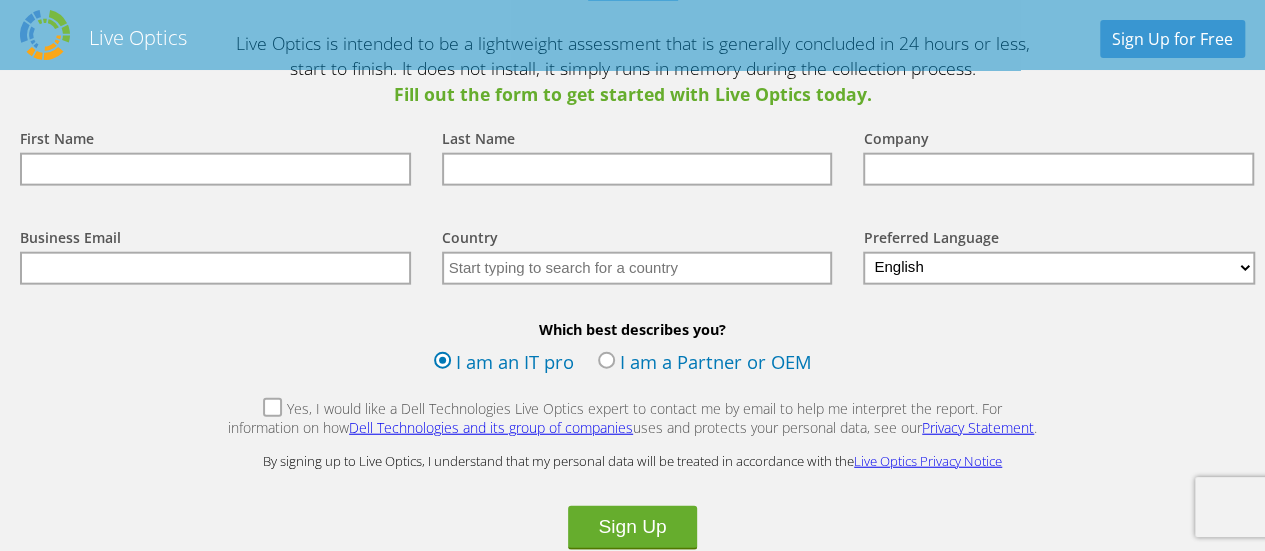 click on "Yes, I would like a Dell Technologies Live Optics expert to contact me by email to help me interpret the report. For information on how  Dell Technologies and its group of companies  uses and protects your personal data, see our  Privacy Statement ." at bounding box center (633, 420) 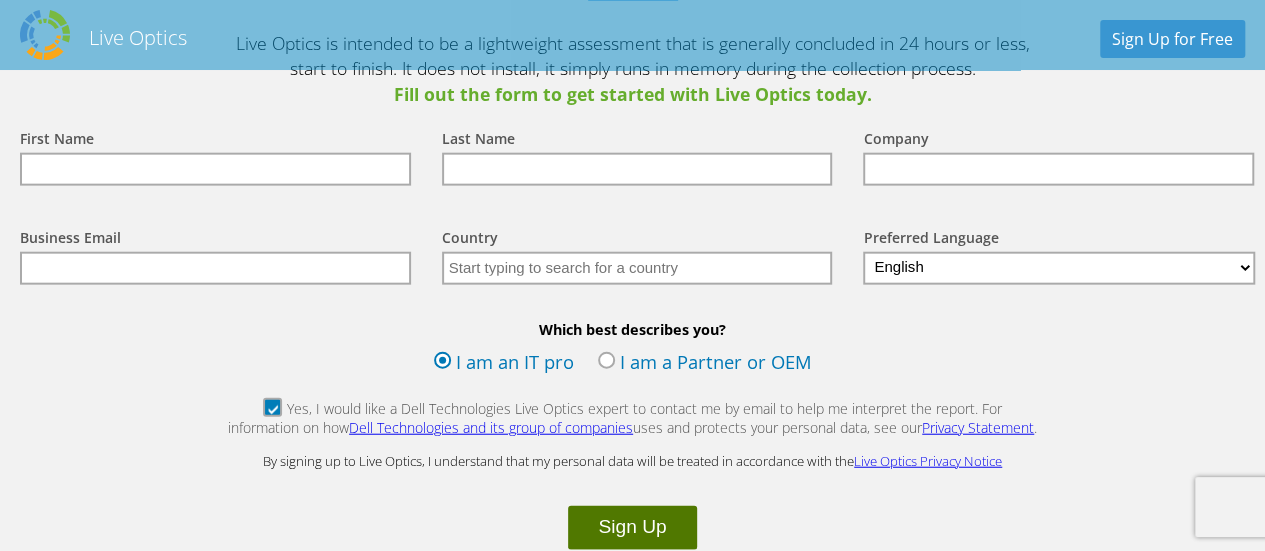 click on "Sign Up" at bounding box center [632, 528] 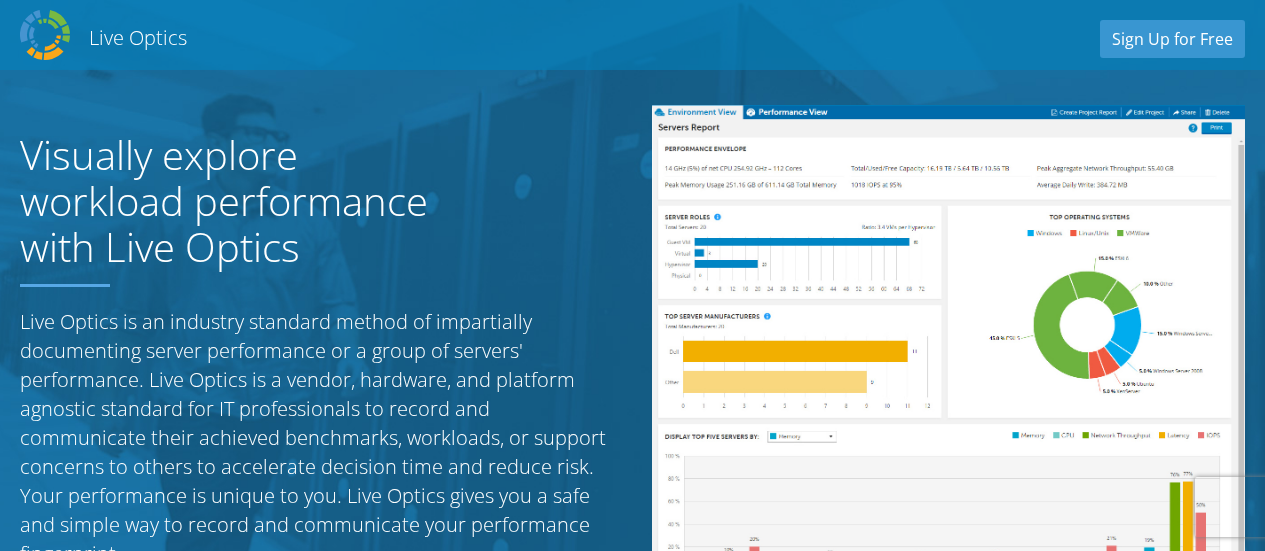 scroll, scrollTop: 0, scrollLeft: 0, axis: both 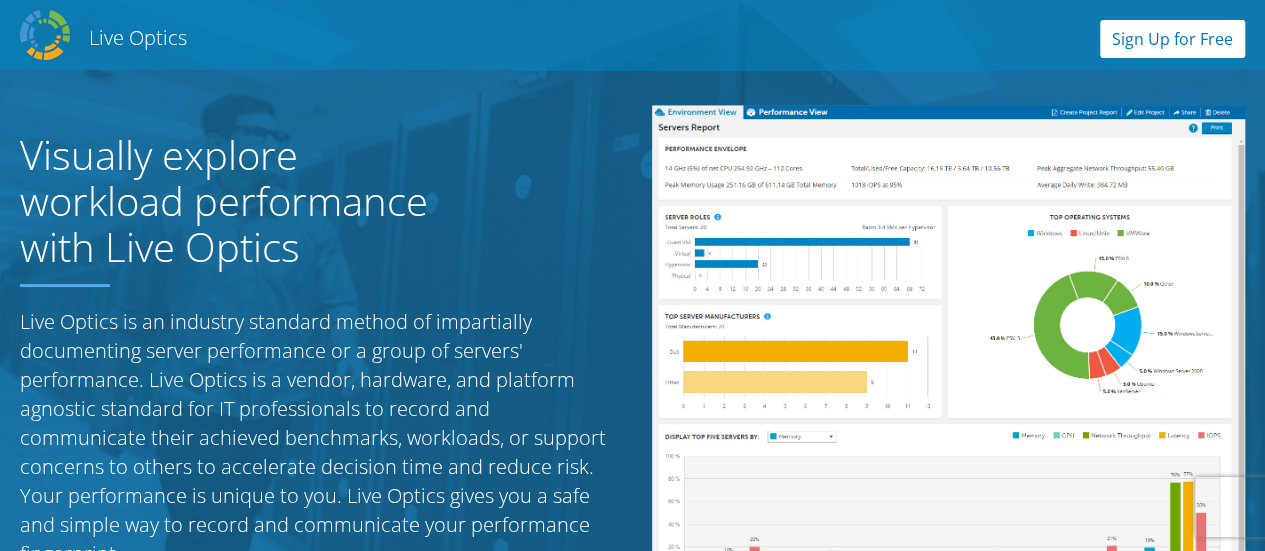 click on "Sign Up for Free" at bounding box center (1172, 39) 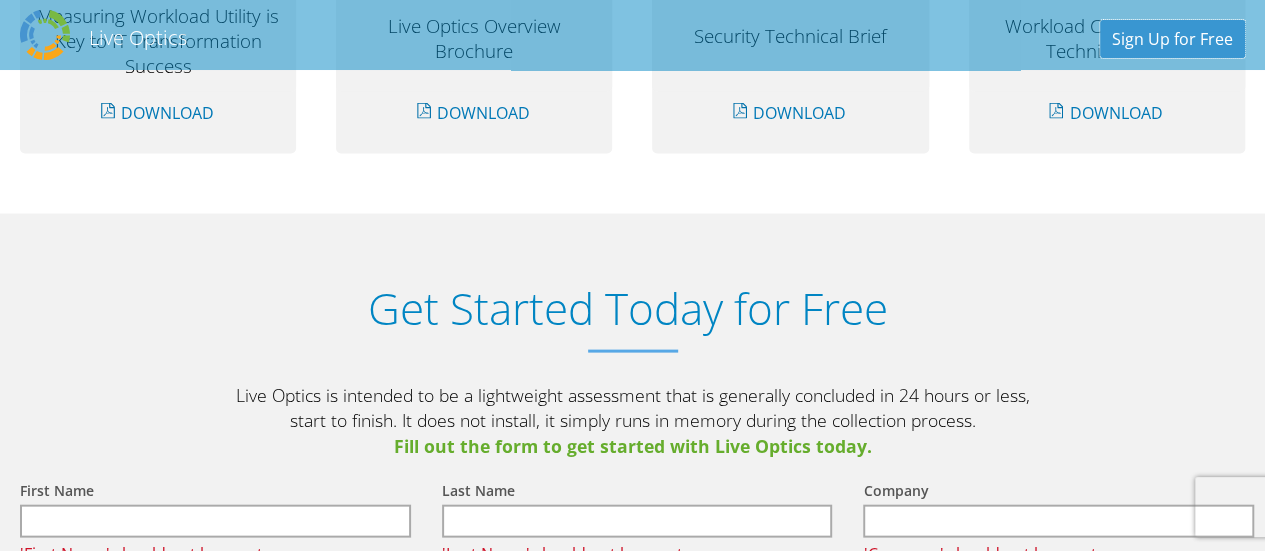 scroll, scrollTop: 2078, scrollLeft: 0, axis: vertical 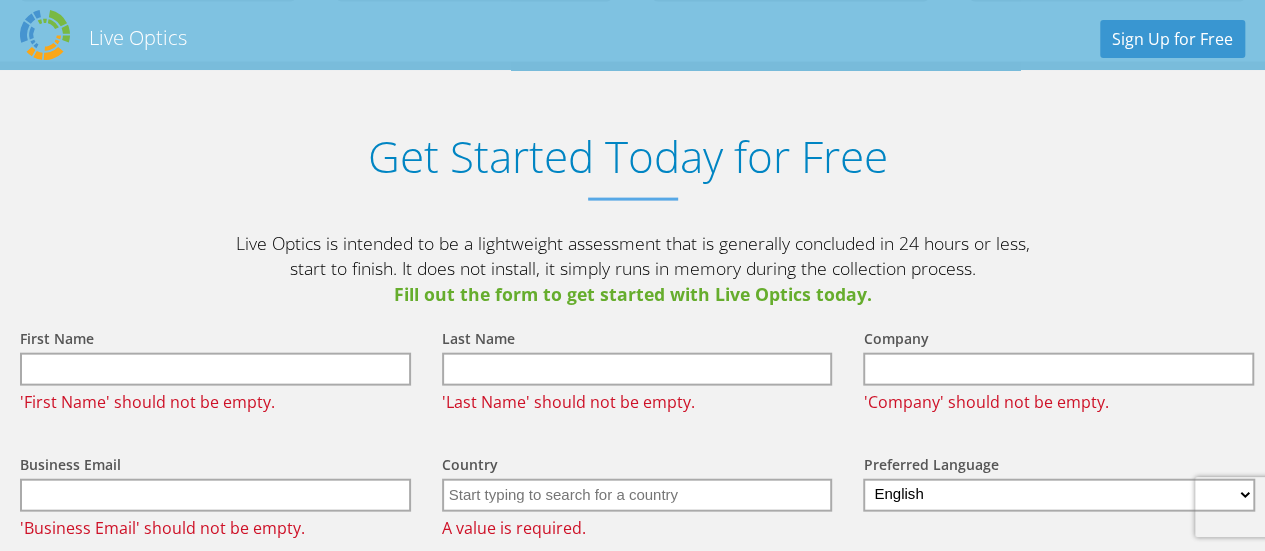click at bounding box center [215, 369] 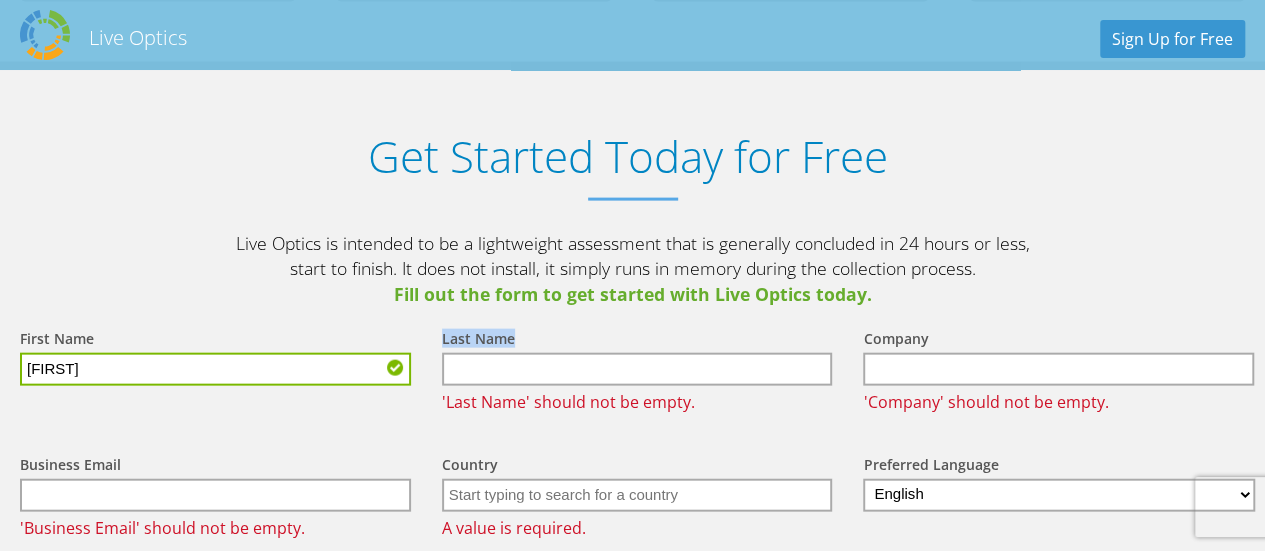 drag, startPoint x: 420, startPoint y: 373, endPoint x: 465, endPoint y: 385, distance: 46.572525 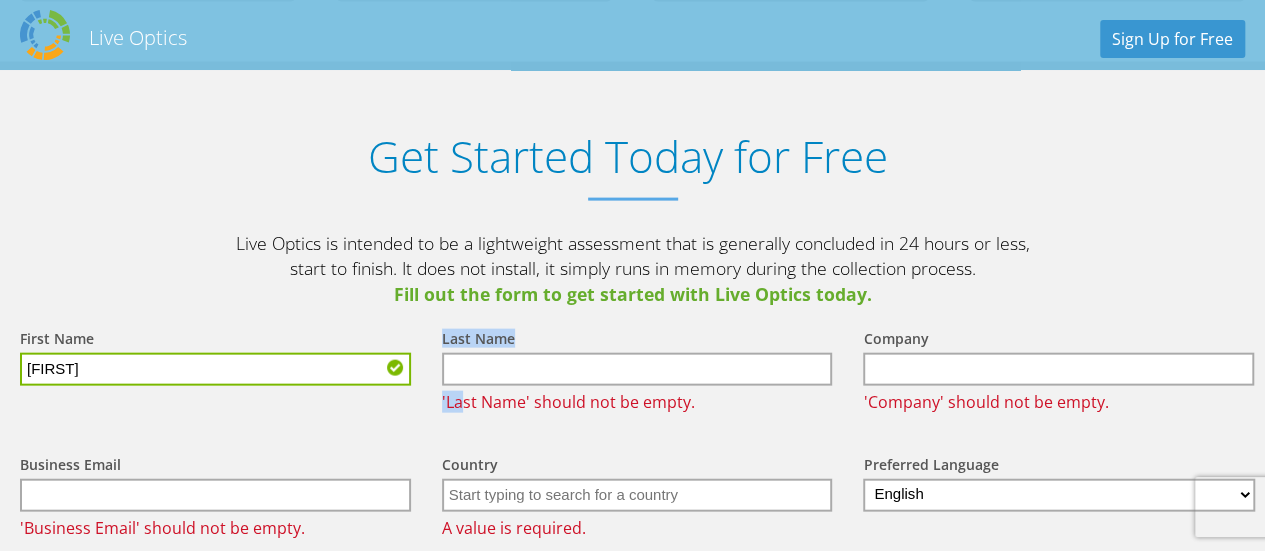 click at bounding box center [637, 369] 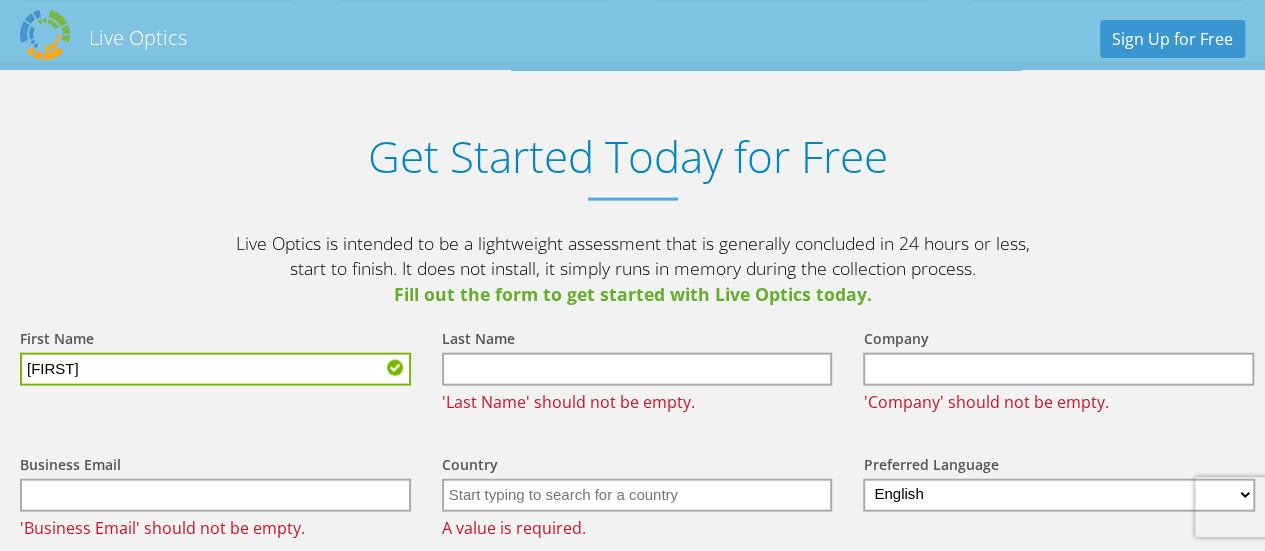 type on "Khan" 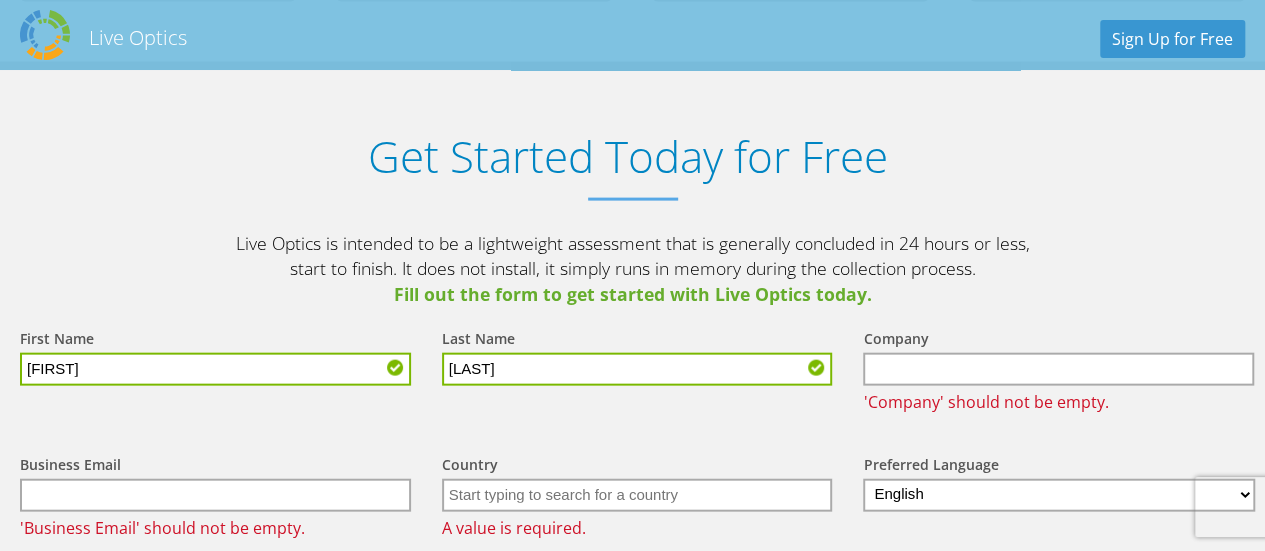 click at bounding box center [1058, 369] 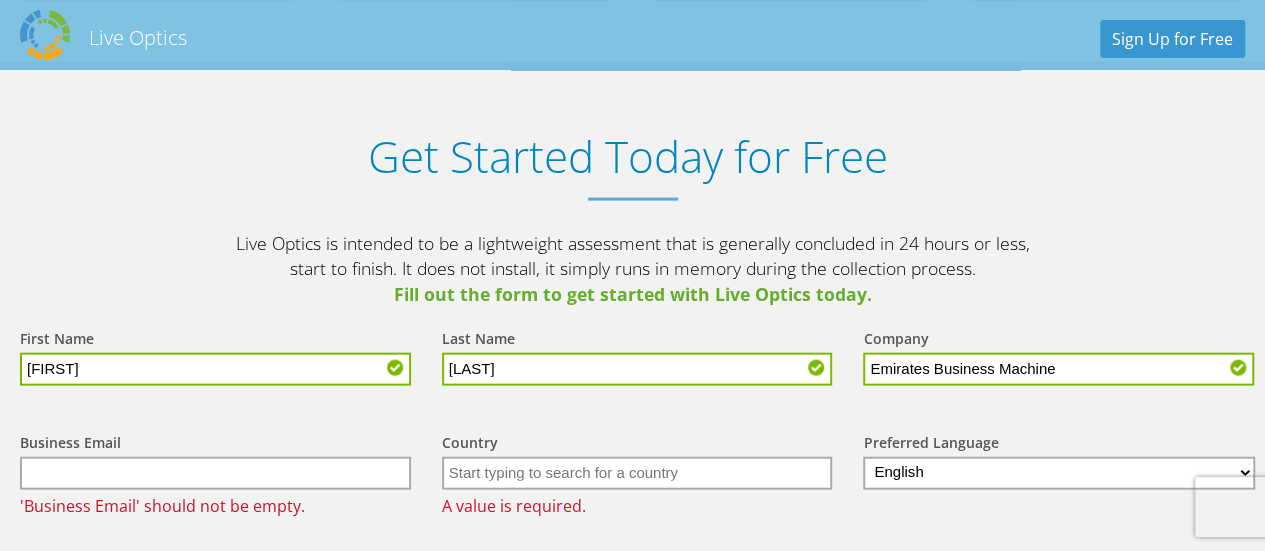 click at bounding box center (215, 473) 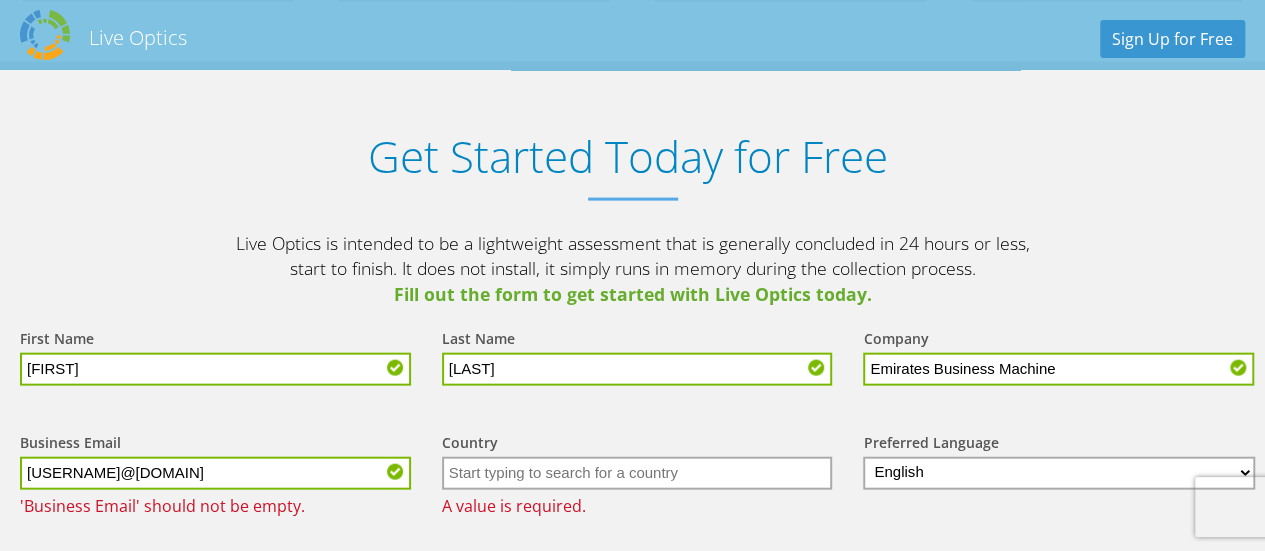 click on "Business Email
soheb.khan@ebm.ae
'Business Email' should not be empty." at bounding box center [211, 474] 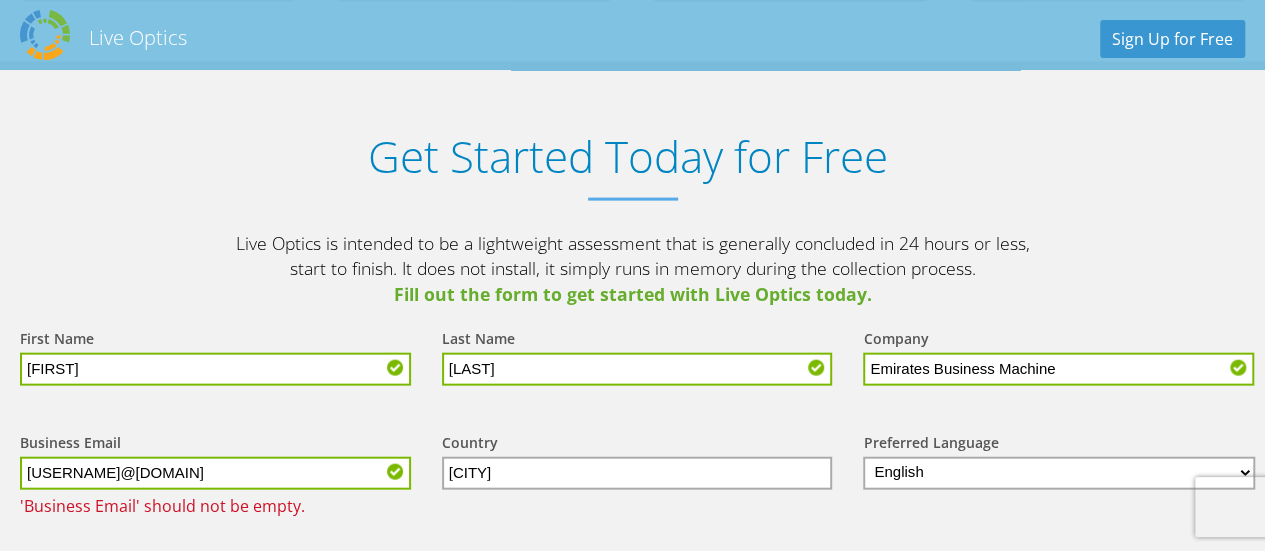 type on "D" 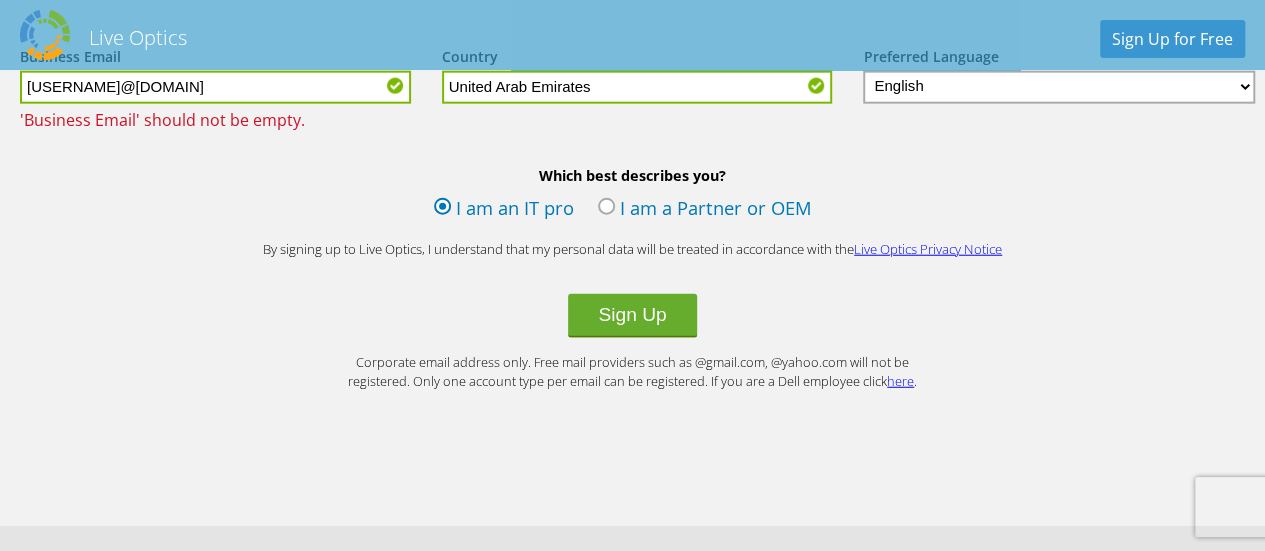 scroll, scrollTop: 2278, scrollLeft: 0, axis: vertical 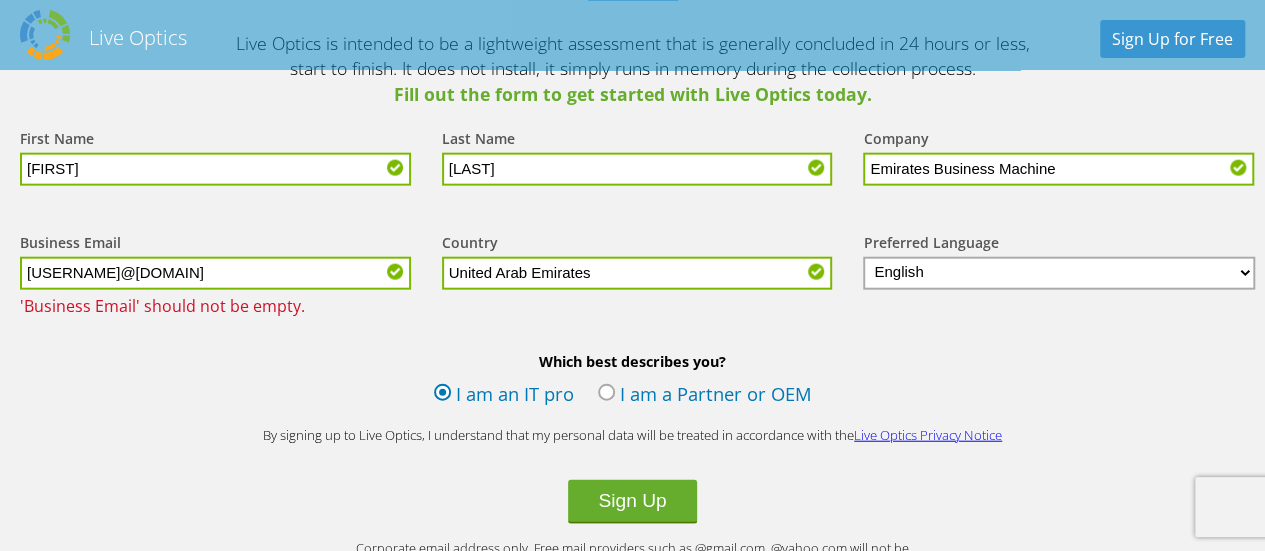 type on "United Arab Emirates" 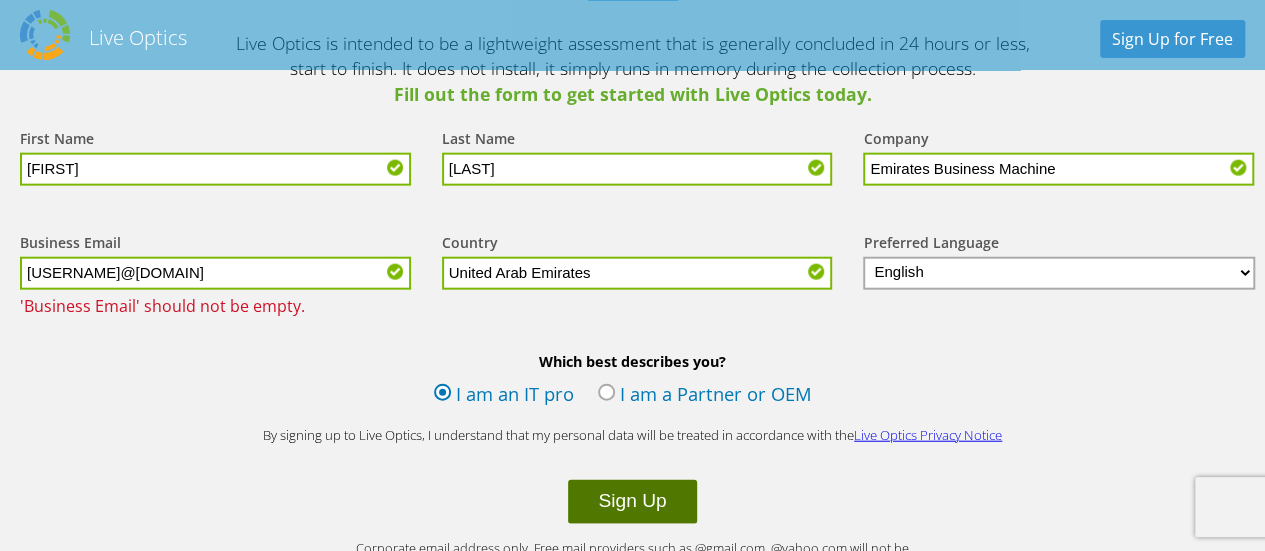 click on "Sign Up" at bounding box center [632, 502] 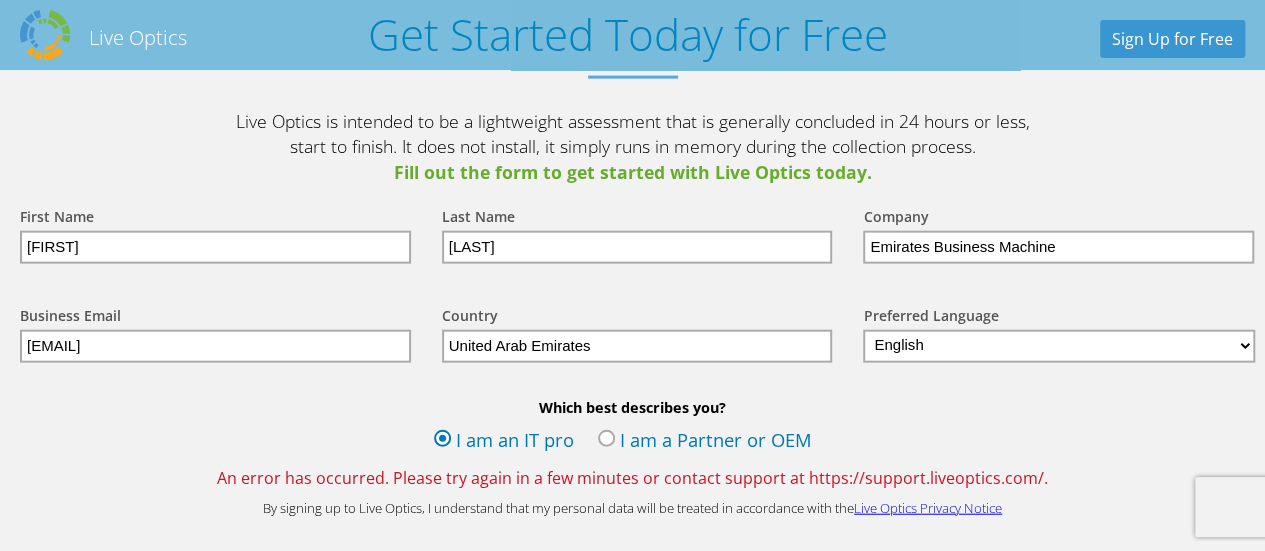 scroll, scrollTop: 2300, scrollLeft: 0, axis: vertical 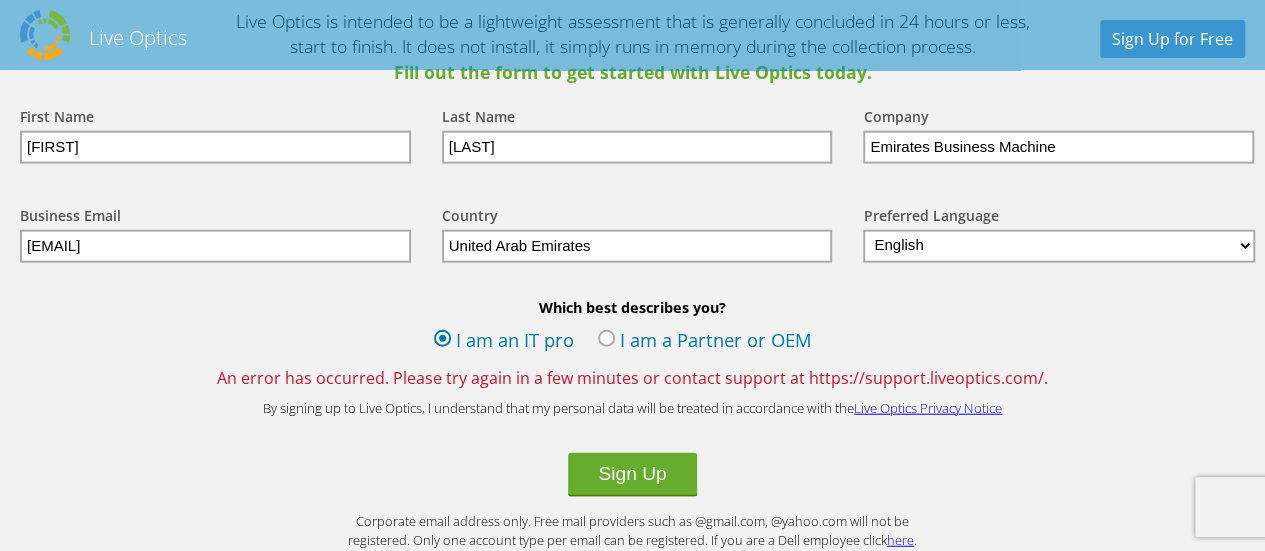 click on "I am a Partner or OEM" at bounding box center (705, 342) 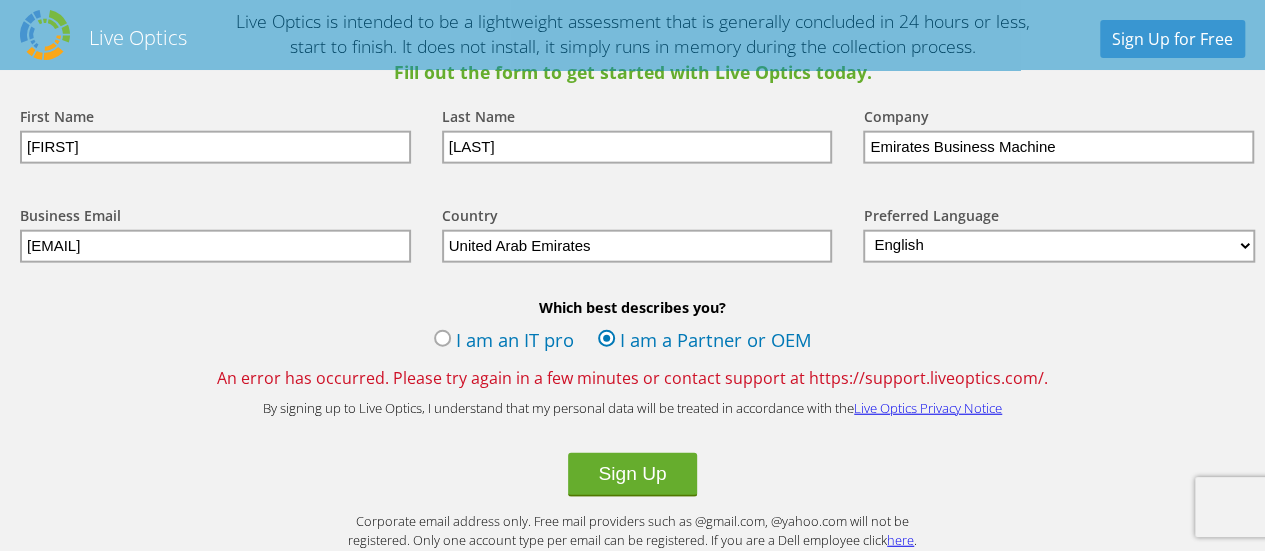 click on "Live Optics Privacy Notice" at bounding box center (928, 408) 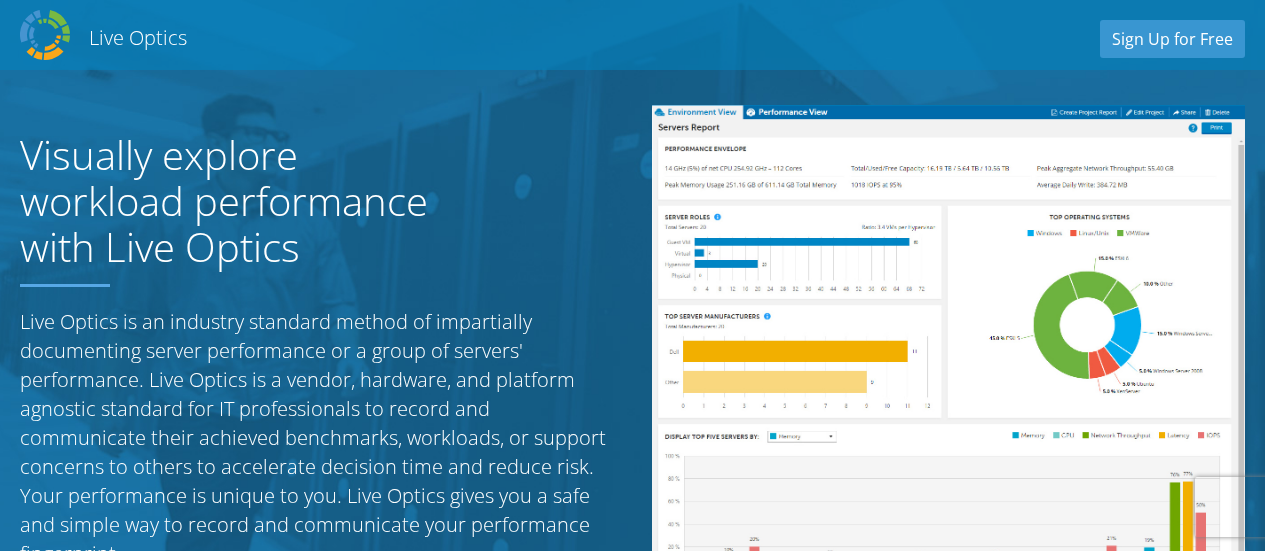scroll, scrollTop: 0, scrollLeft: 0, axis: both 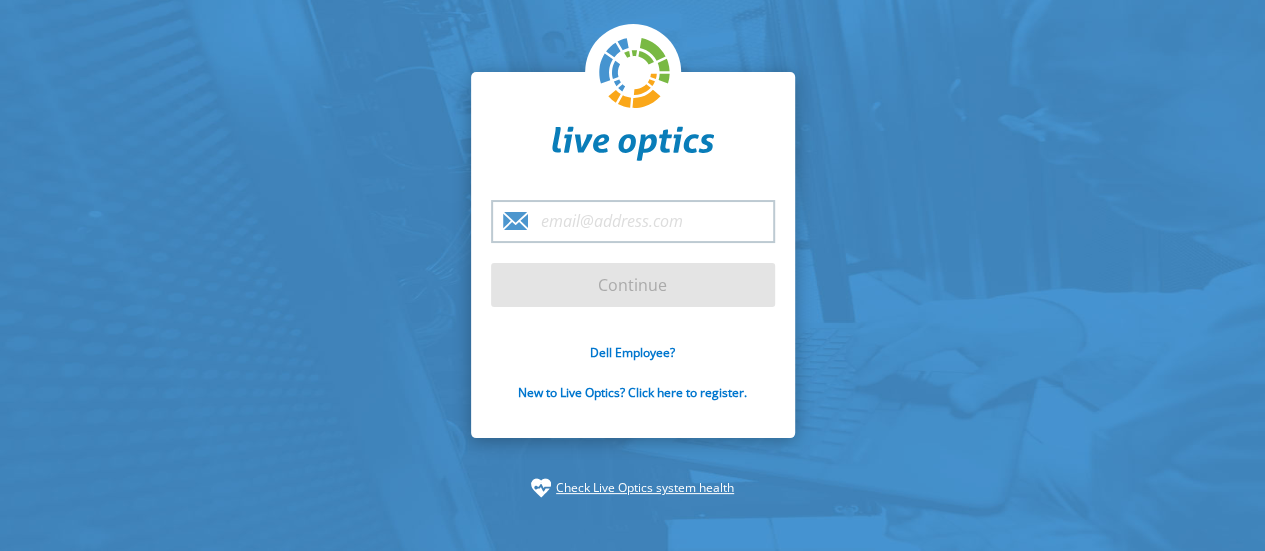 click at bounding box center (633, 221) 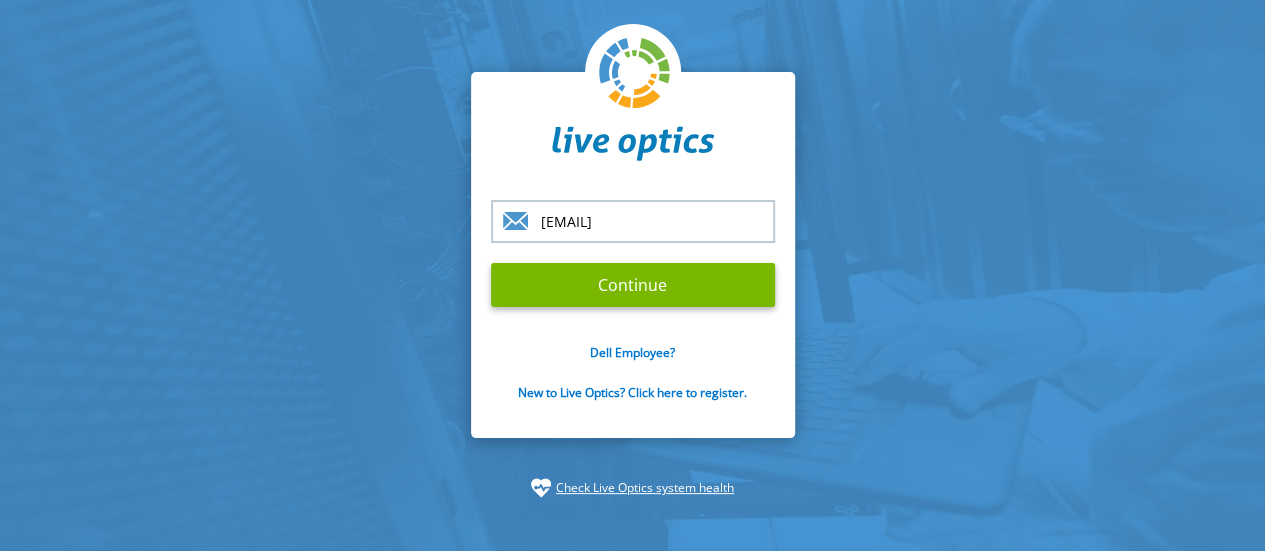 type on "[USERNAME]@[DOMAIN]" 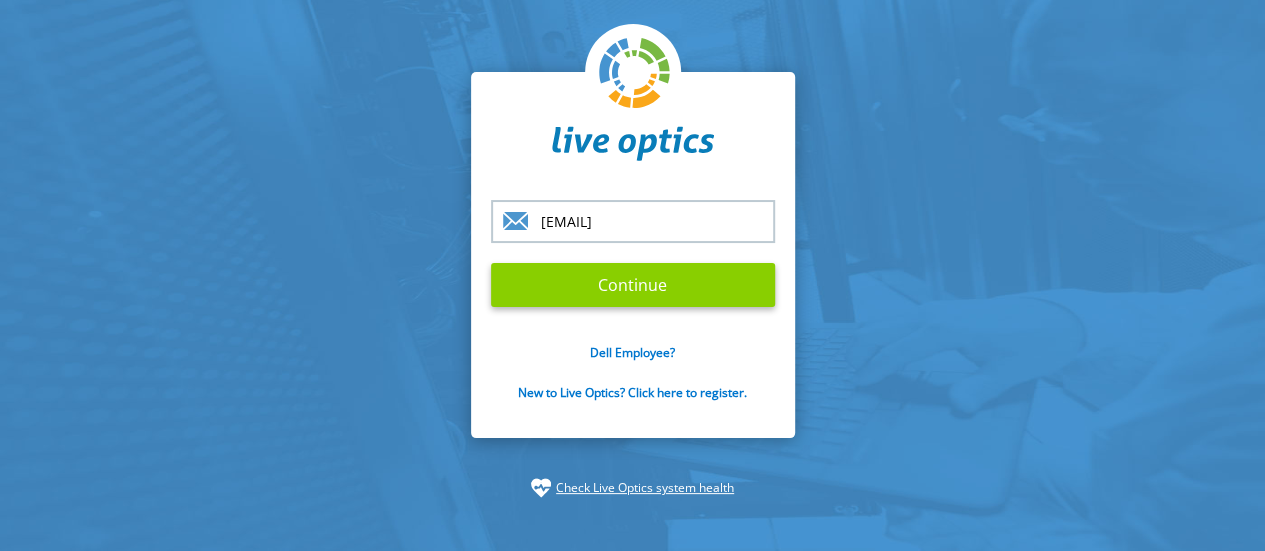click on "Continue" at bounding box center [633, 285] 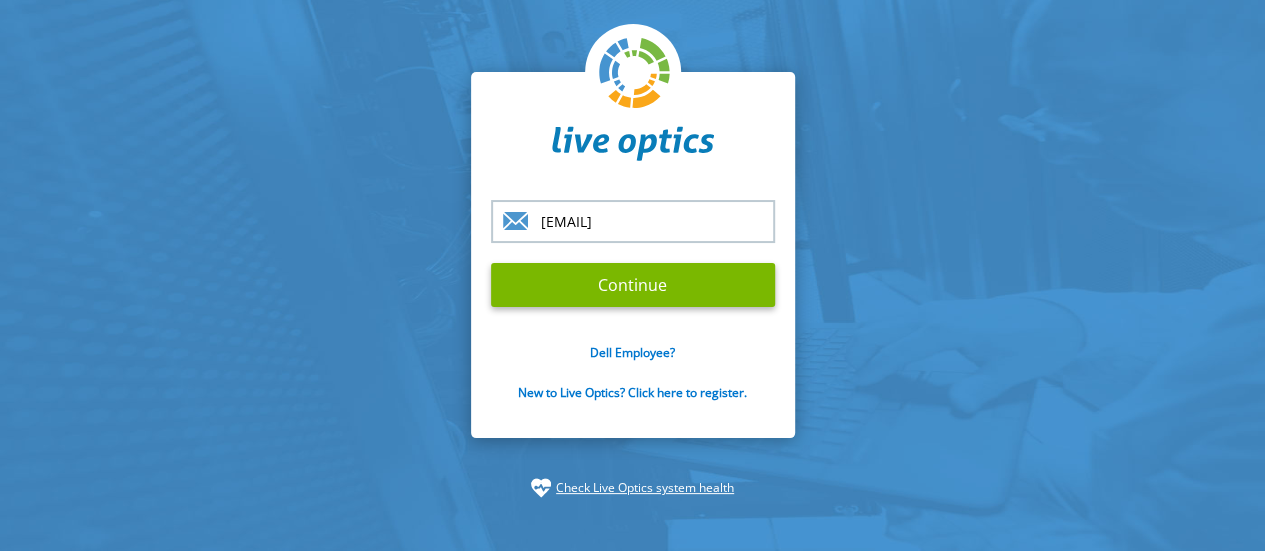 click on "soheb.khan@ebm.ae
Continue
Dell Employee?
New to Live Optics? Click here to register.
Check Live Optics system health" at bounding box center (632, 285) 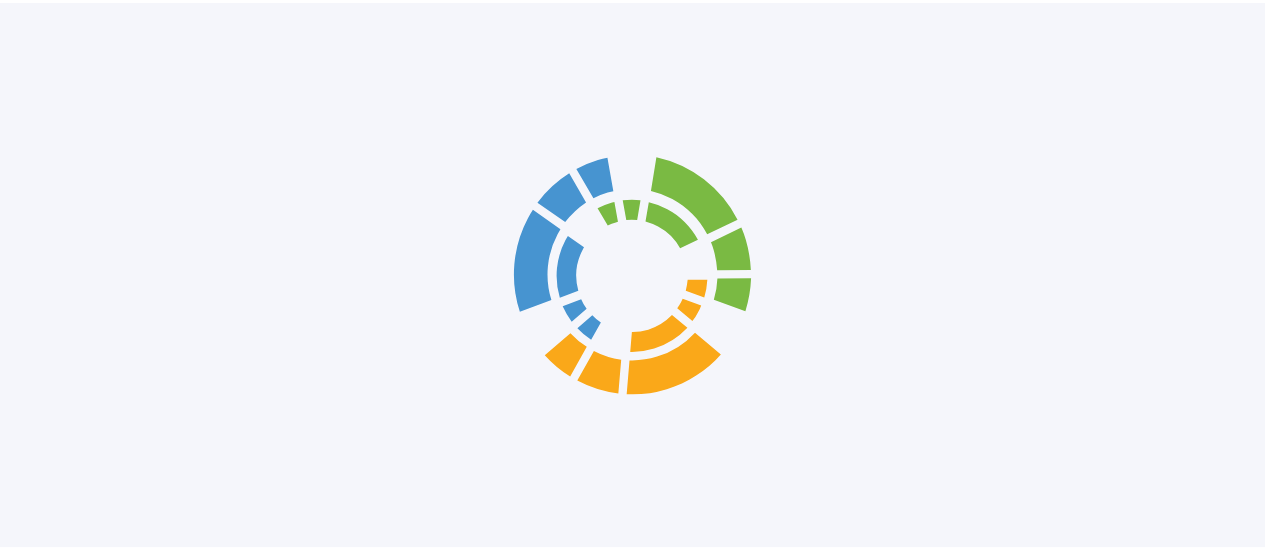scroll, scrollTop: 0, scrollLeft: 0, axis: both 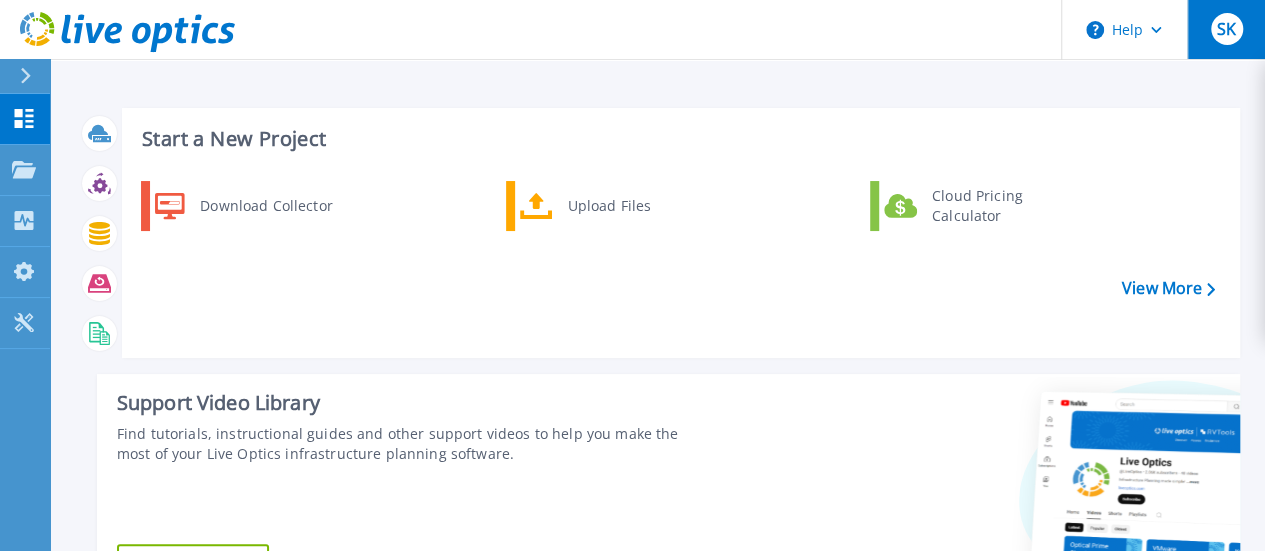 click on "SK" at bounding box center [1227, 29] 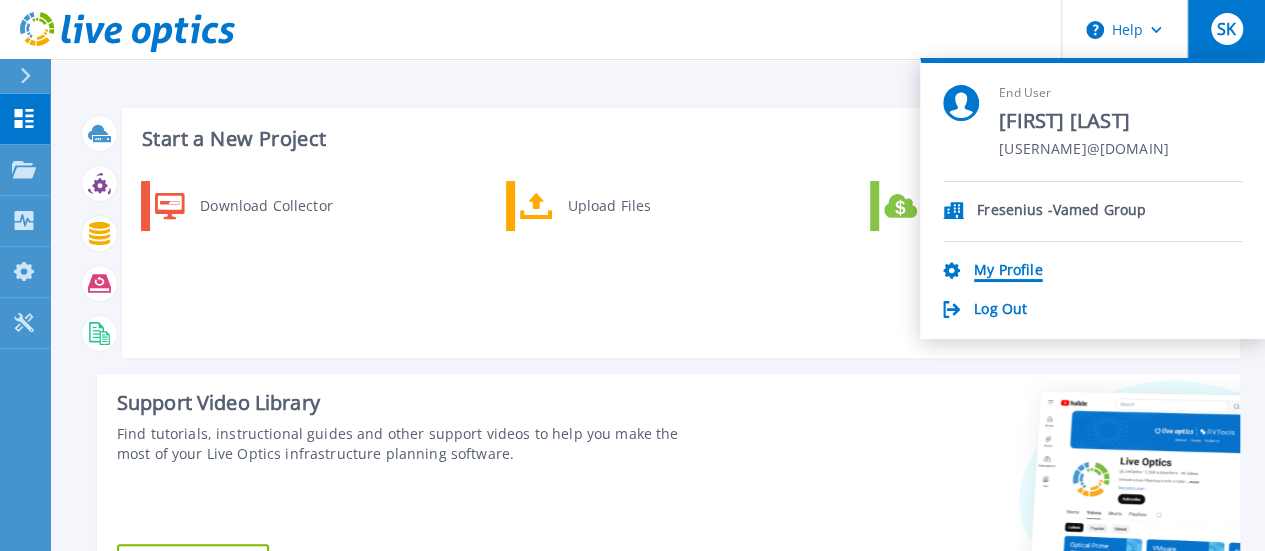 click on "My Profile" at bounding box center [1008, 271] 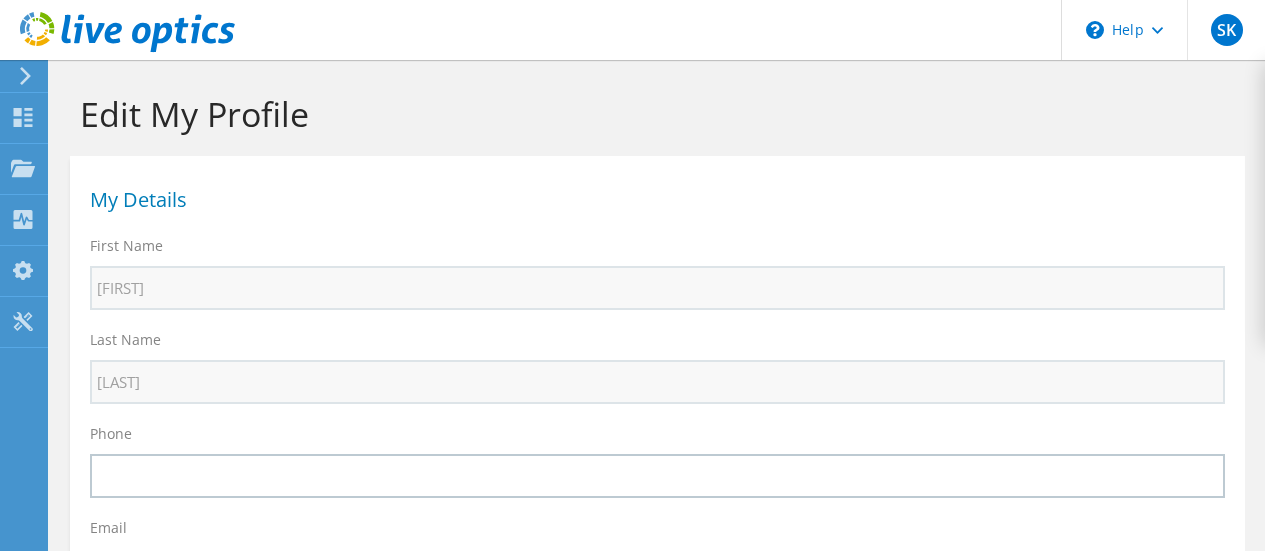 select on "2" 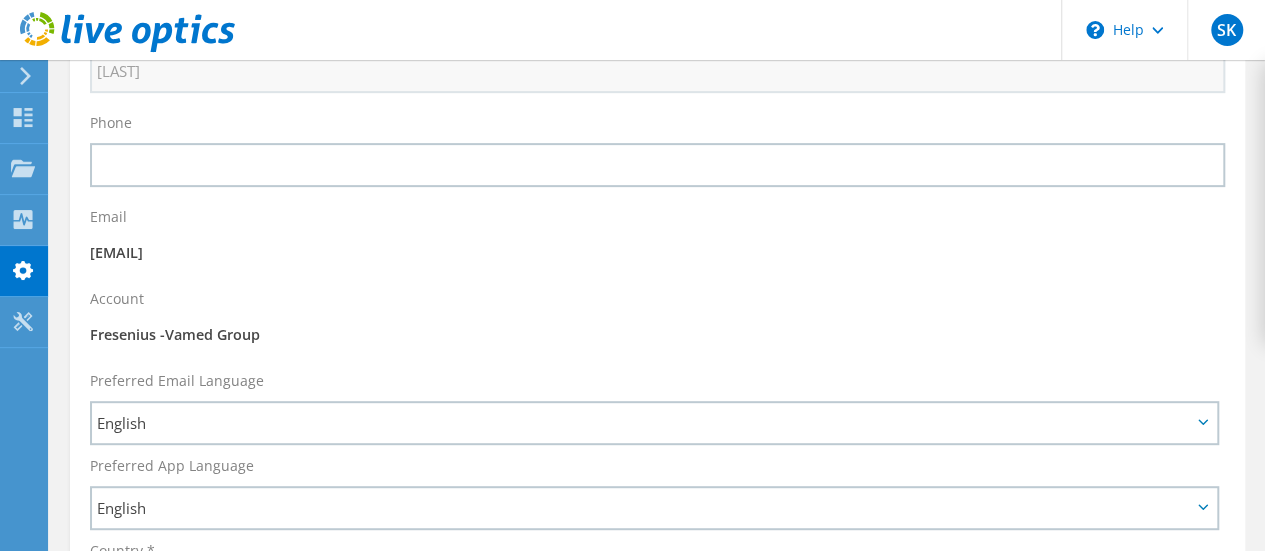 scroll, scrollTop: 282, scrollLeft: 0, axis: vertical 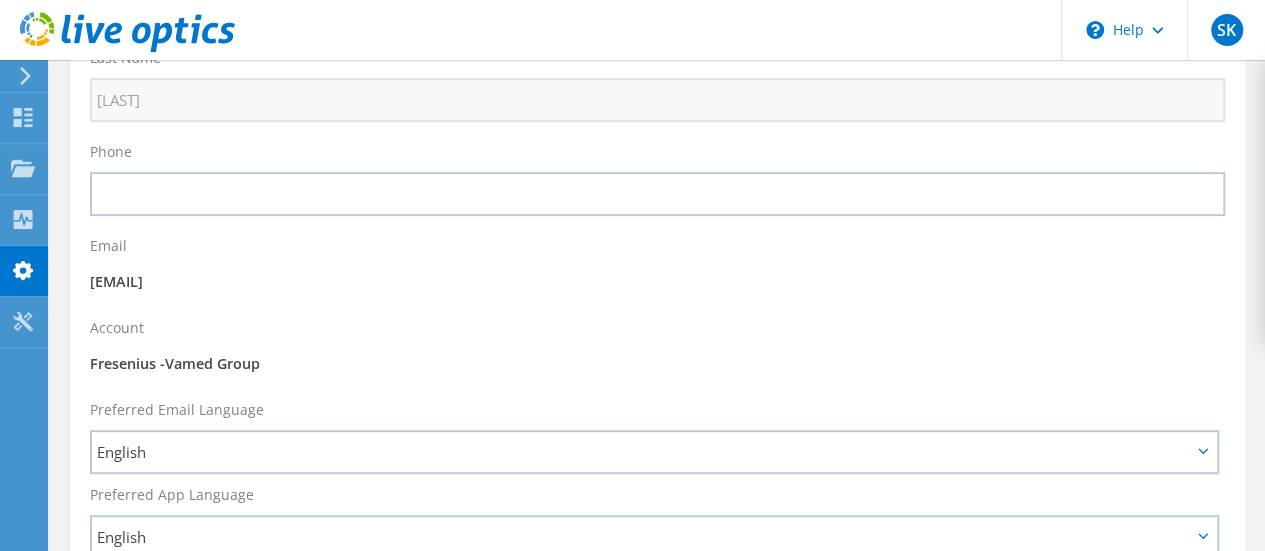 click on "Fresenius -Vamed Group" at bounding box center [657, 364] 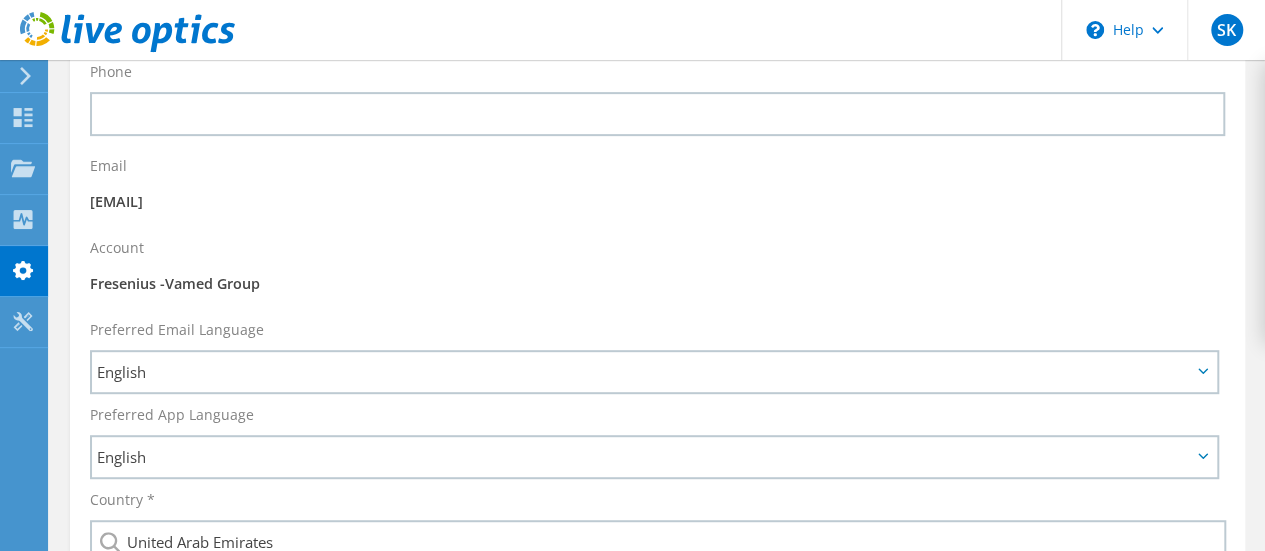 scroll, scrollTop: 382, scrollLeft: 0, axis: vertical 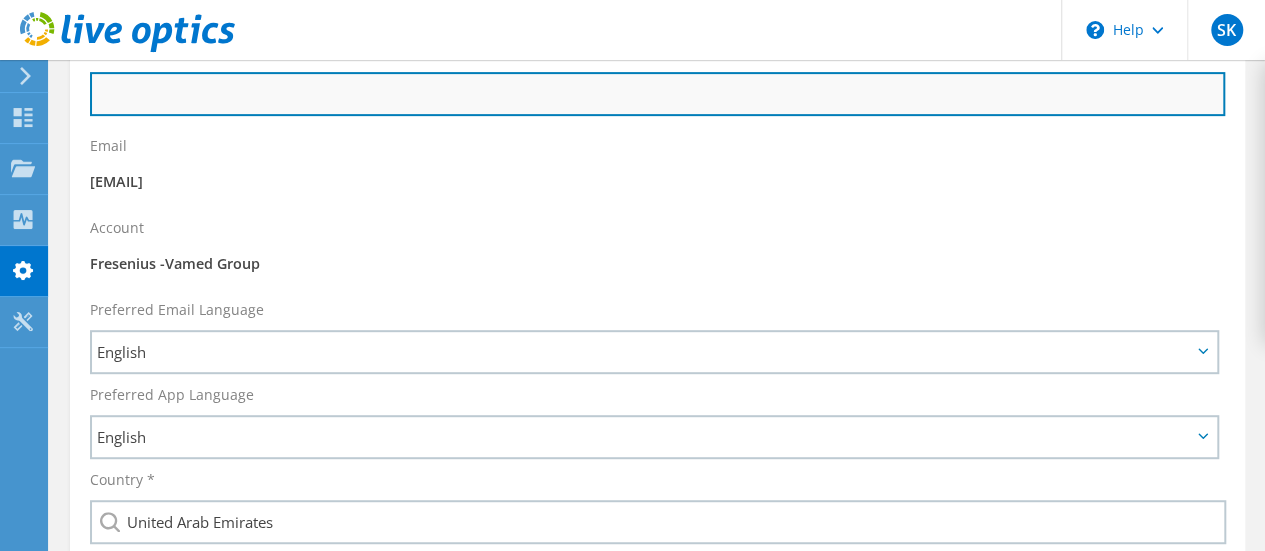 click at bounding box center (657, 94) 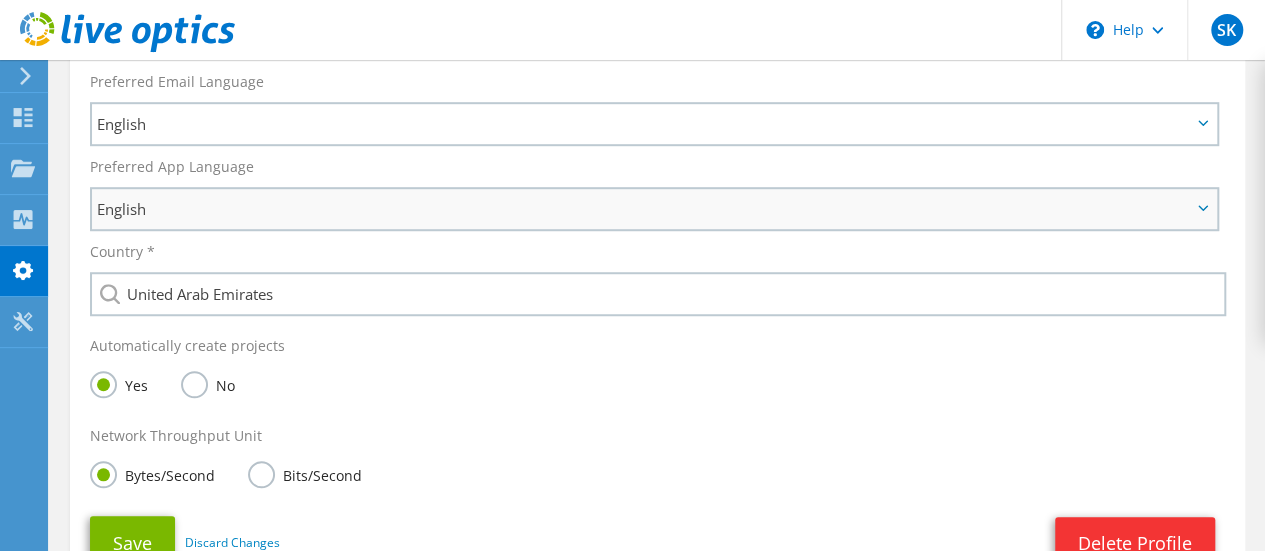 scroll, scrollTop: 782, scrollLeft: 0, axis: vertical 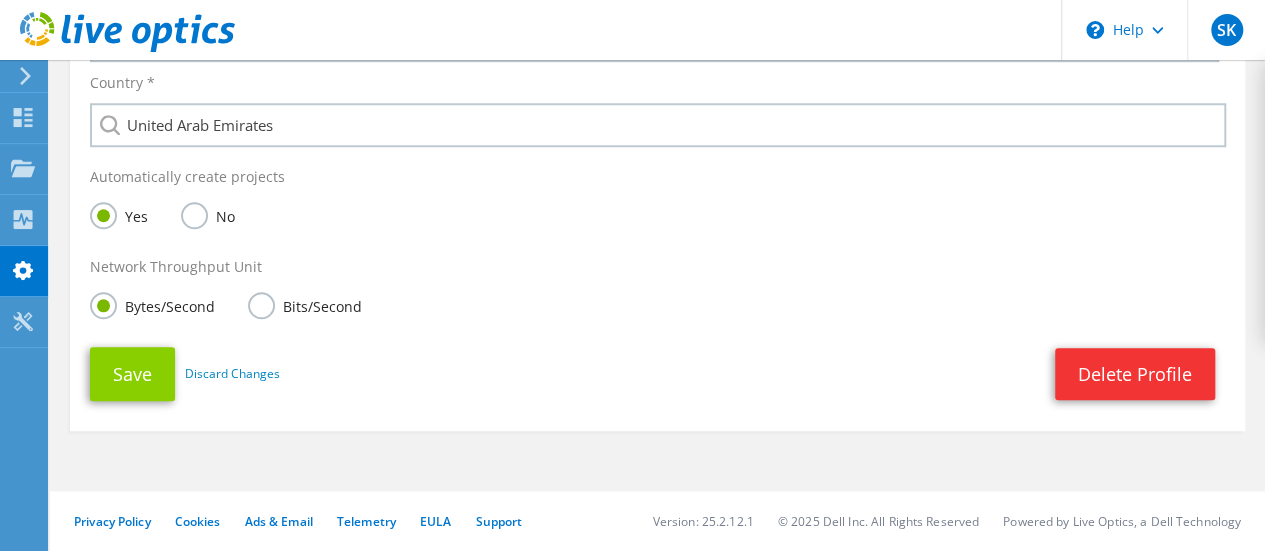 type on "0569280069" 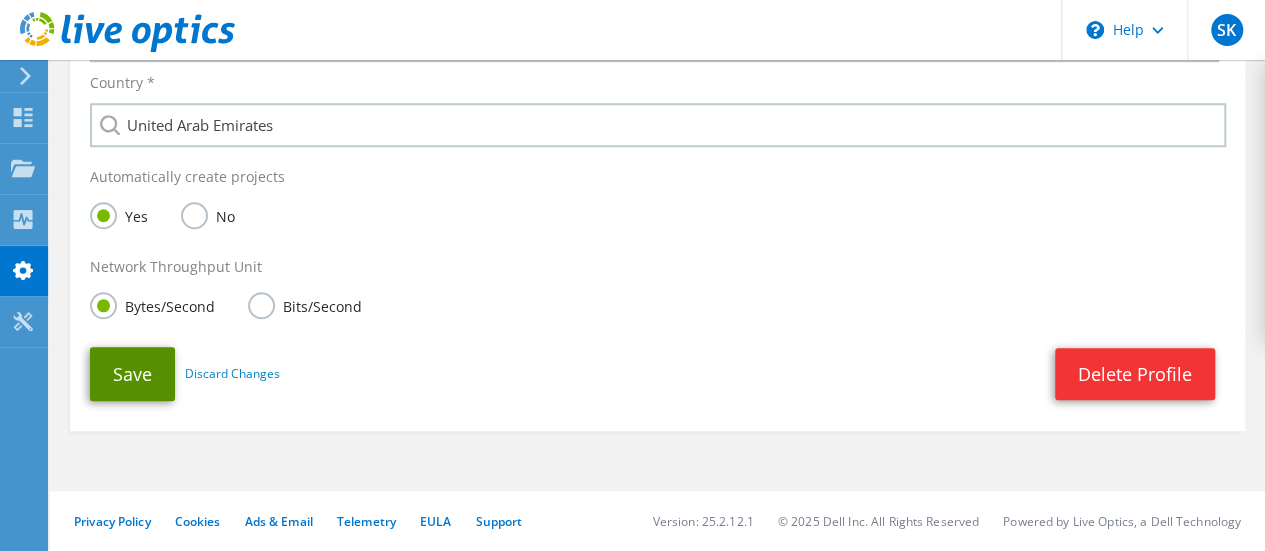 click on "Save" at bounding box center [132, 374] 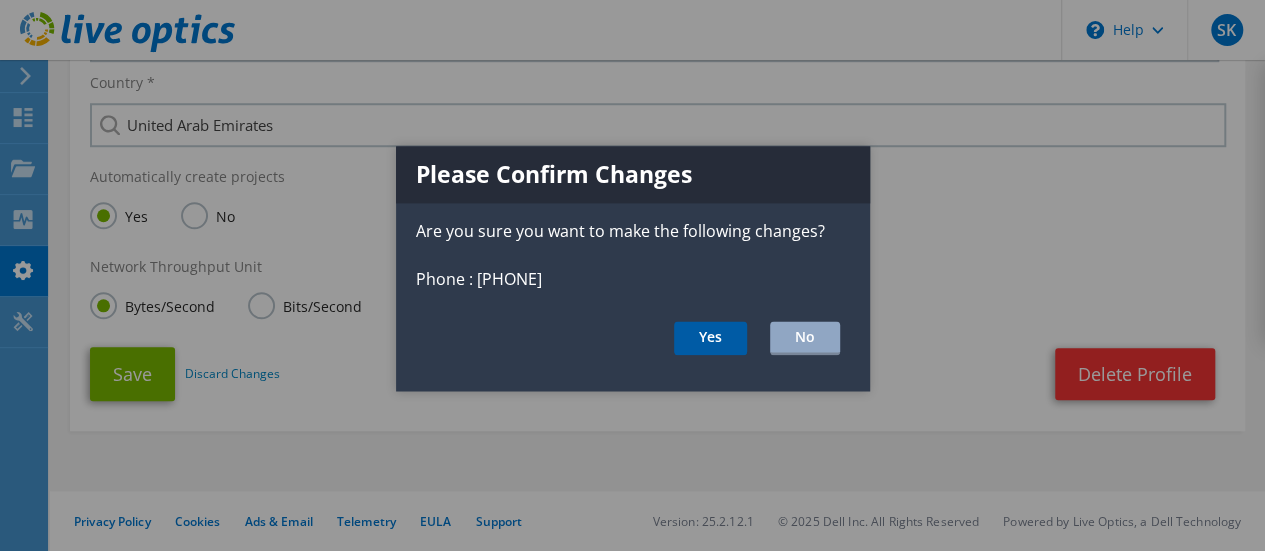 click on "Yes" at bounding box center (710, 339) 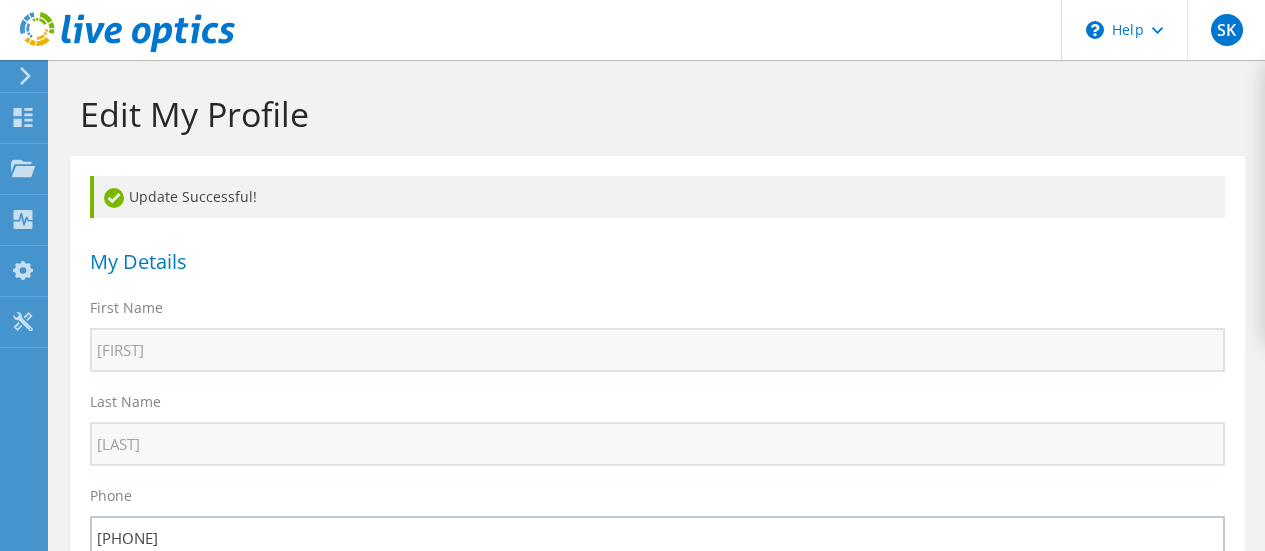 select on "2" 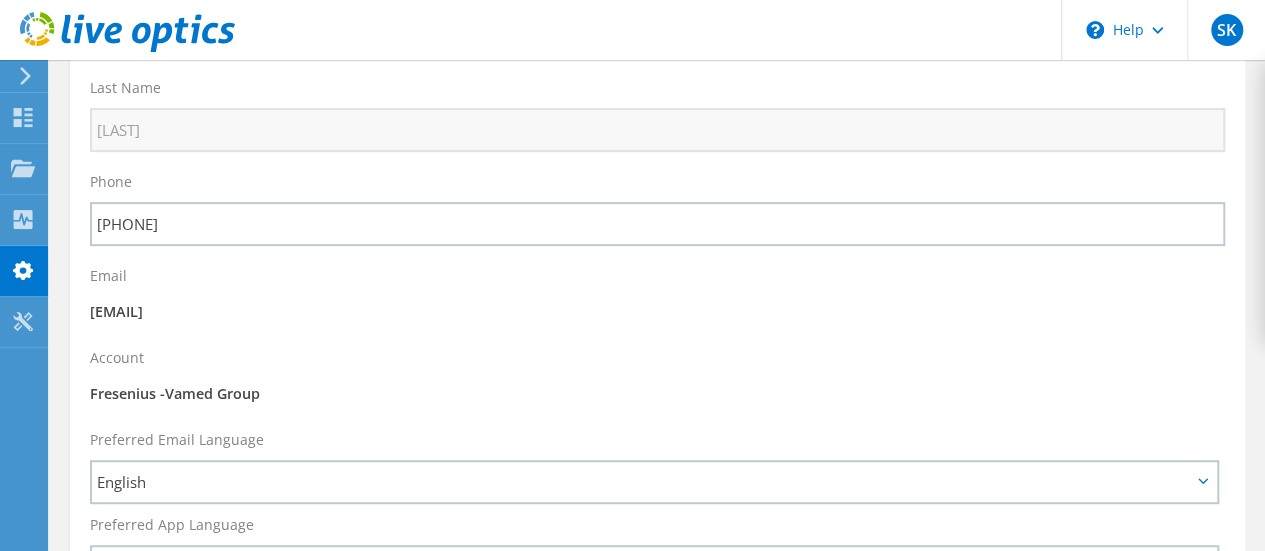 scroll, scrollTop: 500, scrollLeft: 0, axis: vertical 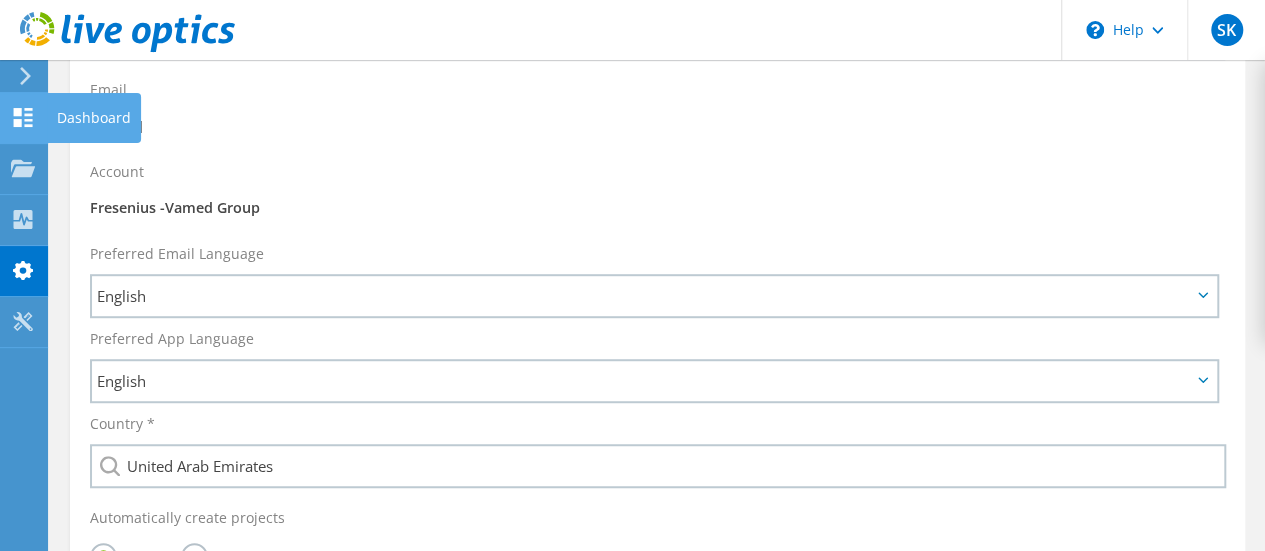 click 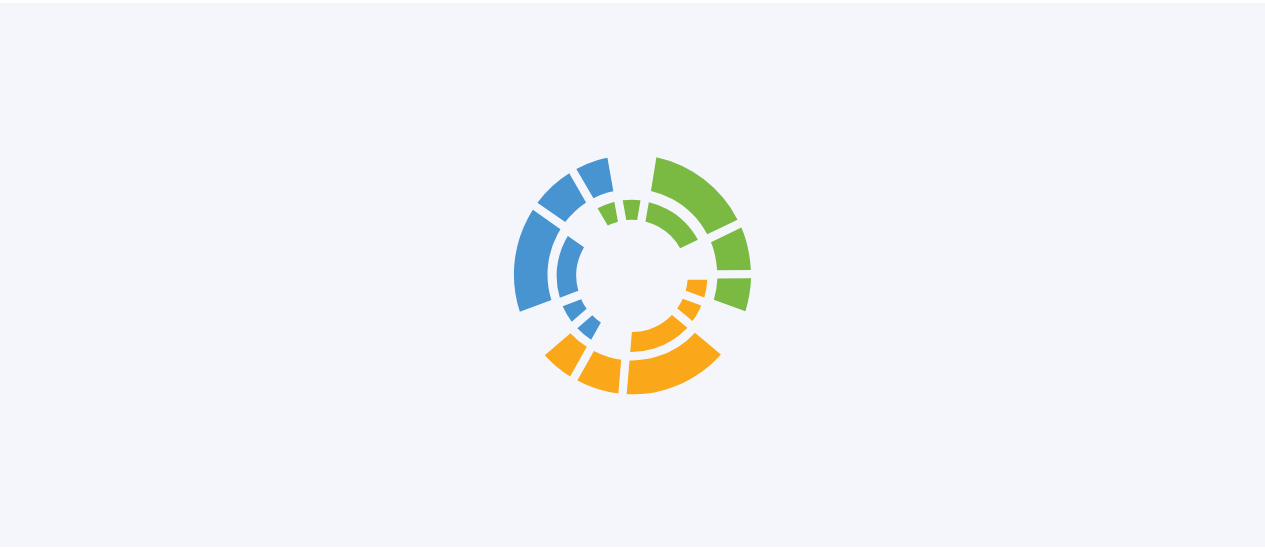 scroll, scrollTop: 0, scrollLeft: 0, axis: both 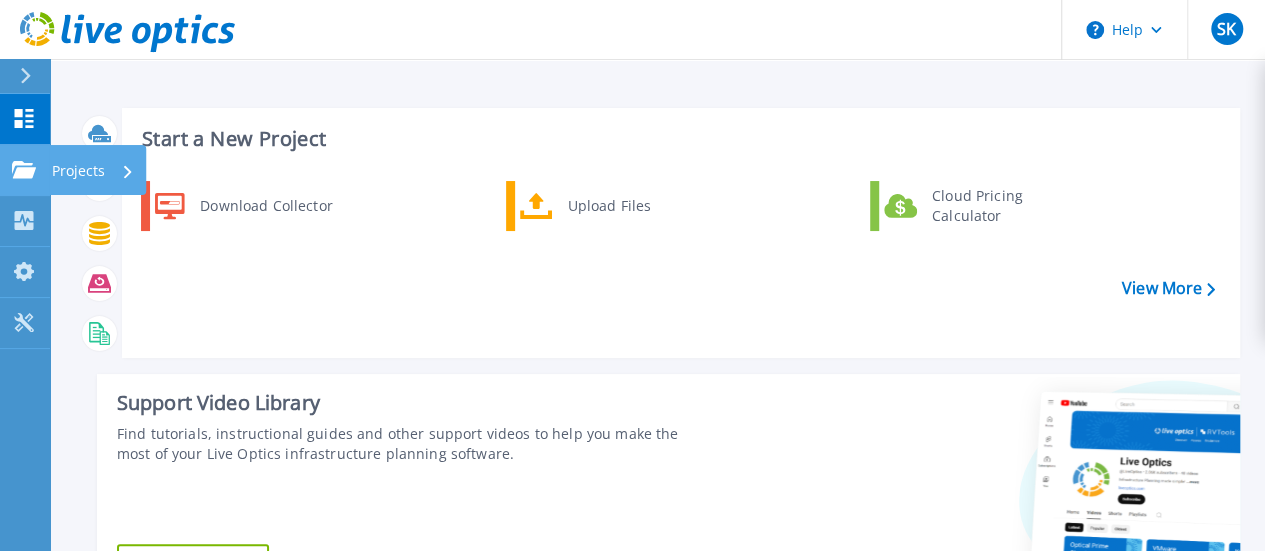 click 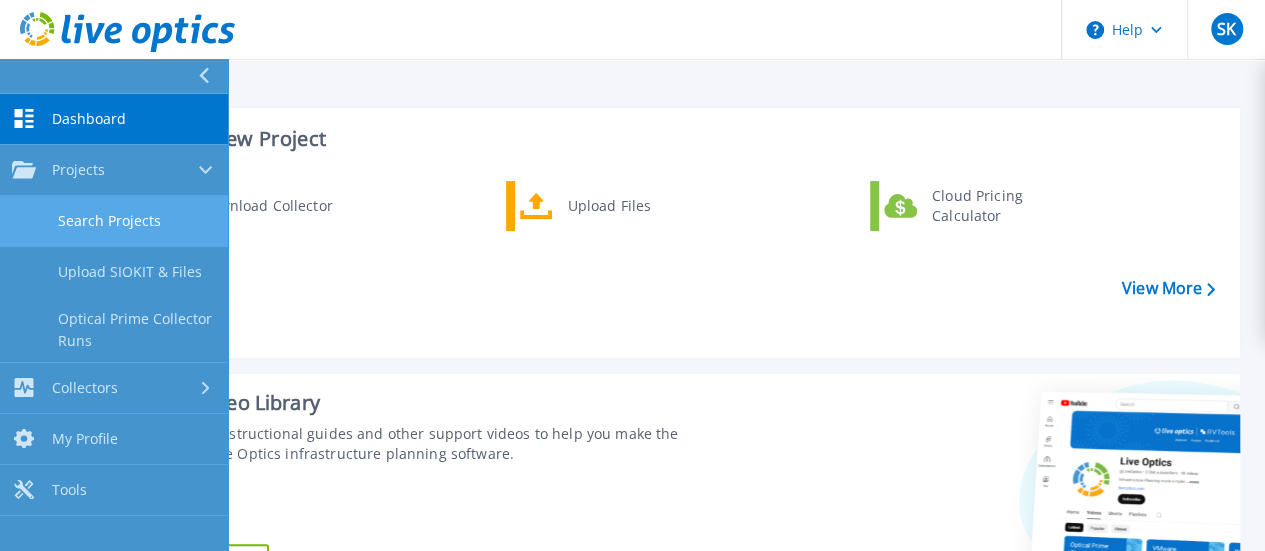 click on "Search Projects" at bounding box center [114, 221] 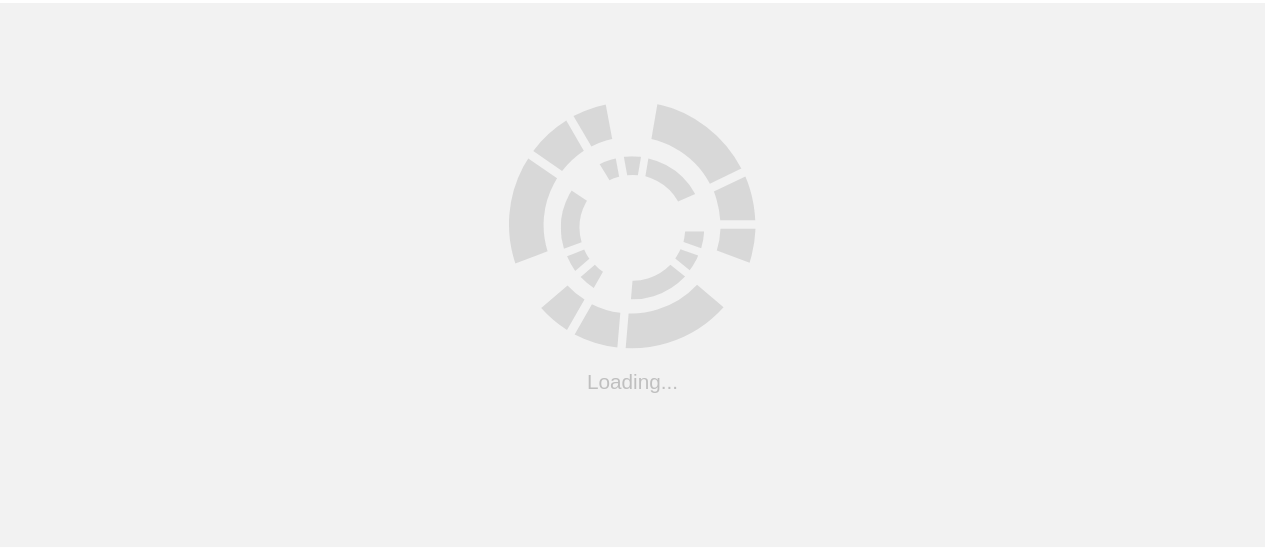 scroll, scrollTop: 0, scrollLeft: 0, axis: both 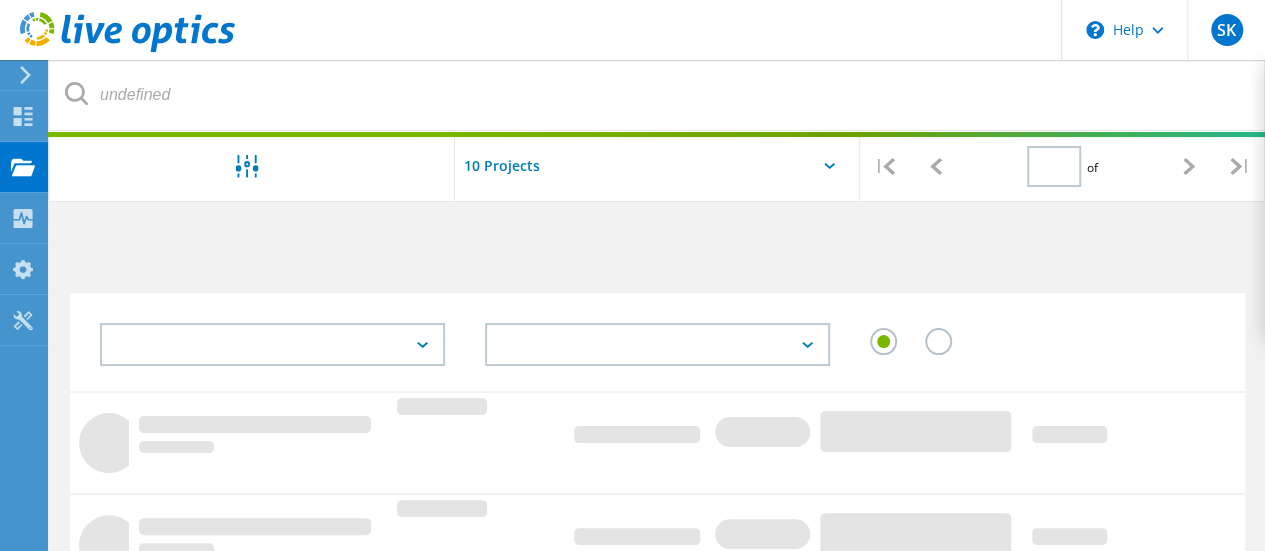 type on "1" 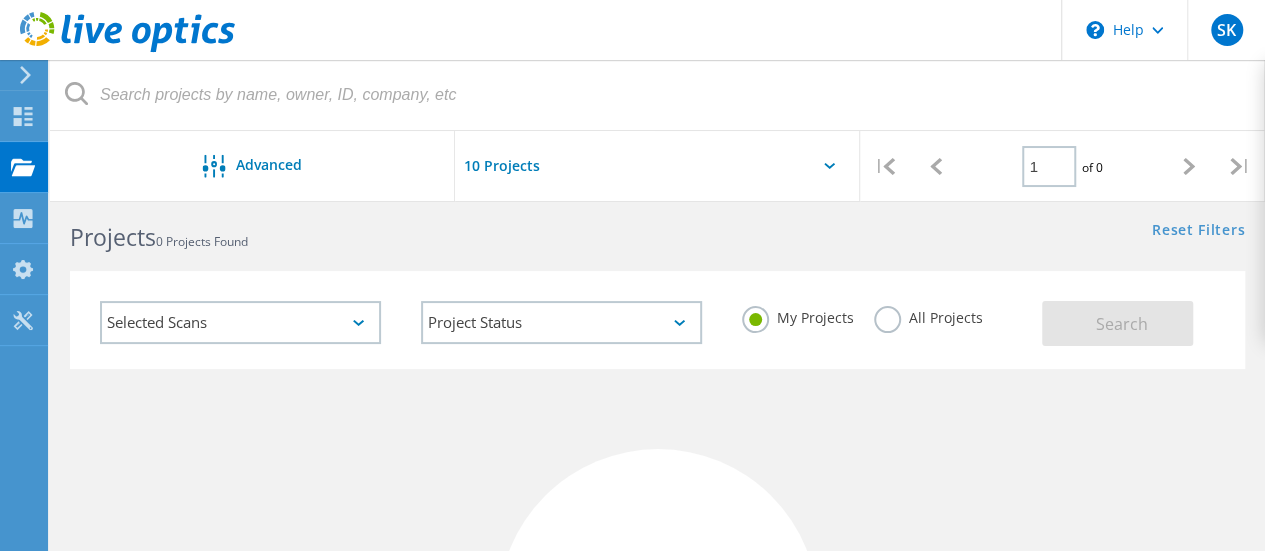 scroll, scrollTop: 440, scrollLeft: 0, axis: vertical 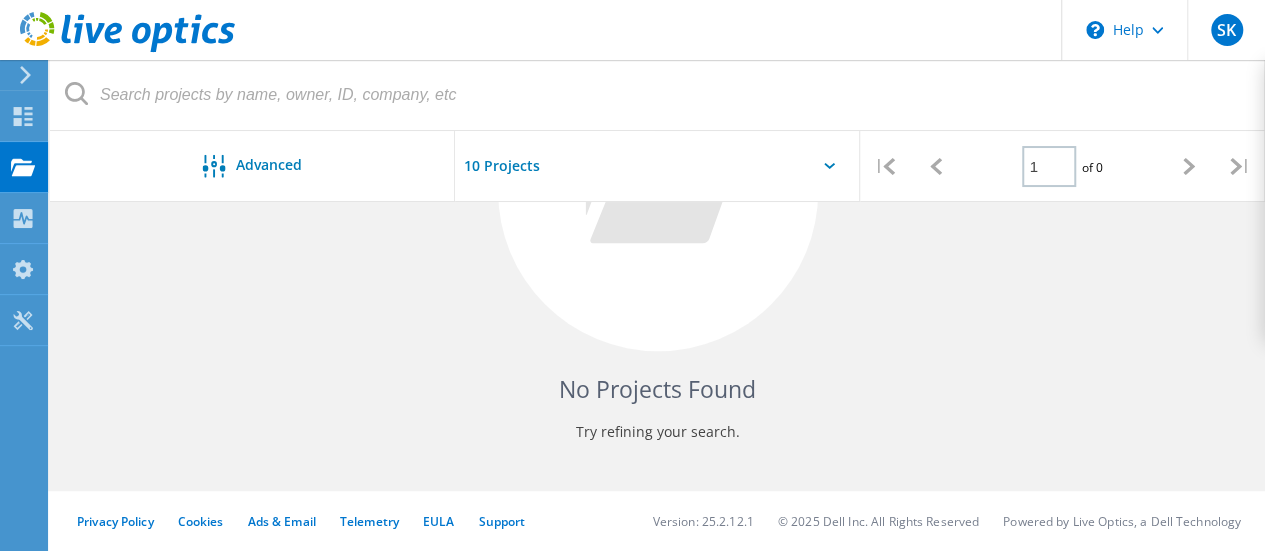 click 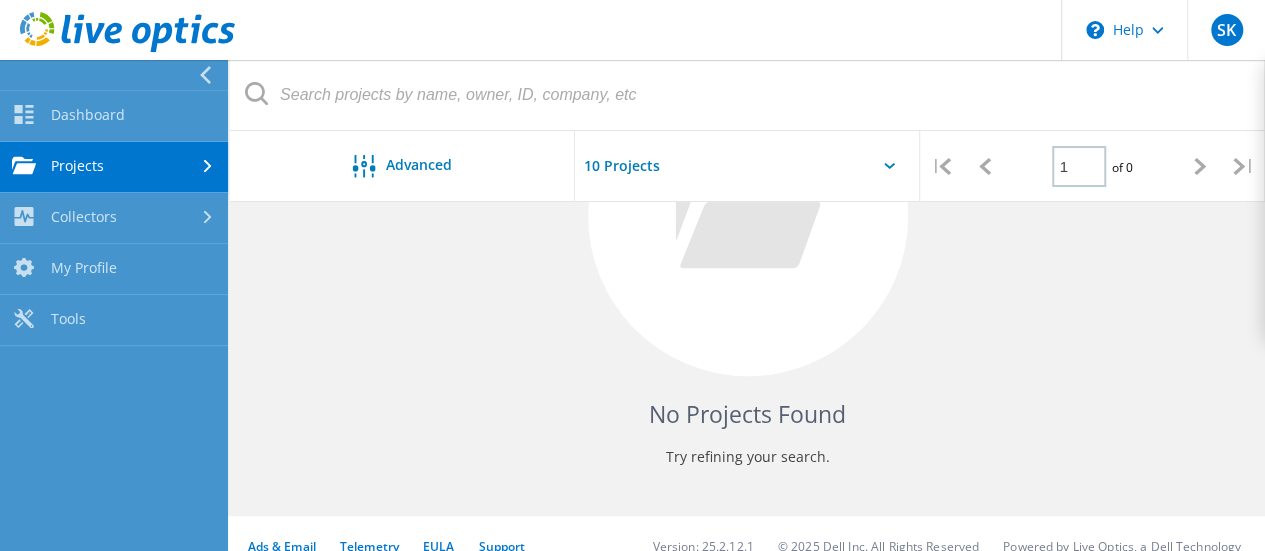 click on "Projects" at bounding box center (114, 167) 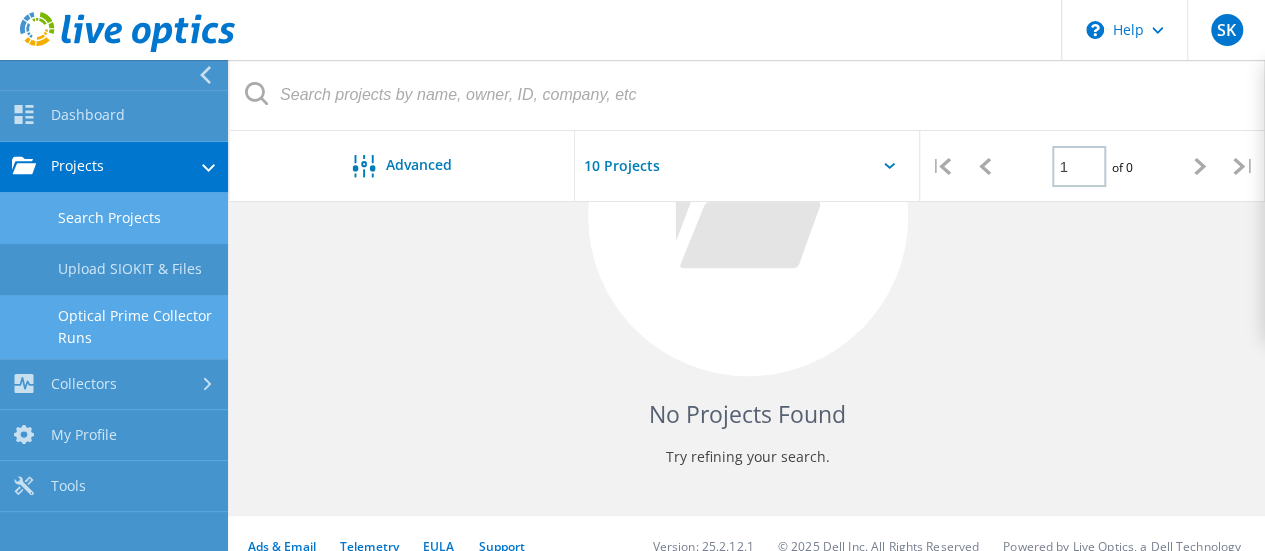 click on "Optical Prime Collector Runs" at bounding box center (114, 327) 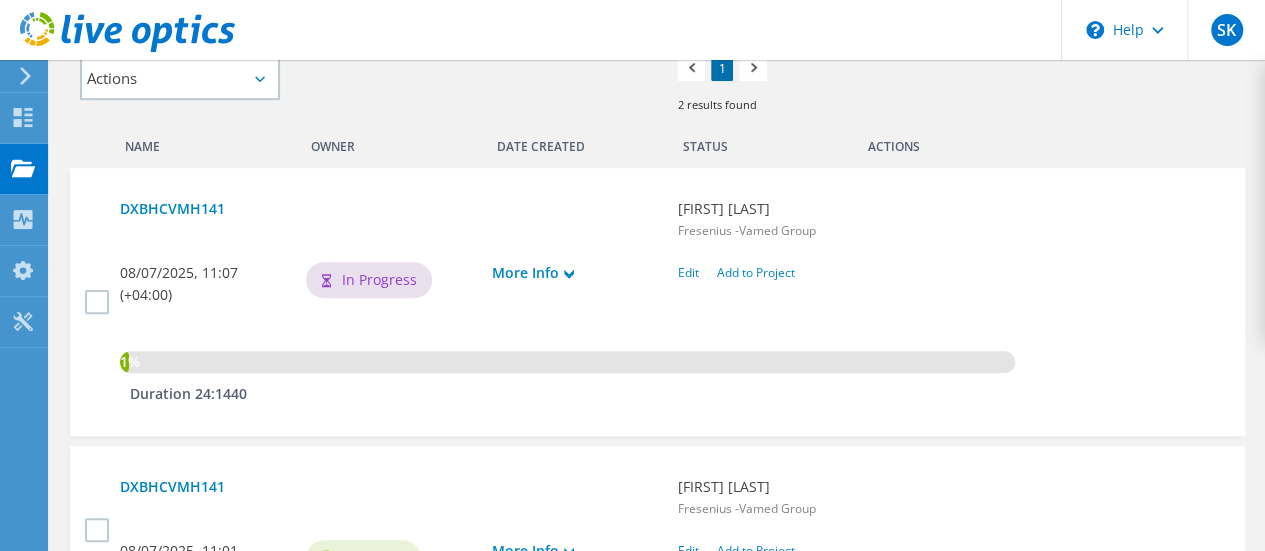 scroll, scrollTop: 749, scrollLeft: 0, axis: vertical 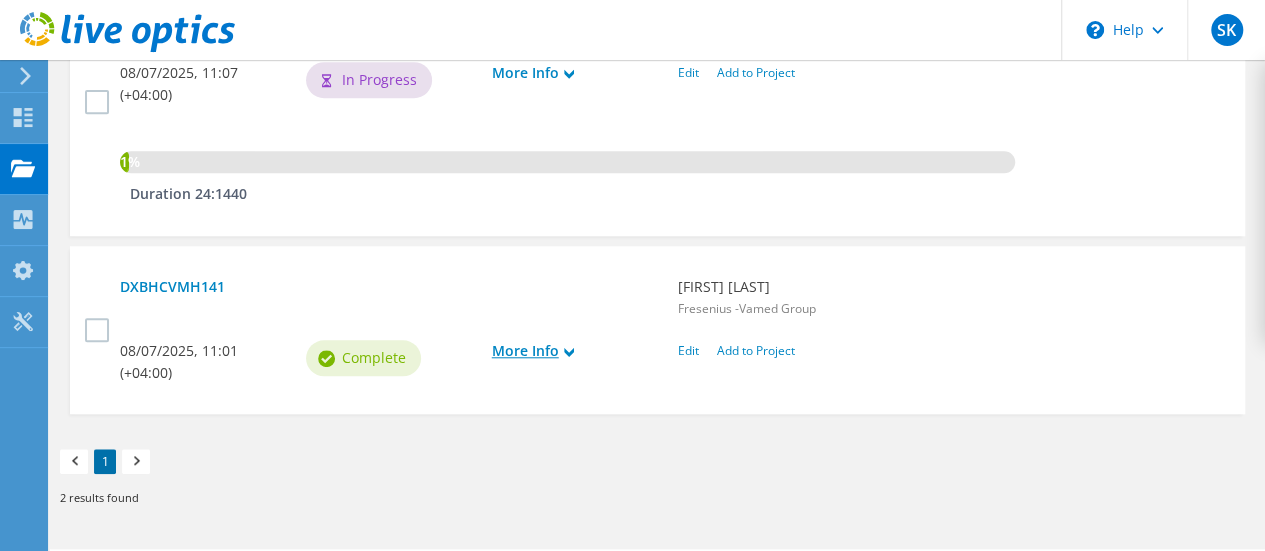 click 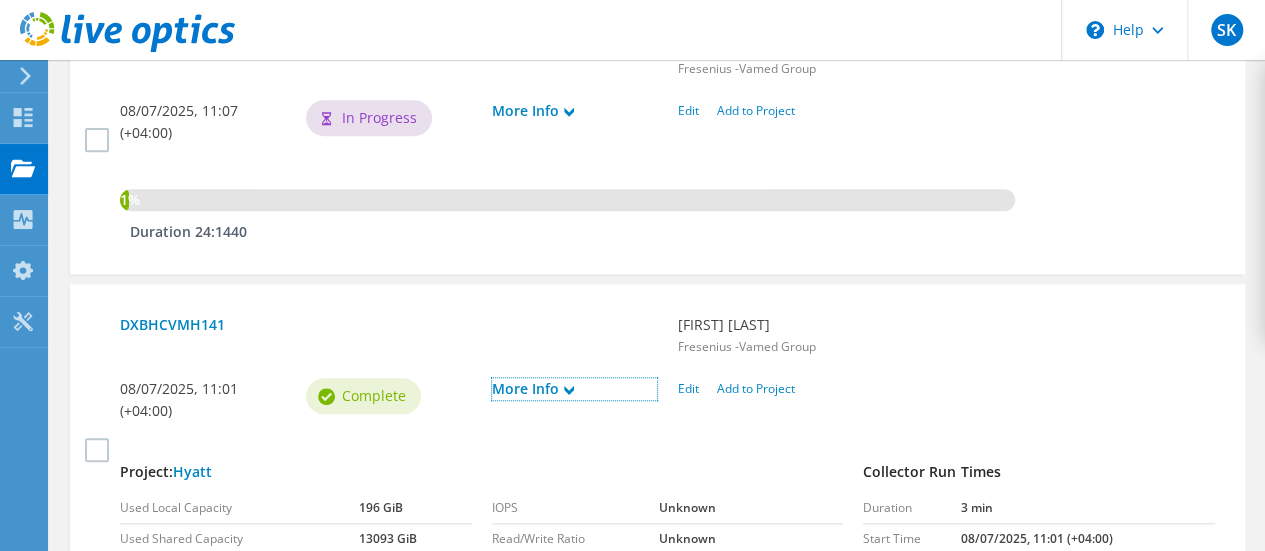 scroll, scrollTop: 611, scrollLeft: 0, axis: vertical 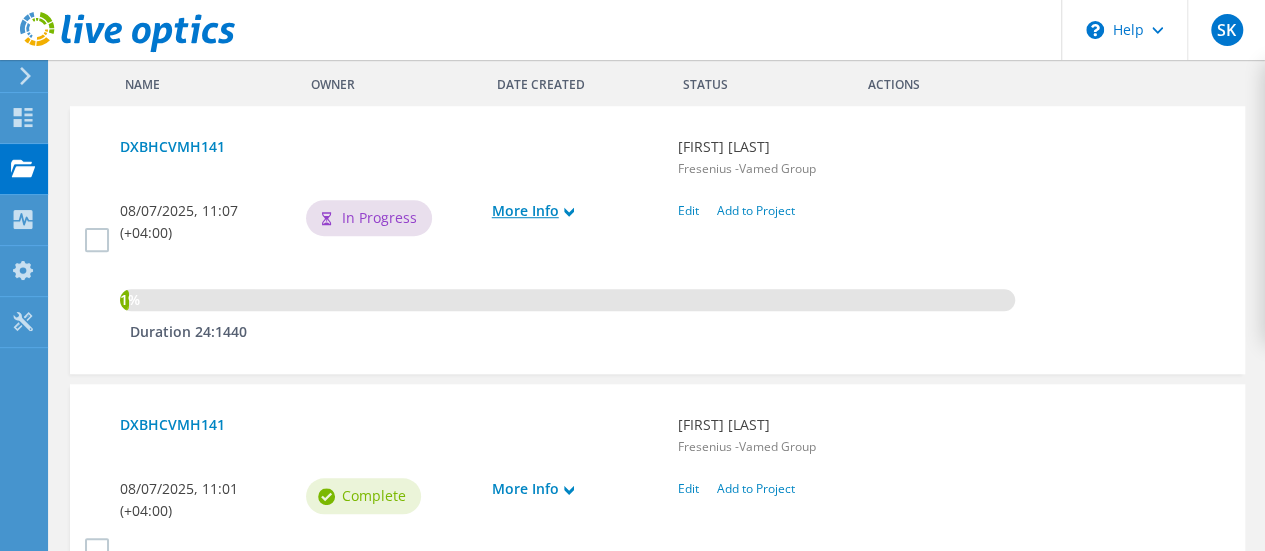 click on "More Info" at bounding box center (575, 211) 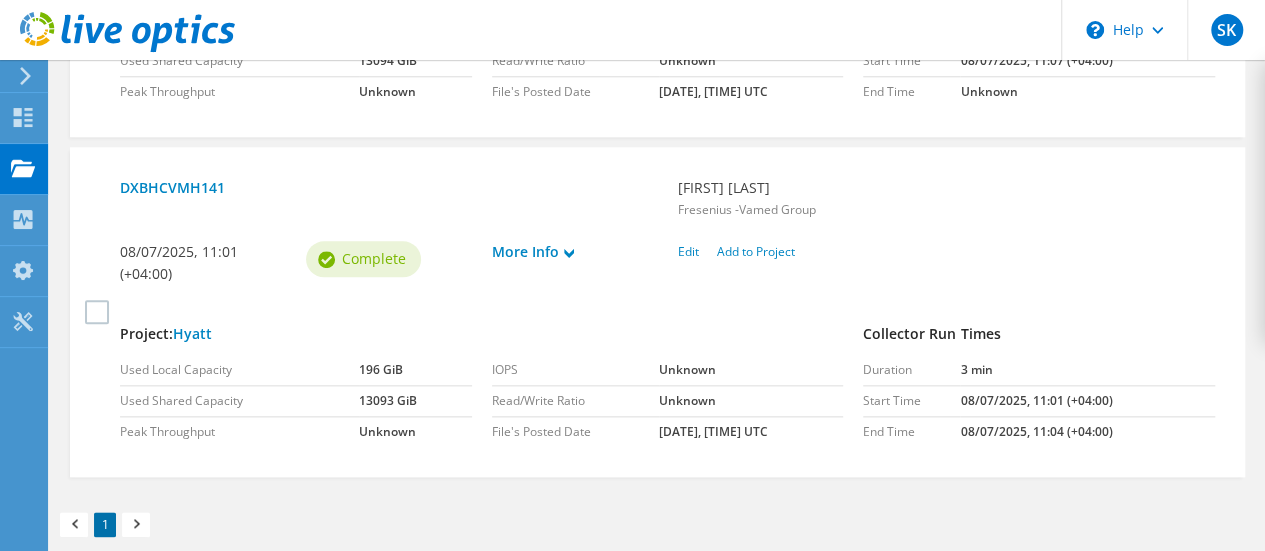 scroll, scrollTop: 1073, scrollLeft: 0, axis: vertical 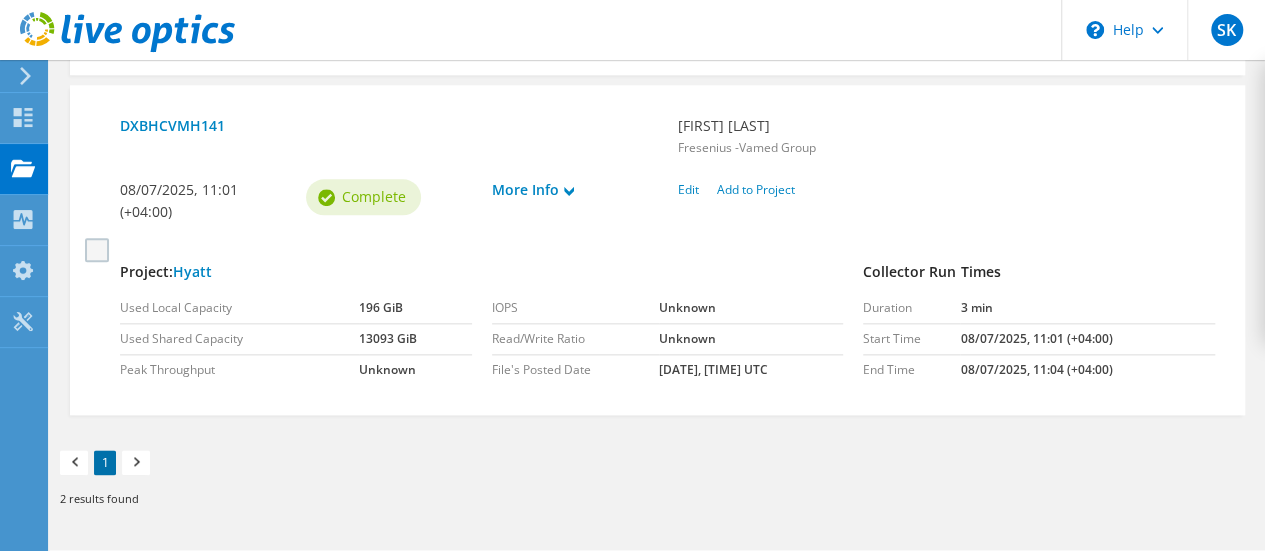 click at bounding box center (99, 250) 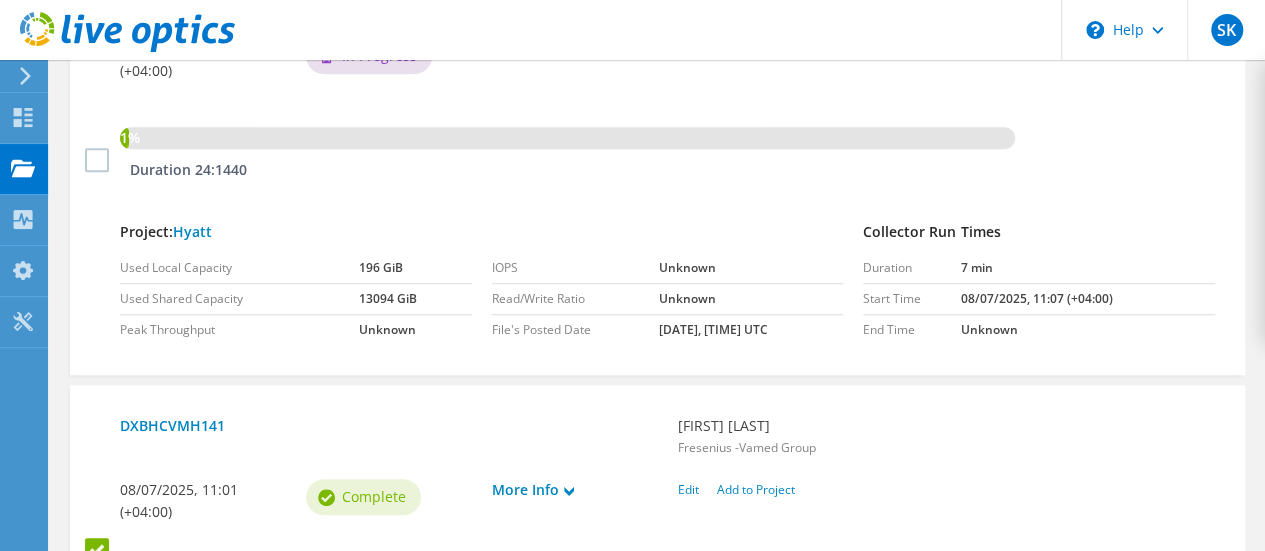 scroll, scrollTop: 973, scrollLeft: 0, axis: vertical 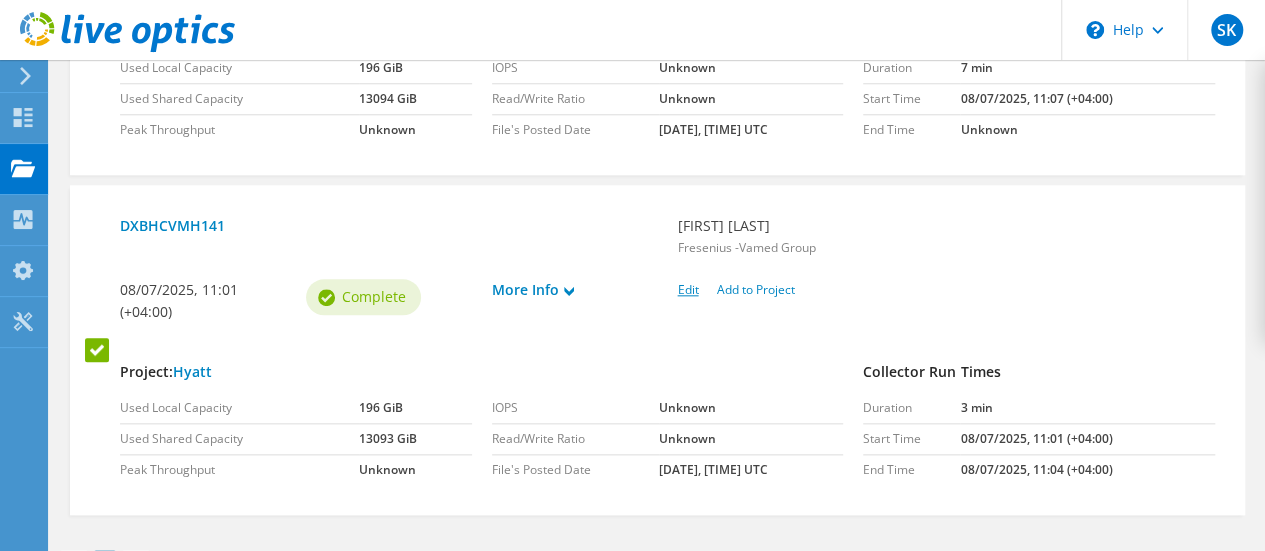 click on "Edit" at bounding box center [687, 289] 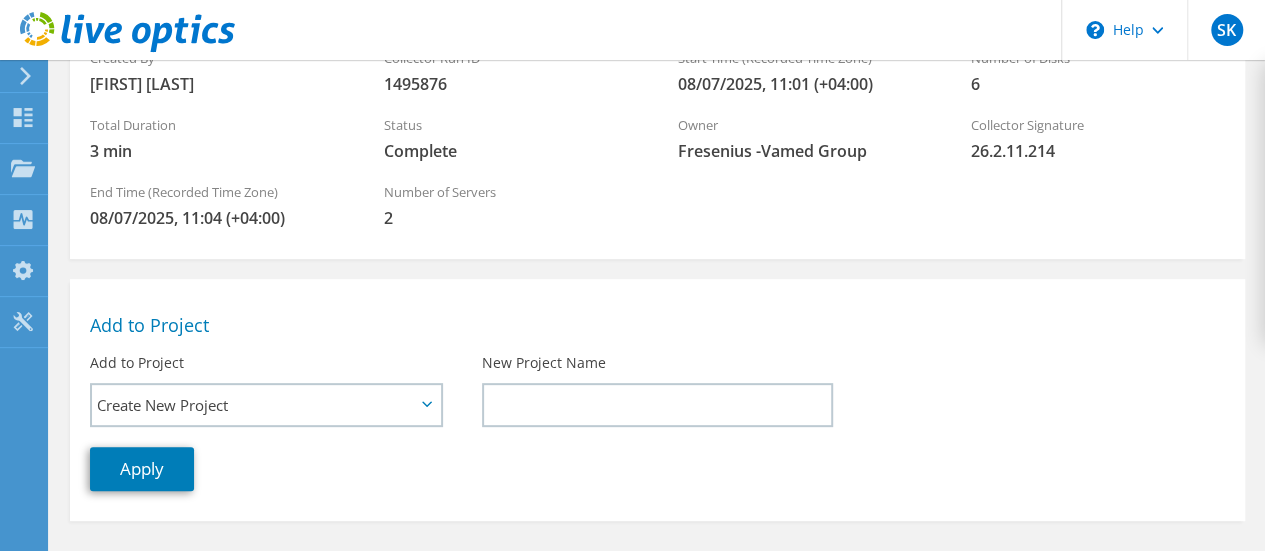 scroll, scrollTop: 0, scrollLeft: 0, axis: both 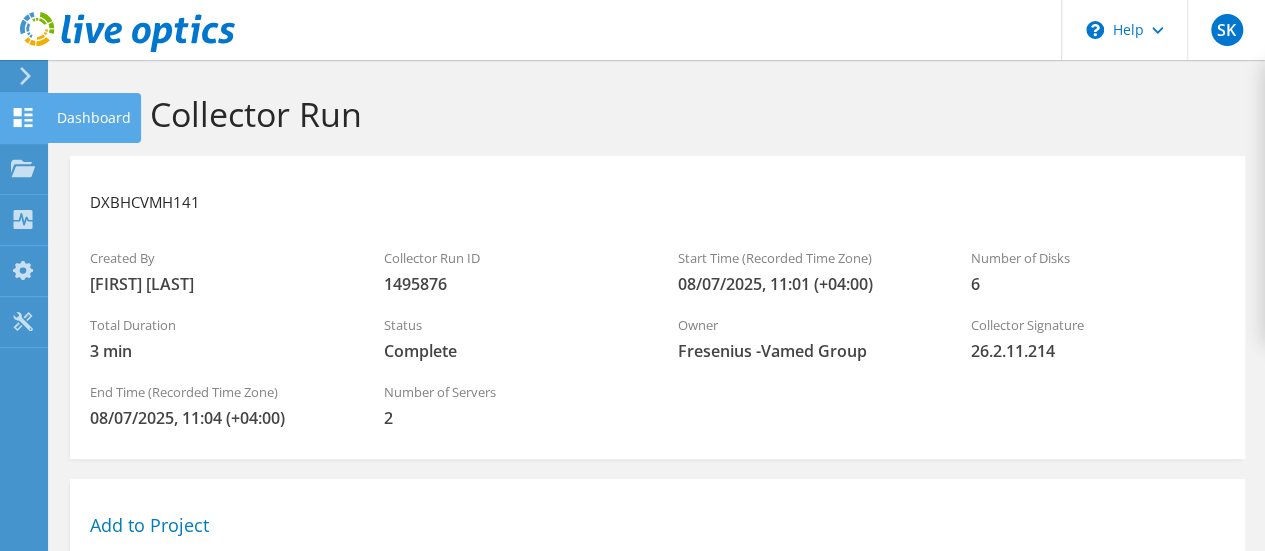 click on "Dashboard" at bounding box center [-66, 118] 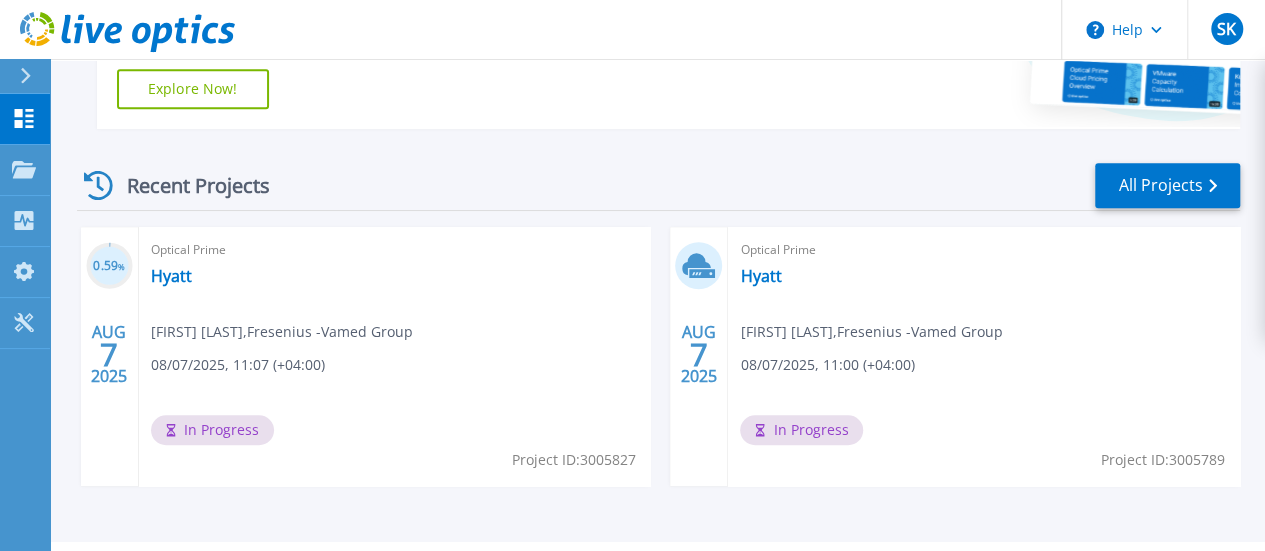 scroll, scrollTop: 526, scrollLeft: 0, axis: vertical 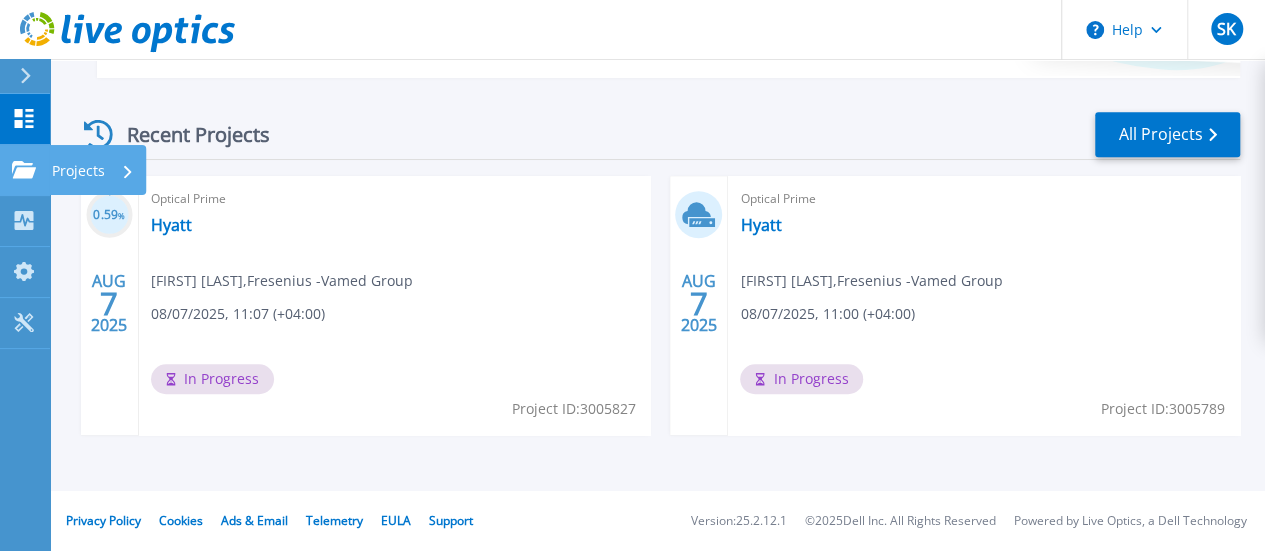 click on "Projects Projects" at bounding box center (25, 170) 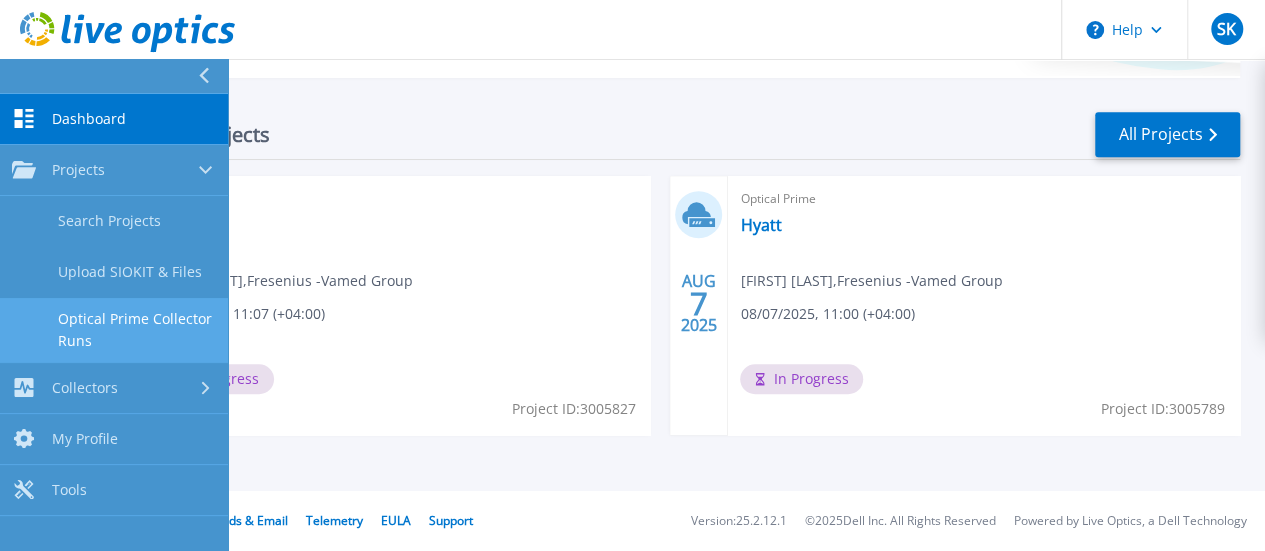 click on "Optical Prime Collector Runs" at bounding box center [114, 330] 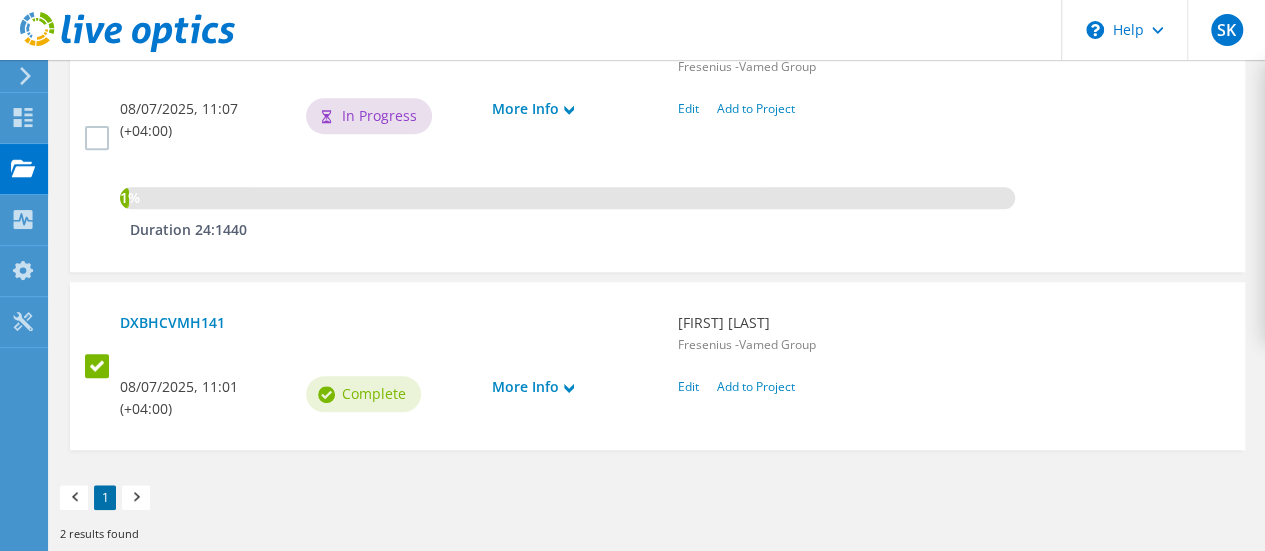 scroll, scrollTop: 549, scrollLeft: 0, axis: vertical 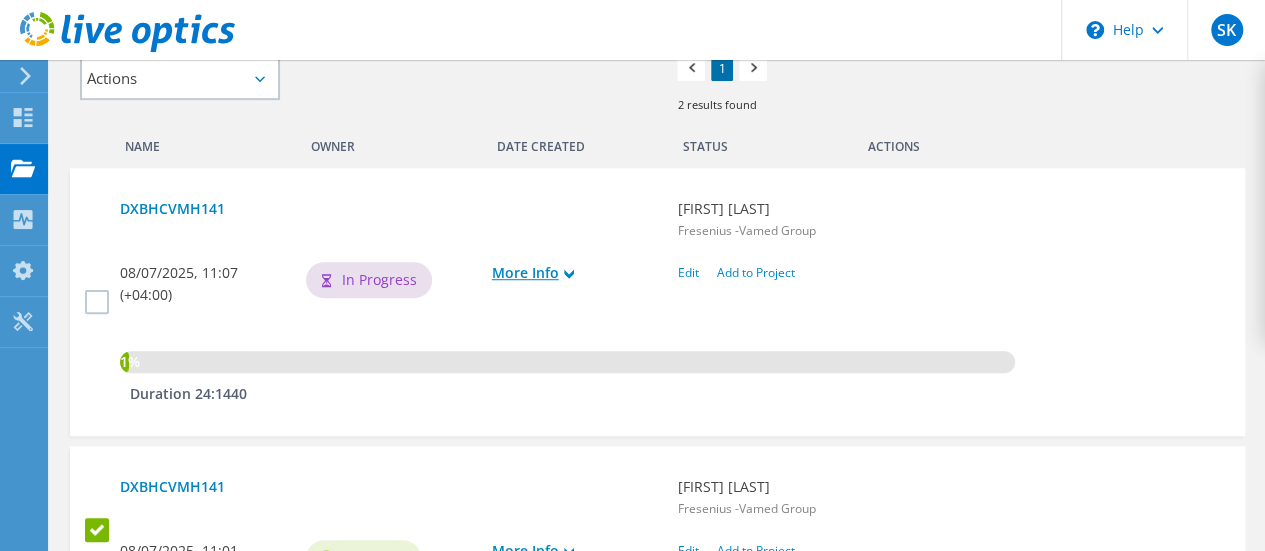 click on "More Info" at bounding box center (575, 273) 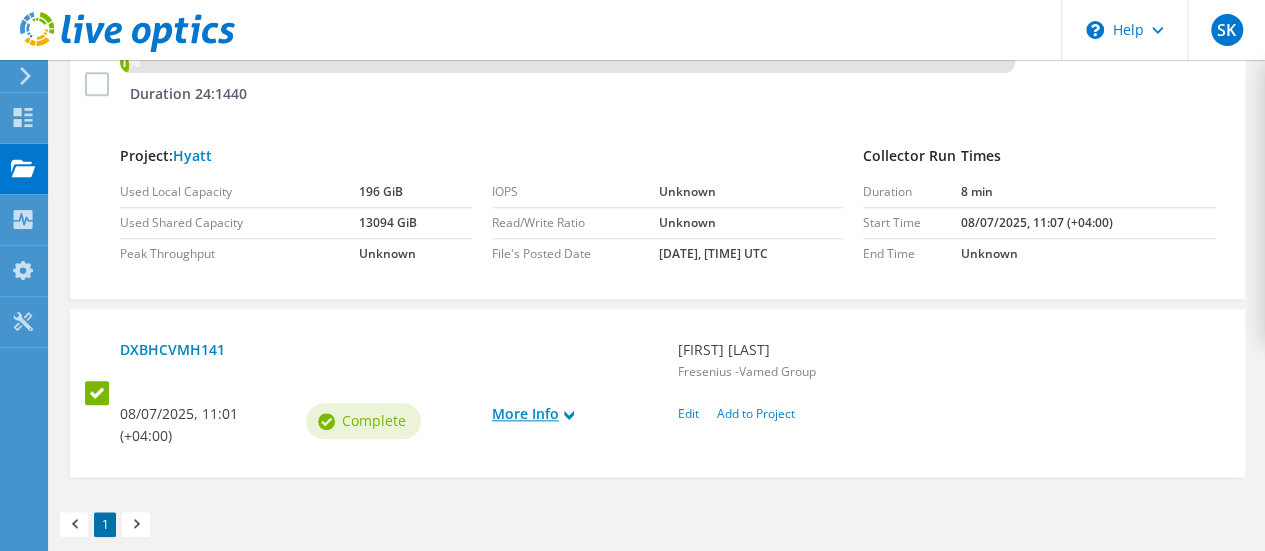 scroll, scrollTop: 749, scrollLeft: 0, axis: vertical 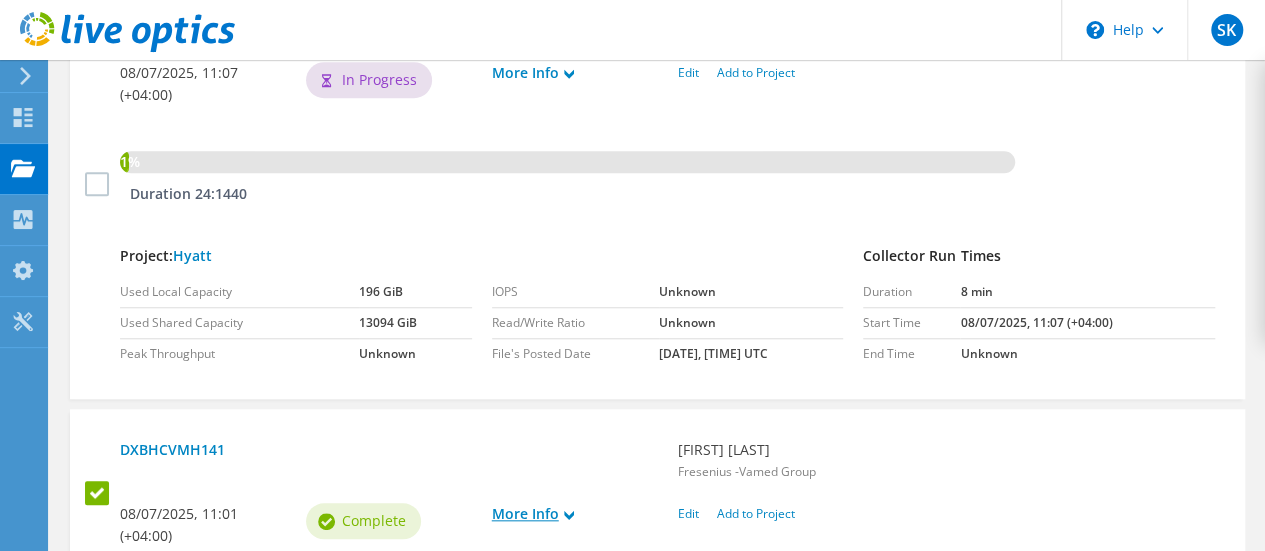 click on "More Info" at bounding box center (575, 514) 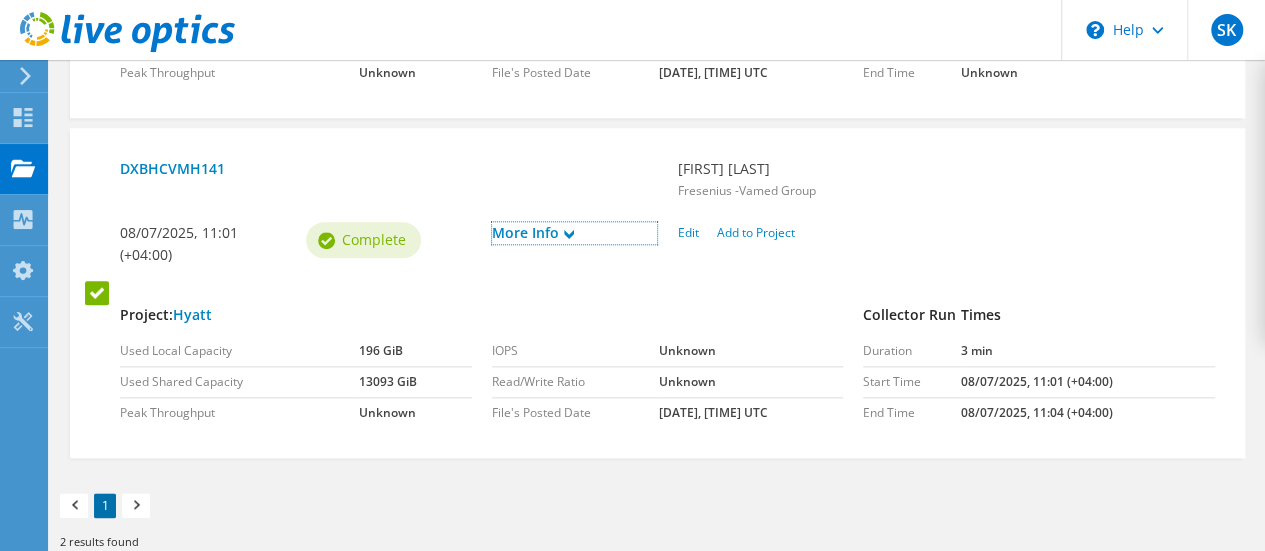 scroll, scrollTop: 1049, scrollLeft: 0, axis: vertical 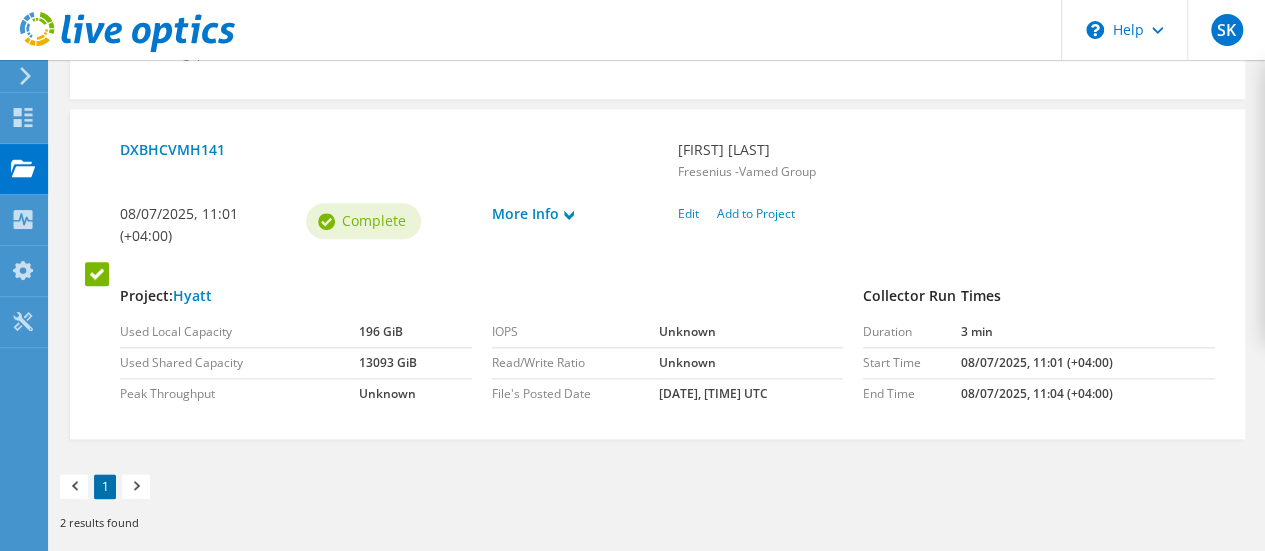 click at bounding box center [99, 274] 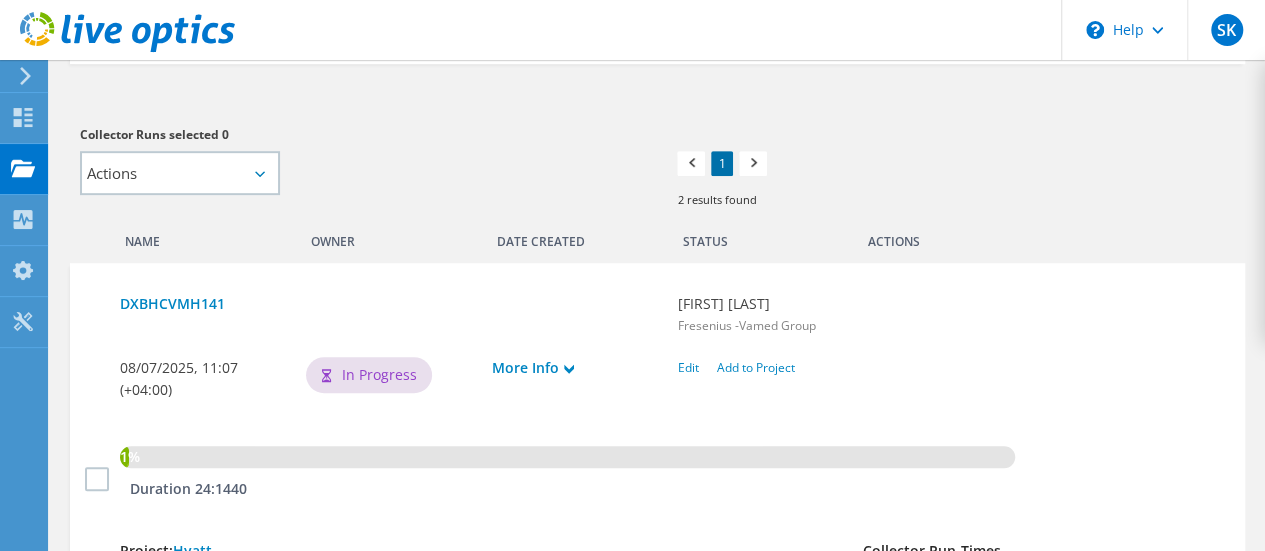 scroll, scrollTop: 449, scrollLeft: 0, axis: vertical 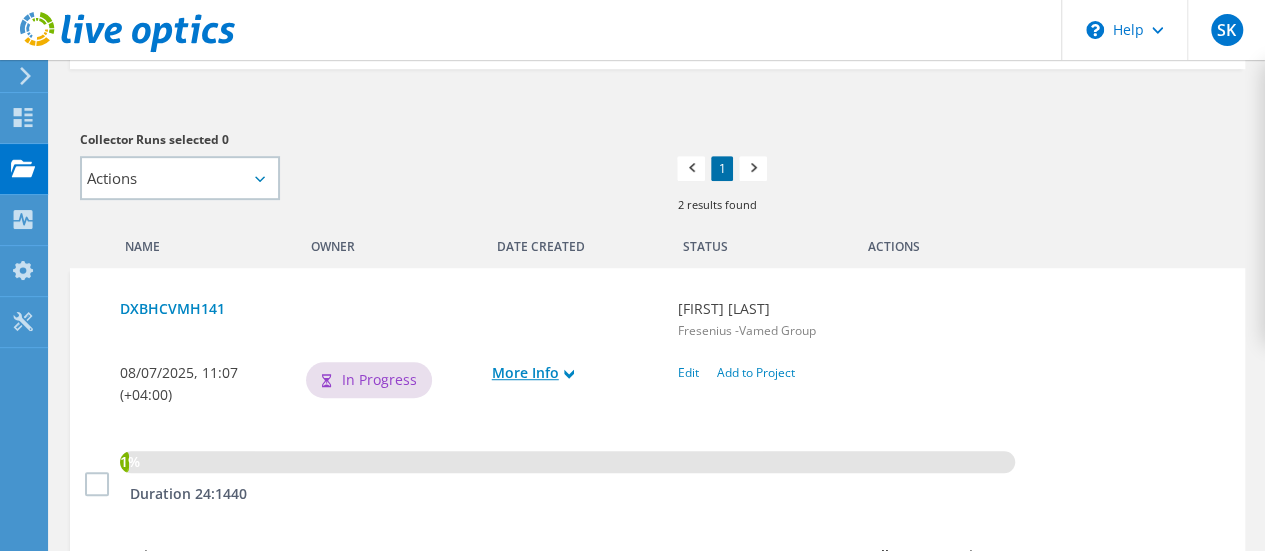 click on "More Info" at bounding box center (575, 373) 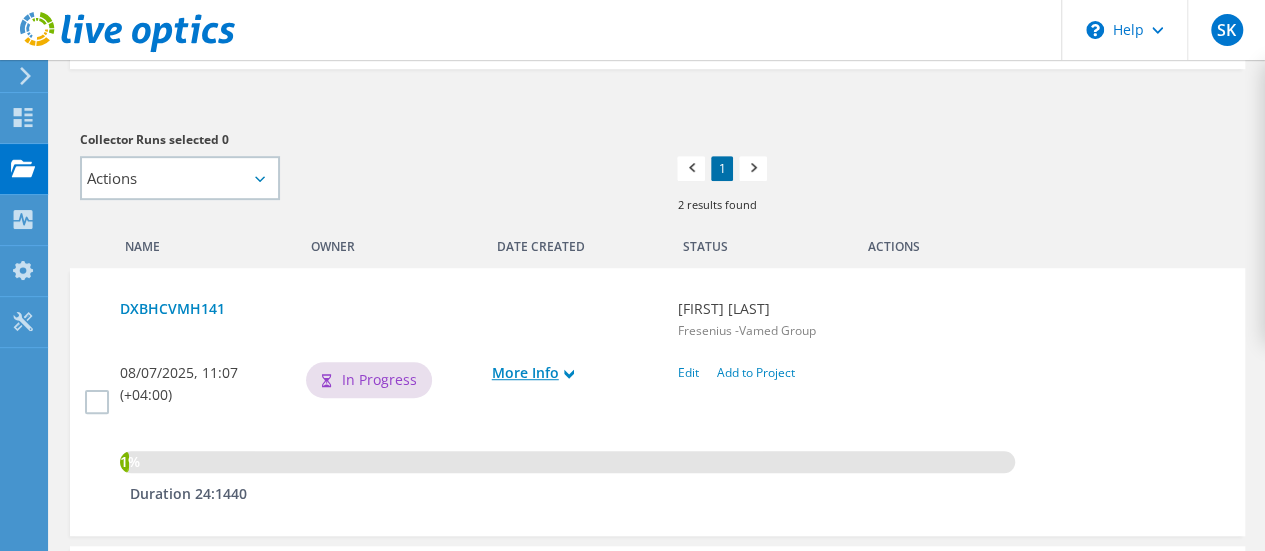 click 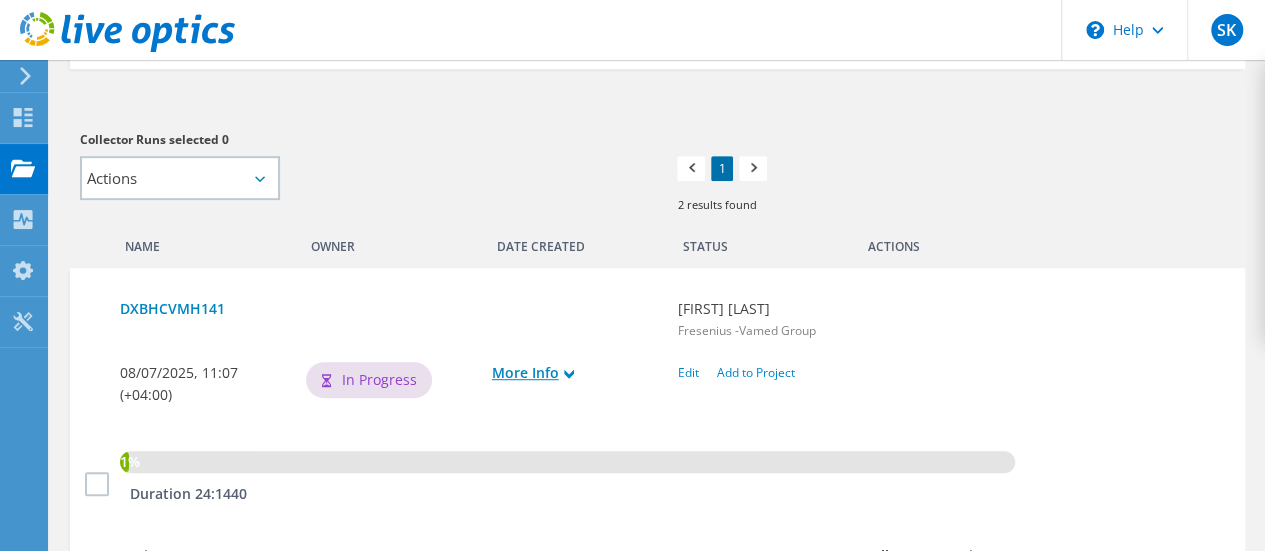 click 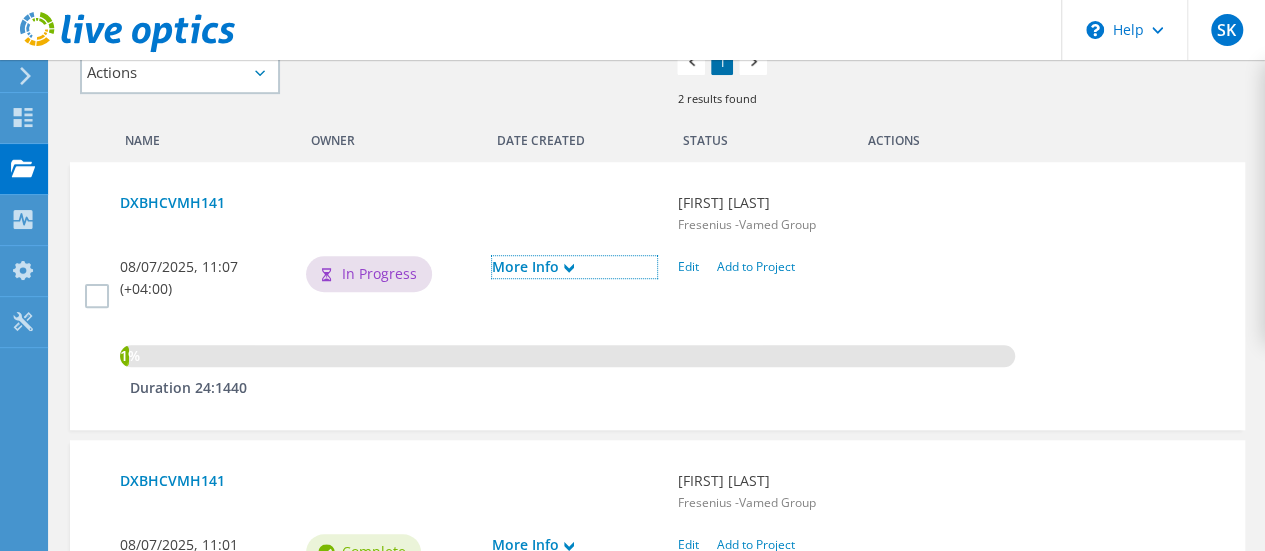 scroll, scrollTop: 649, scrollLeft: 0, axis: vertical 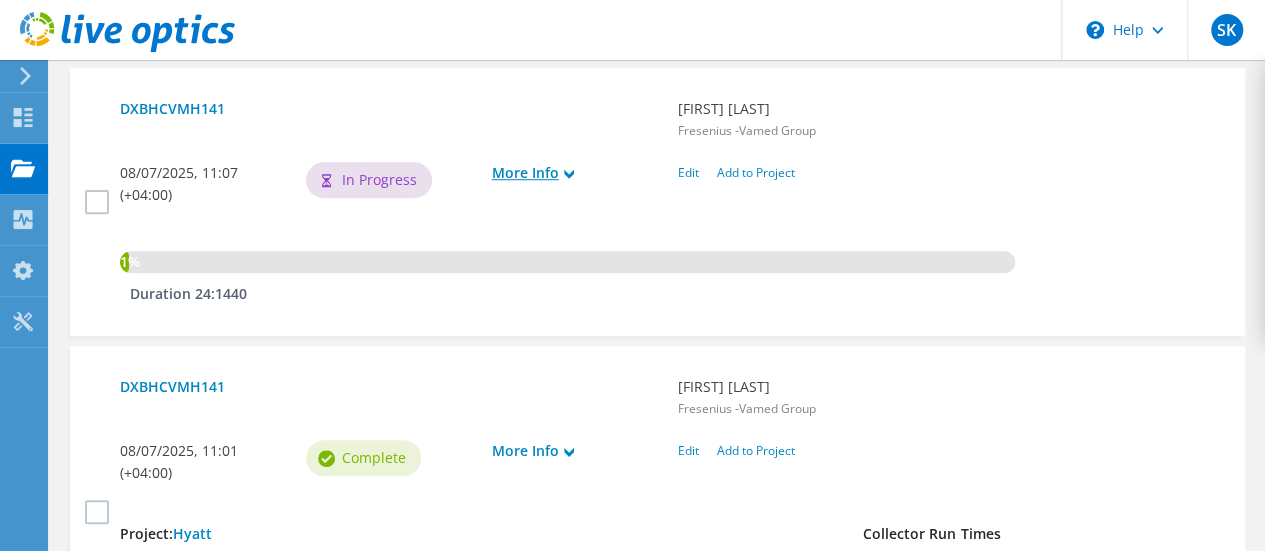 click on "More Info" at bounding box center (575, 173) 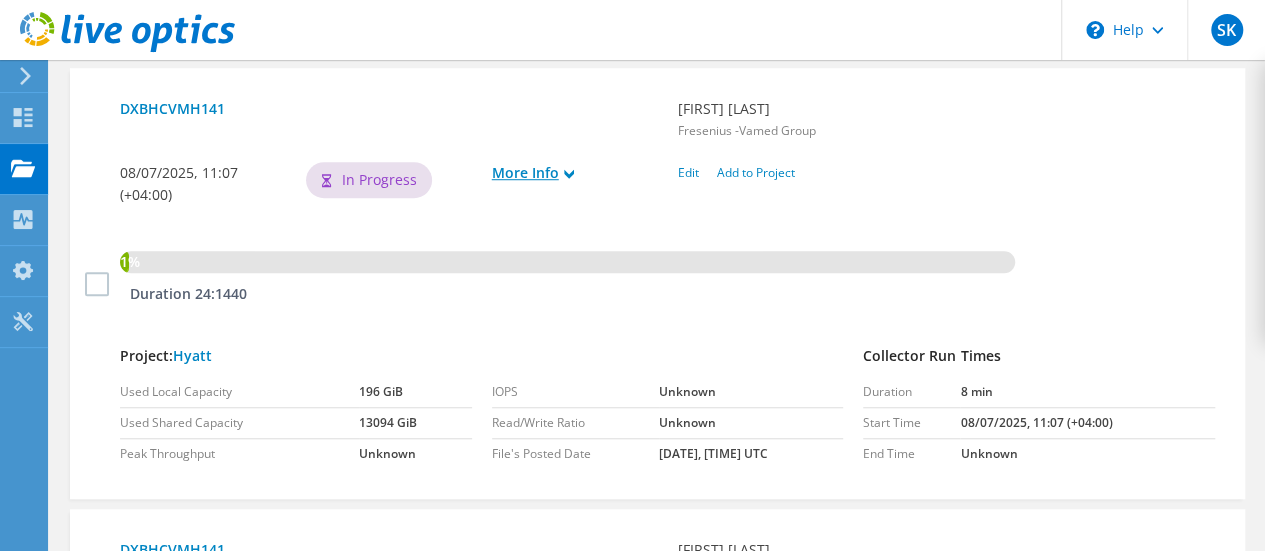 click on "More Info" at bounding box center (575, 173) 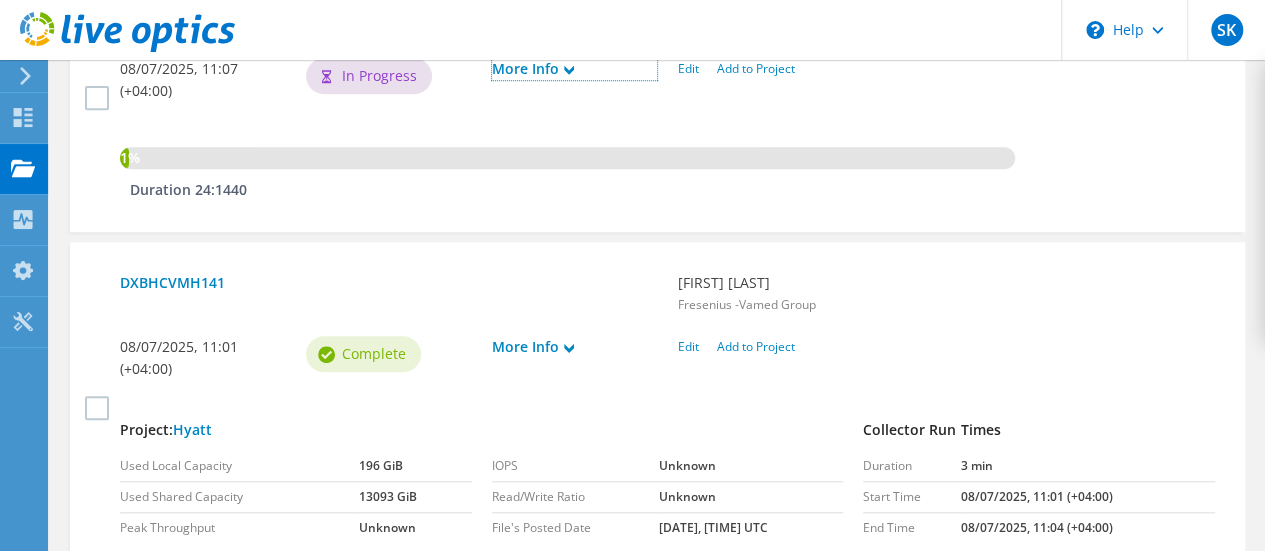 scroll, scrollTop: 911, scrollLeft: 0, axis: vertical 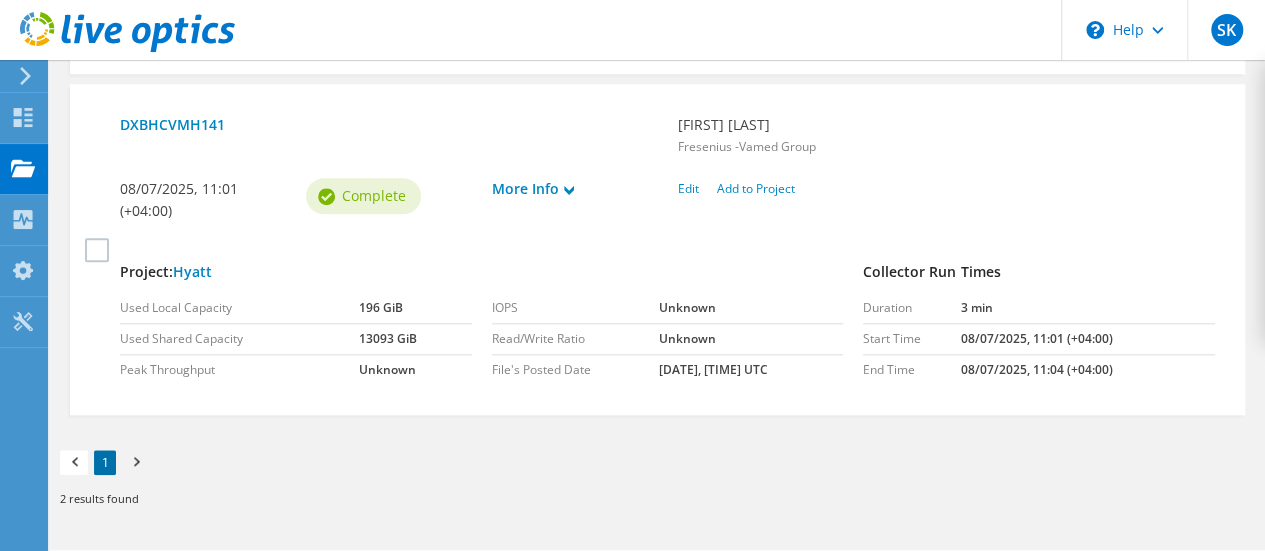 click at bounding box center [136, 462] 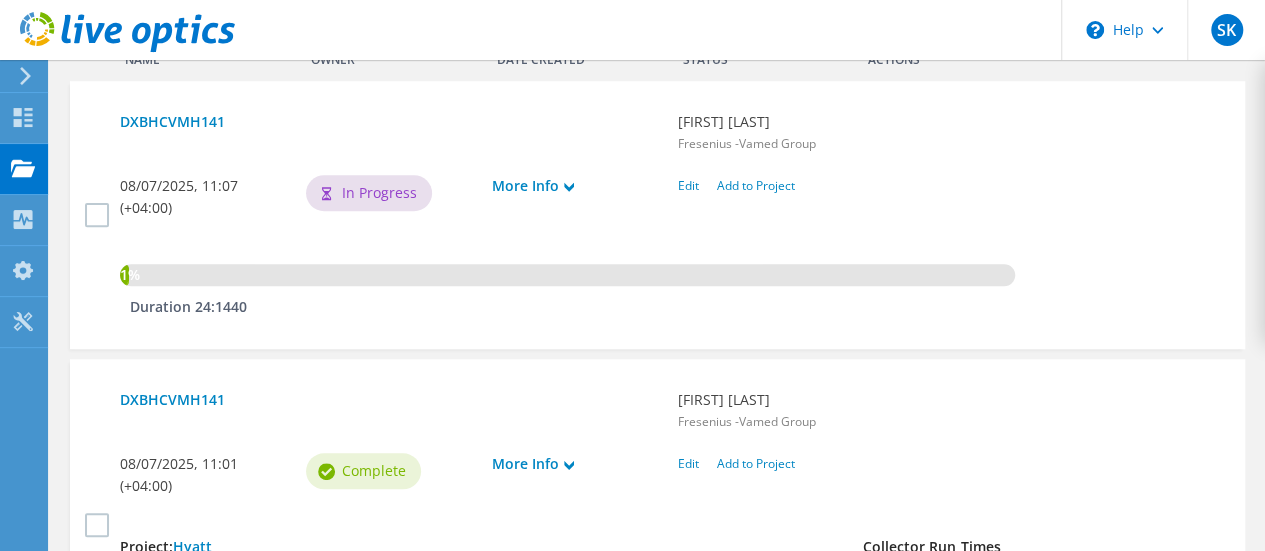 scroll, scrollTop: 511, scrollLeft: 0, axis: vertical 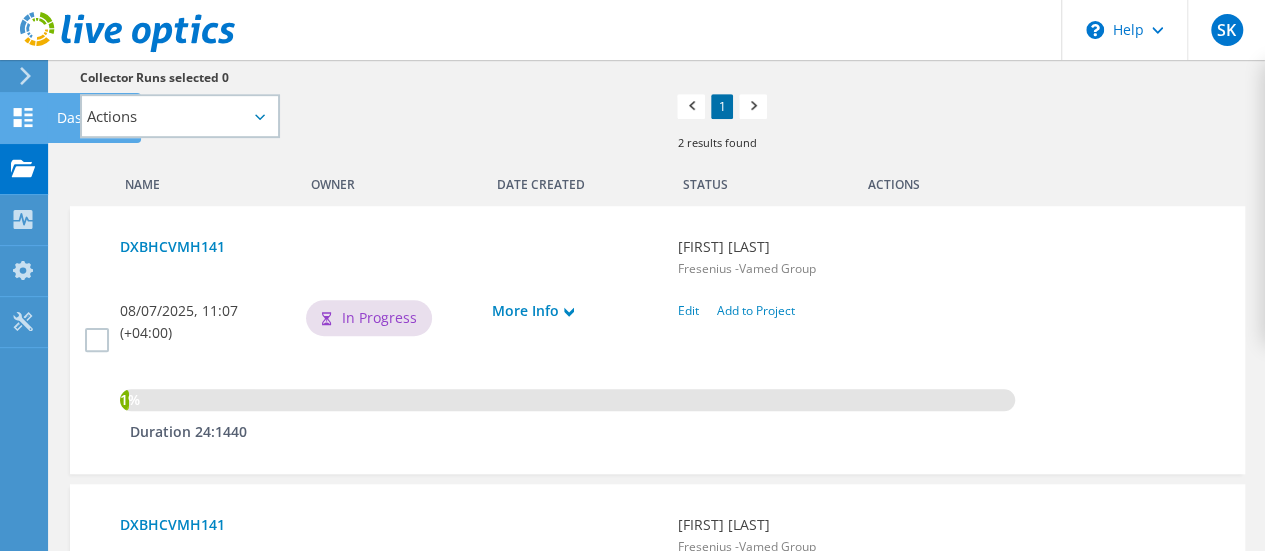 click on "Dashboard" at bounding box center [-66, 118] 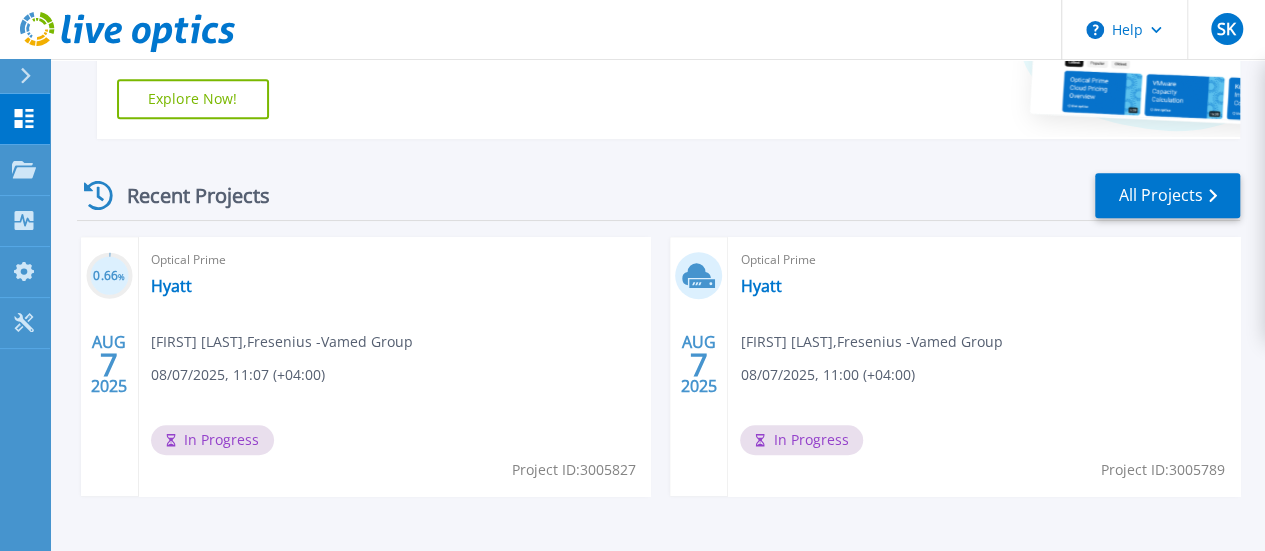 scroll, scrollTop: 526, scrollLeft: 0, axis: vertical 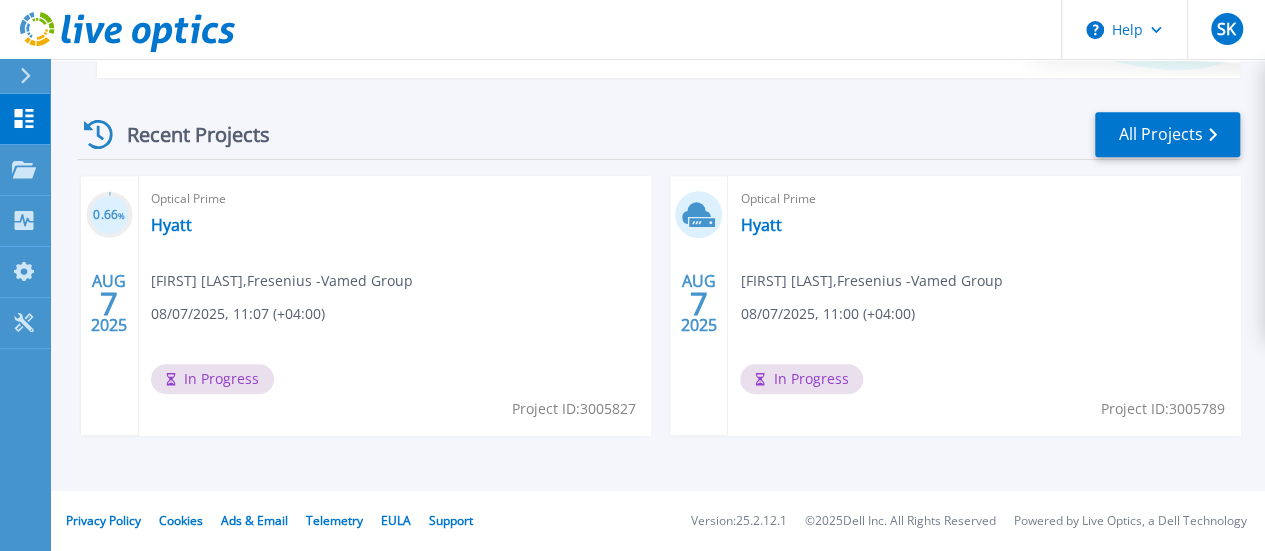 click on "Optical Prime Hyatt [FIRST] [LAST] , Fresenius -Vamed Group [DATE], [TIME] ([TIMEZONE]) In Progress Project ID: 3005789" at bounding box center (984, 305) 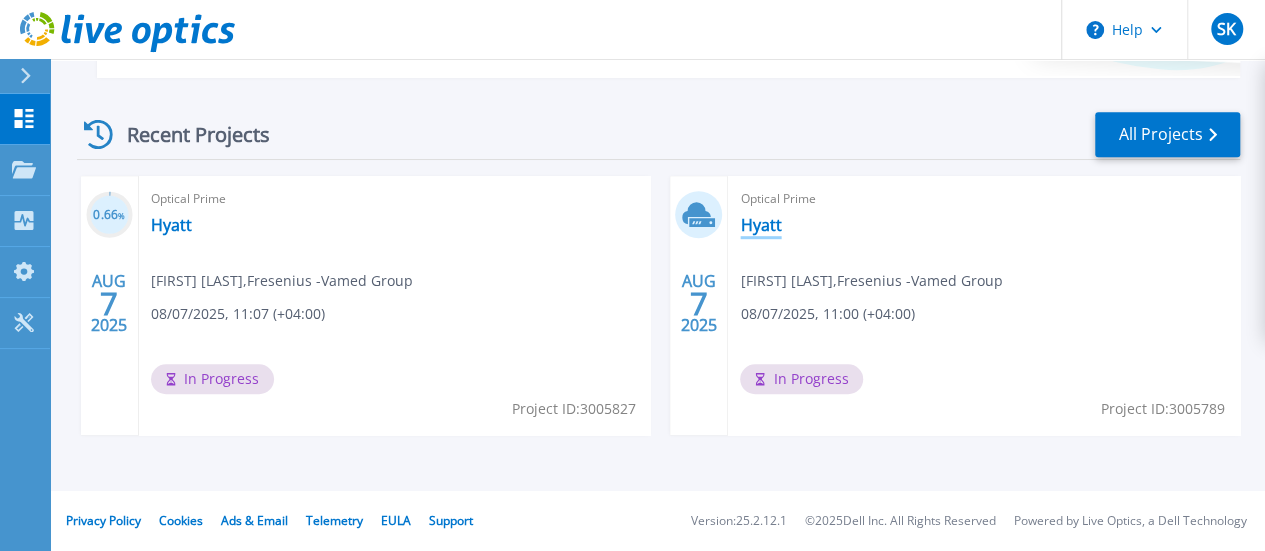 click on "Hyatt" at bounding box center [760, 225] 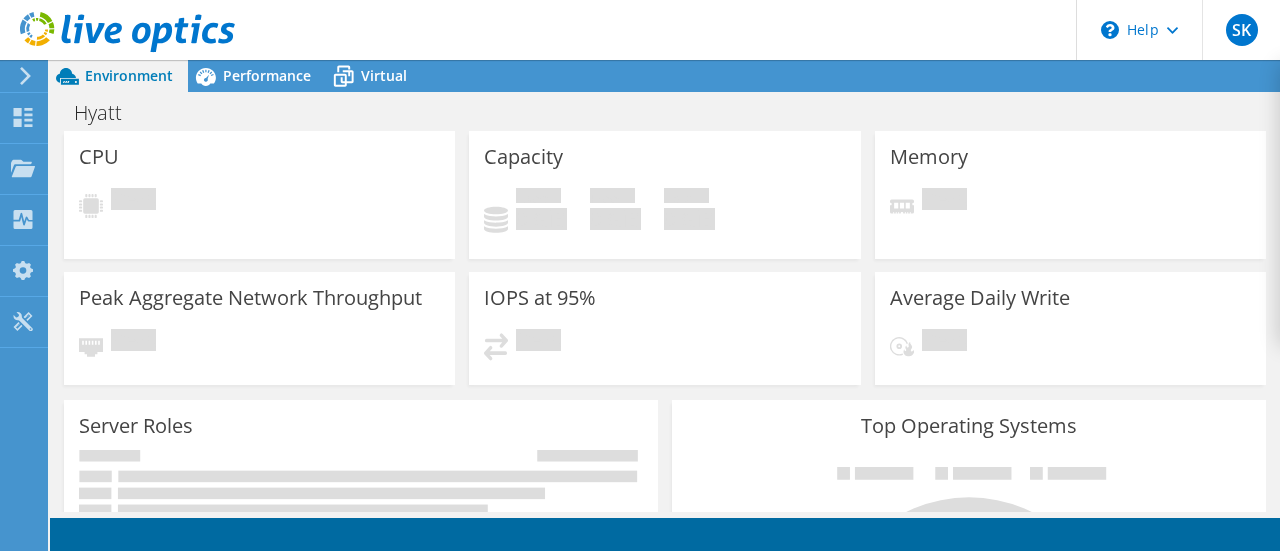 scroll, scrollTop: 0, scrollLeft: 0, axis: both 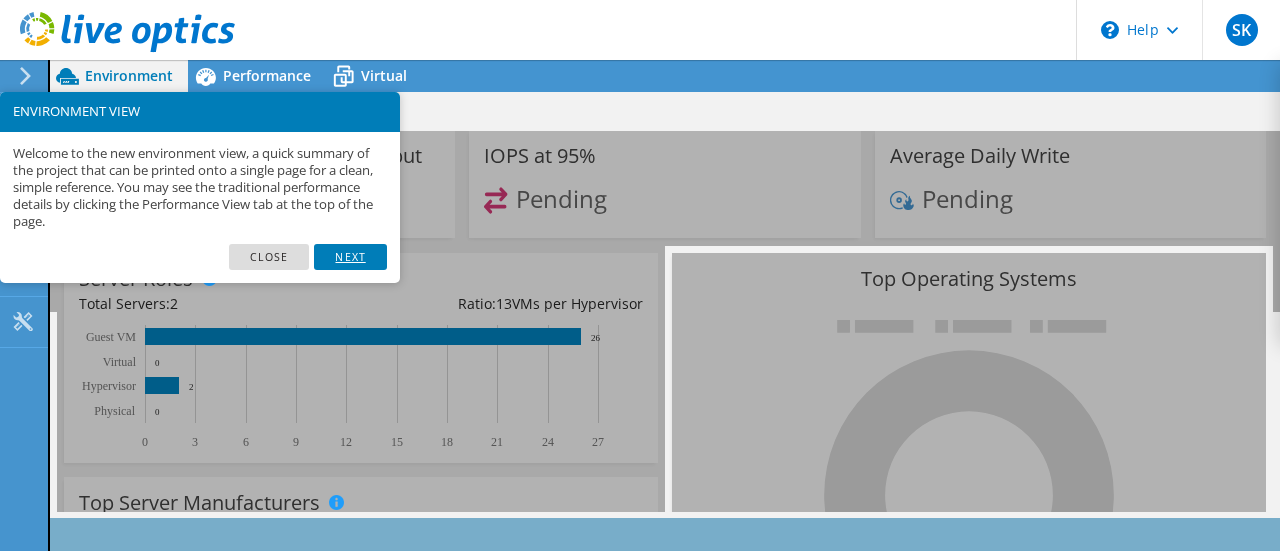 click on "Next" at bounding box center (350, 257) 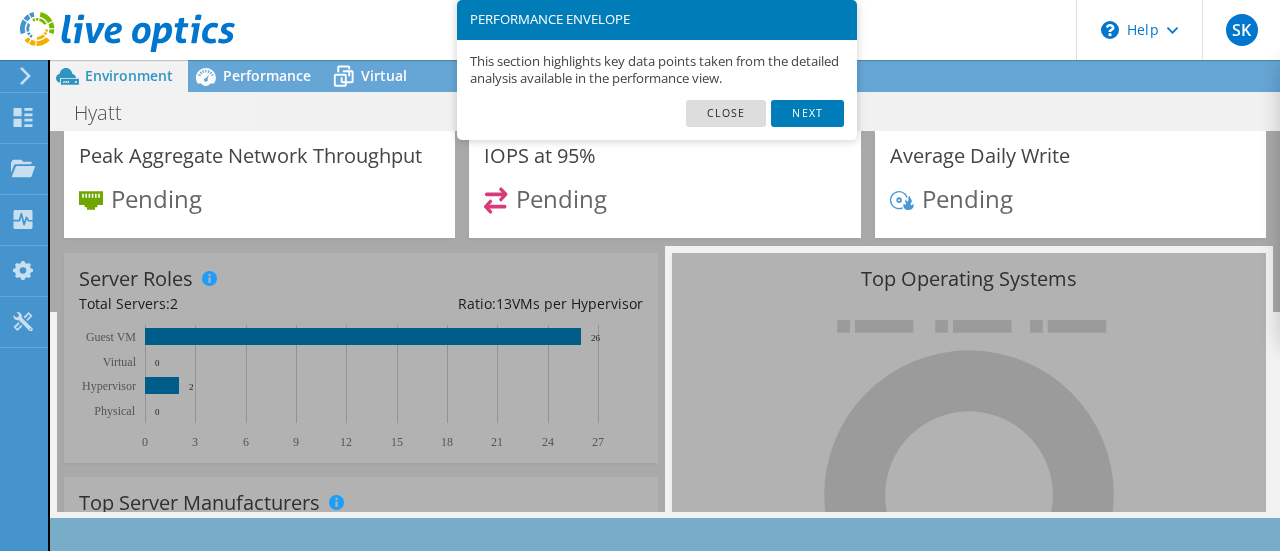 scroll, scrollTop: 0, scrollLeft: 0, axis: both 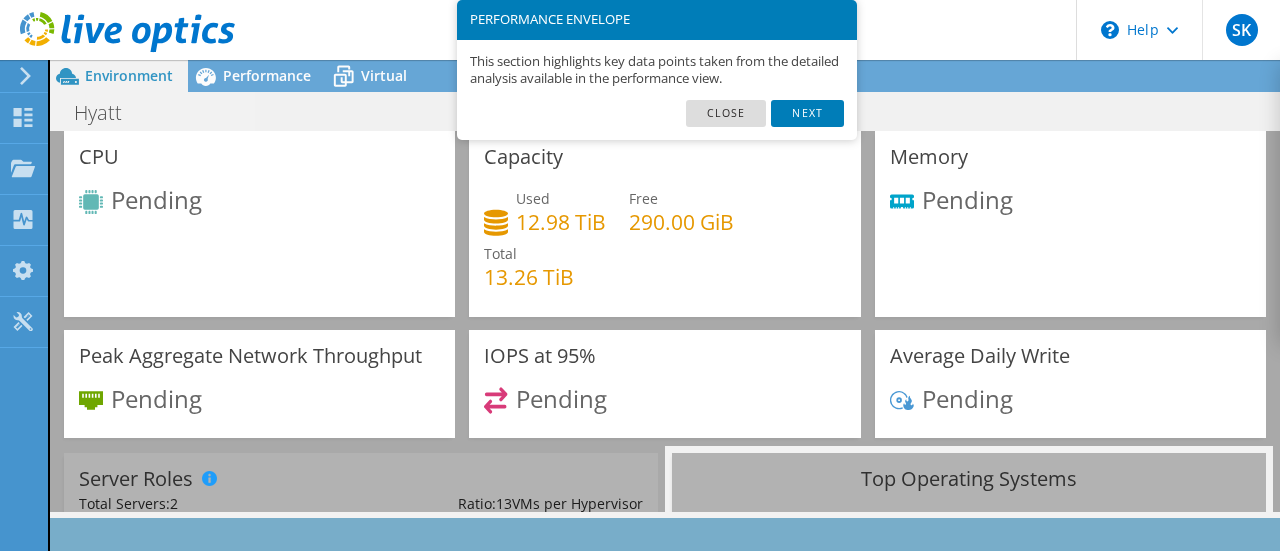 click on "Close Next" at bounding box center (657, 120) 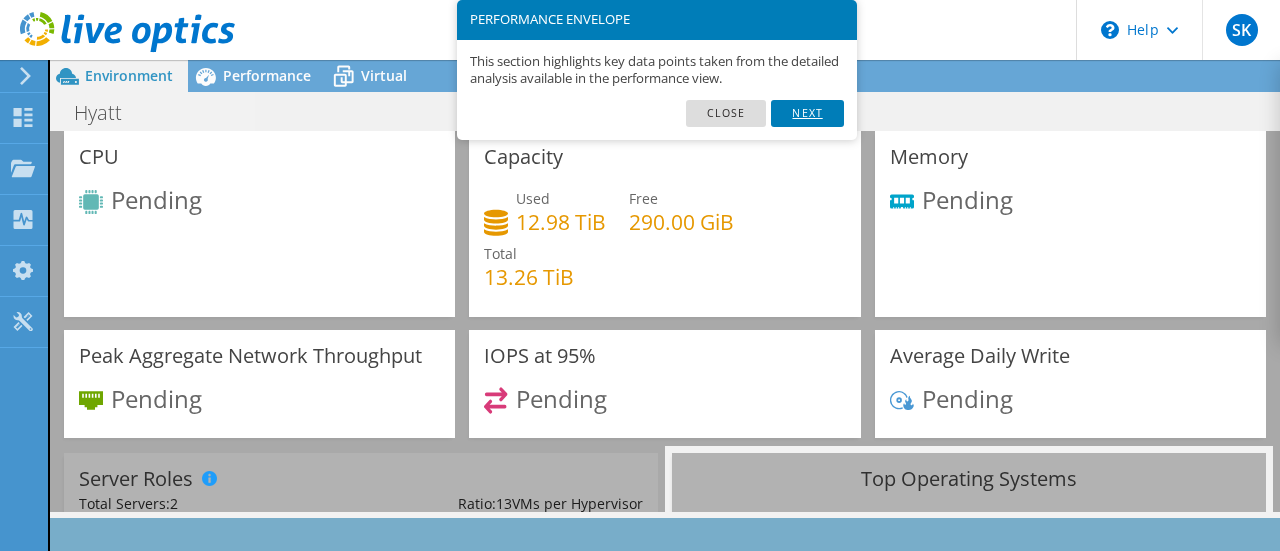 click on "Next" at bounding box center (807, 113) 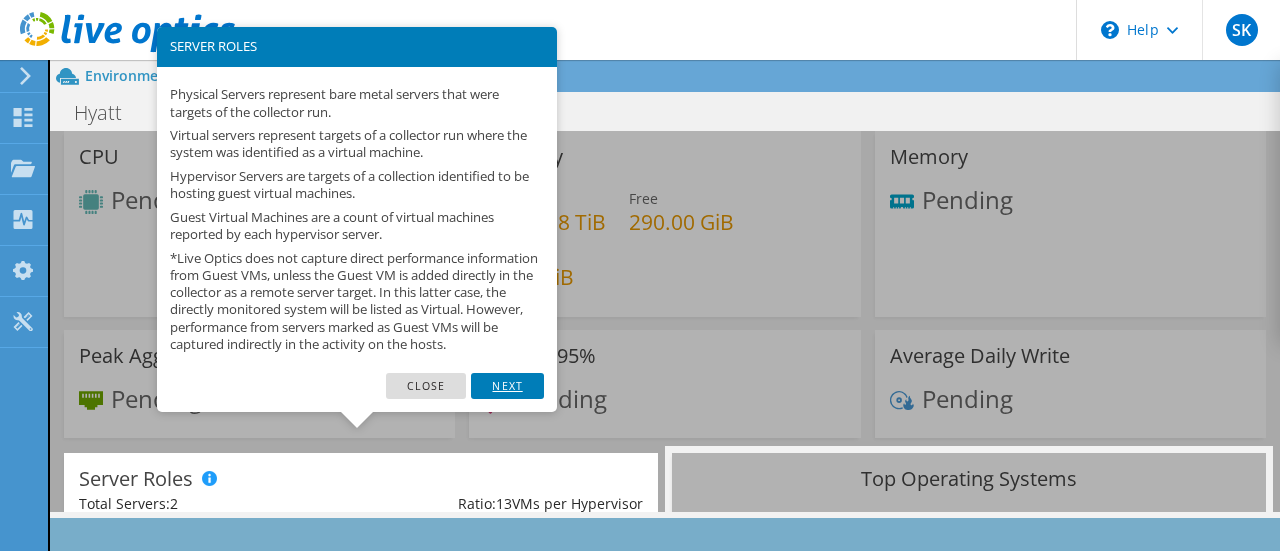 click on "Next" at bounding box center (507, 386) 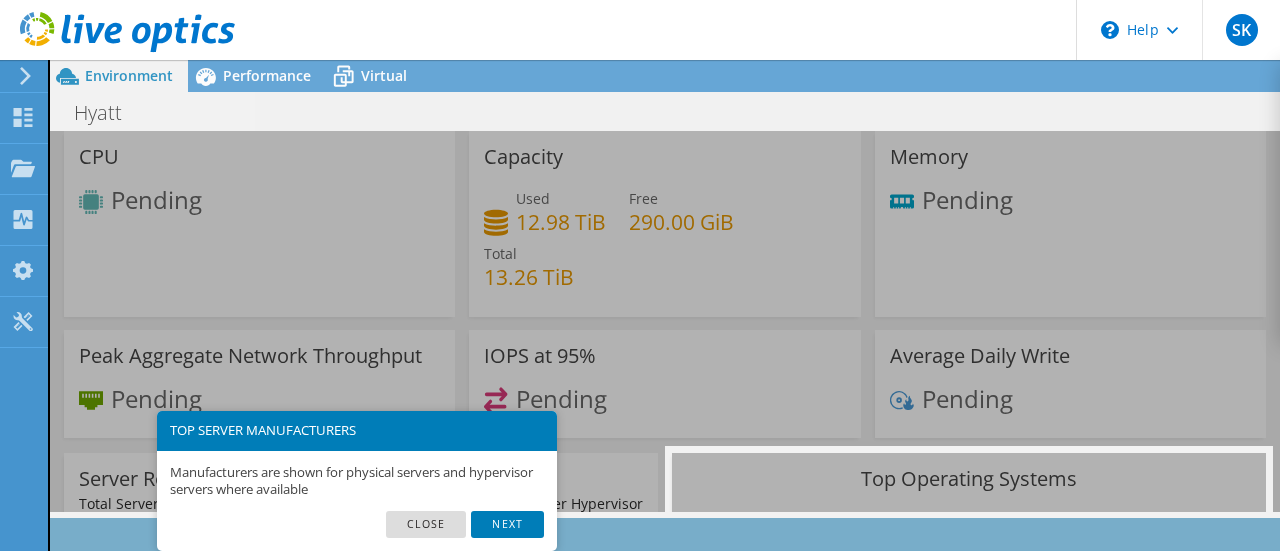click on "Manufacturers are shown for physical servers and hypervisor servers where available" at bounding box center (357, 481) 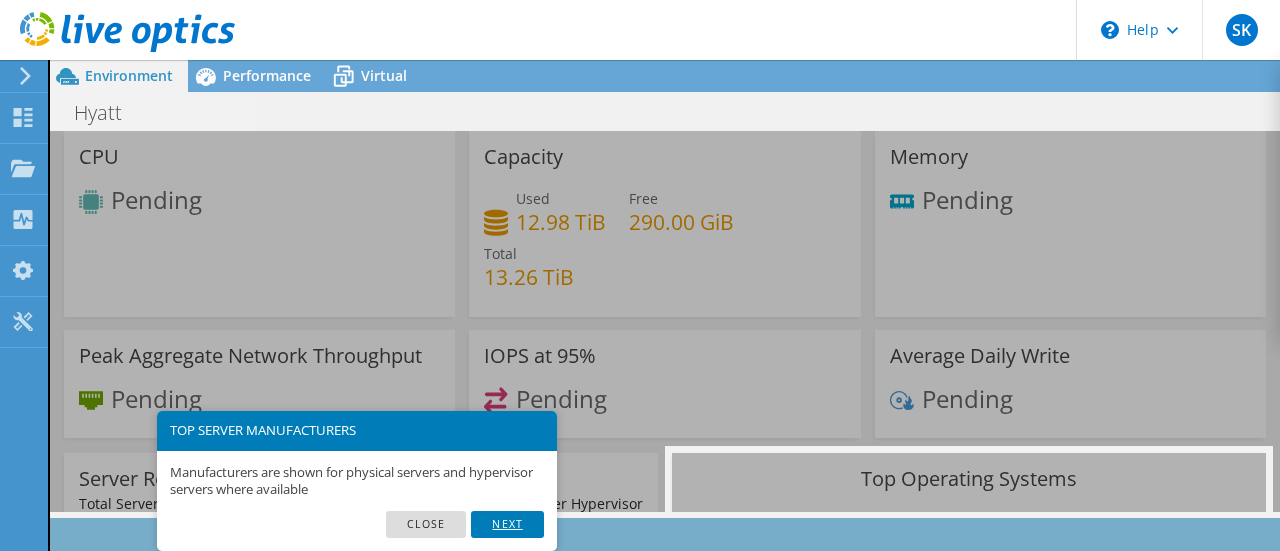 click on "Next" at bounding box center [507, 524] 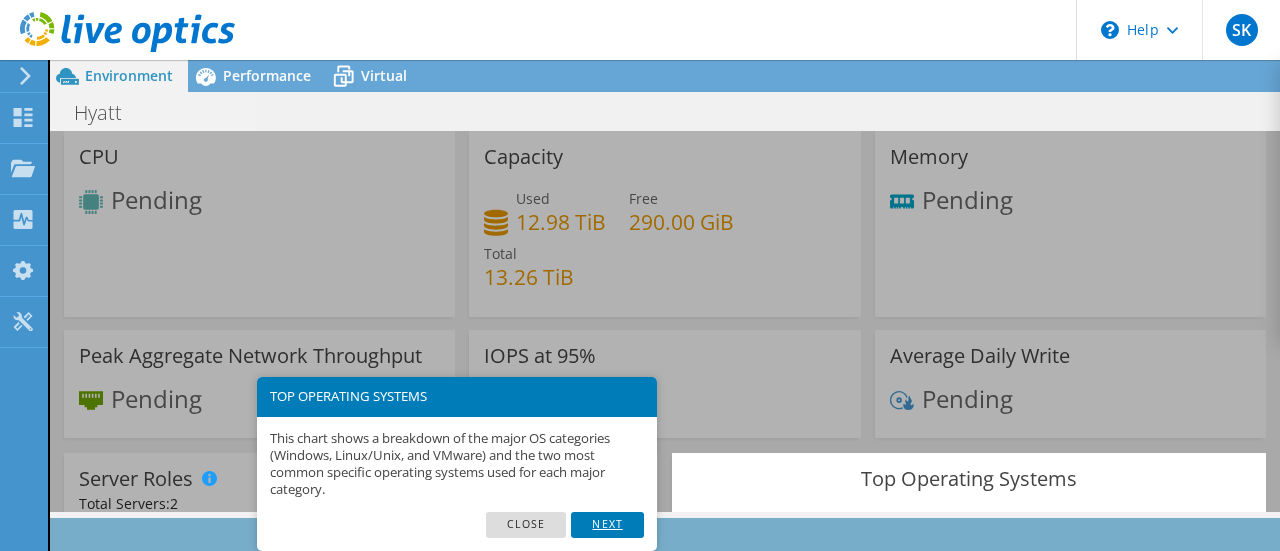 click on "Next" at bounding box center [607, 525] 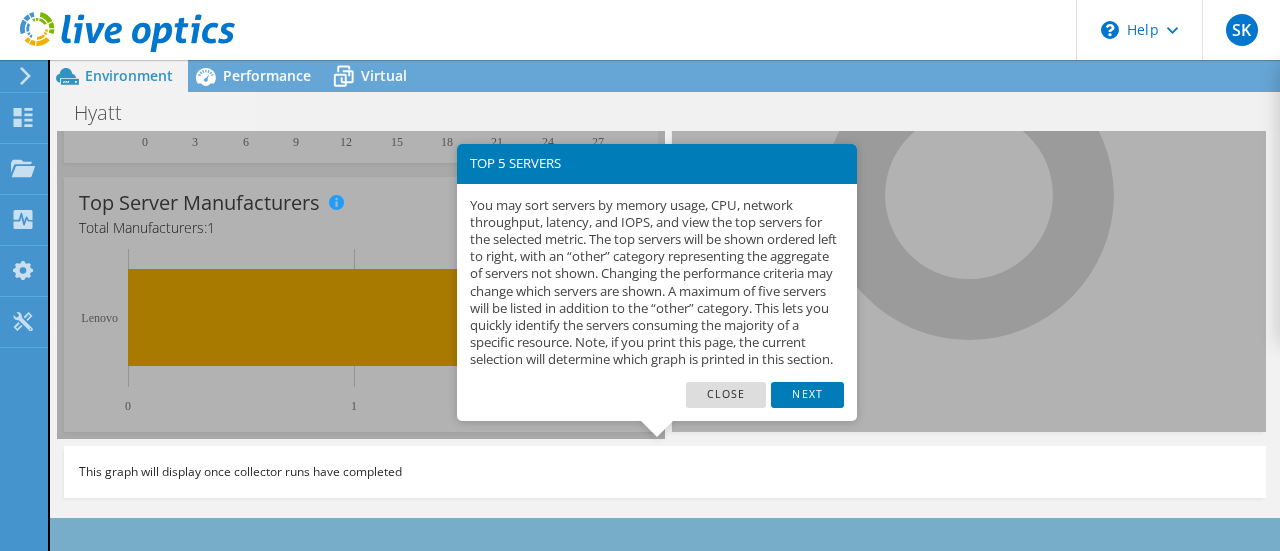click on "You may sort servers by memory usage, CPU, network throughput, latency, and IOPS, and view the top servers for the selected metric. The top servers will be shown ordered left to right, with an “other” category representing the aggregate of servers not shown.  Changing the performance criteria may change which servers are shown.  A maximum of five servers will be listed in addition to the “other” category.  This lets you quickly identify the servers consuming the majority of a specific resource.  Note, if you print this page, the current selection will determine which graph is printed in this section." at bounding box center [657, 283] 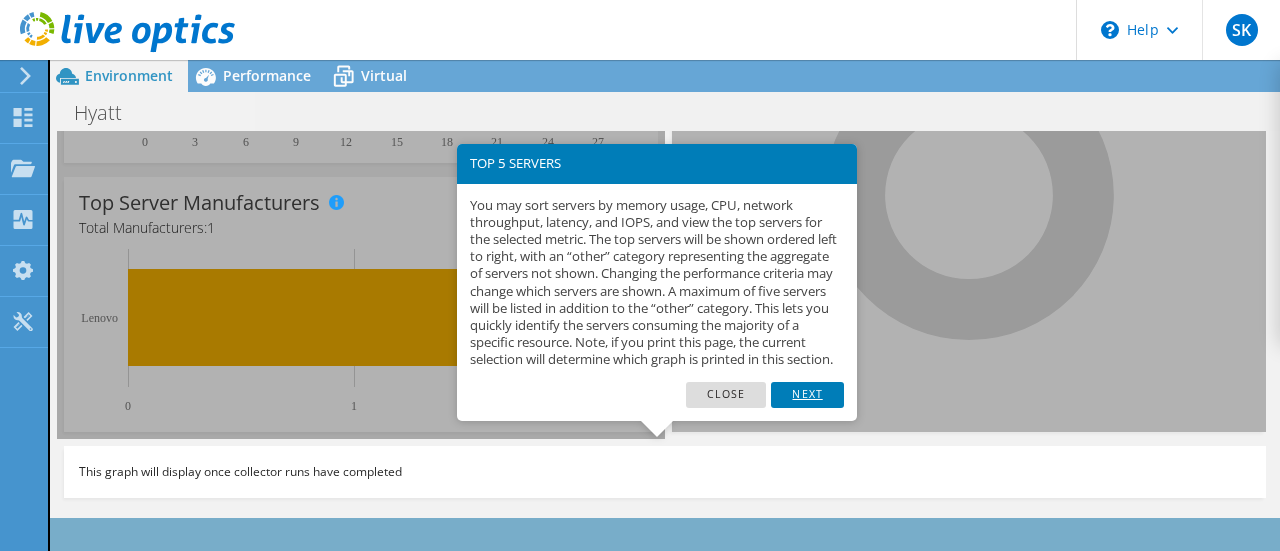 click on "Next" at bounding box center [807, 395] 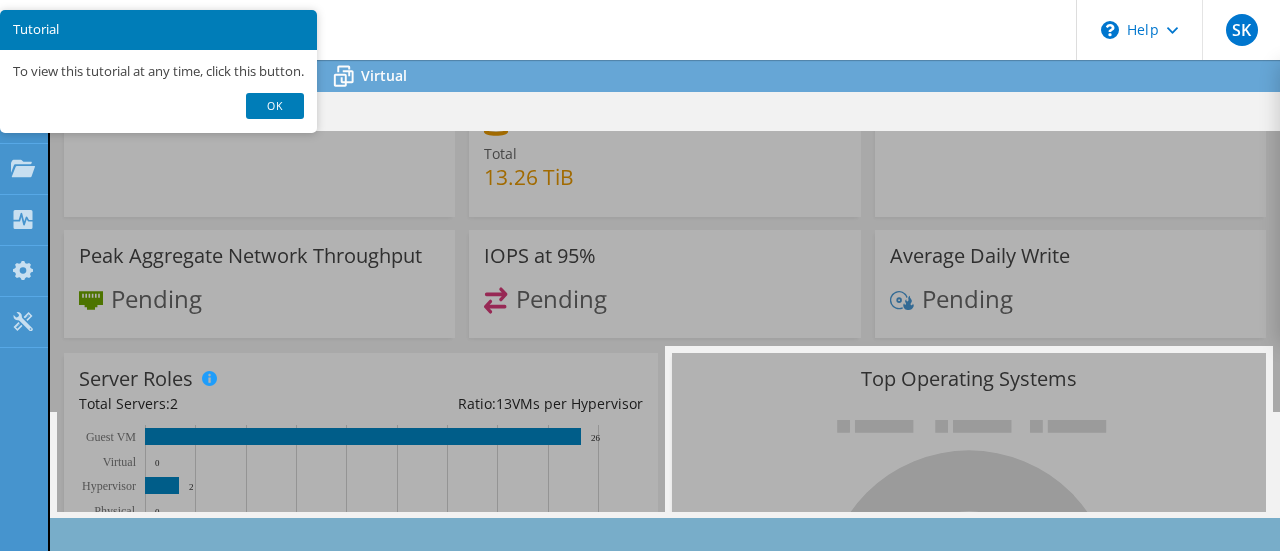 scroll, scrollTop: 0, scrollLeft: 0, axis: both 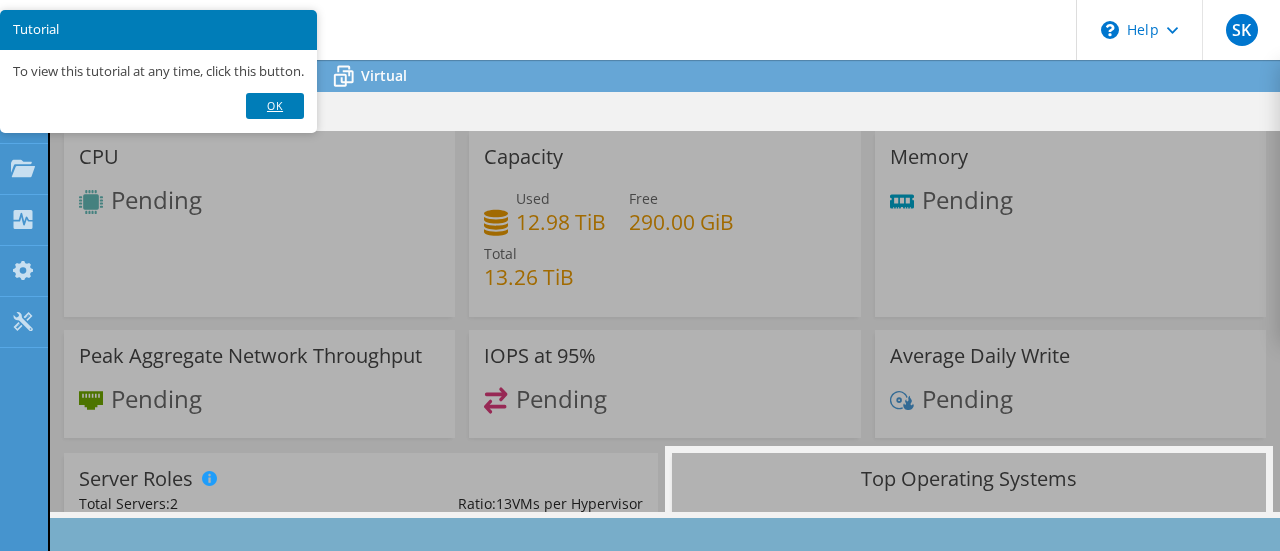 click on "Ok" at bounding box center [275, 106] 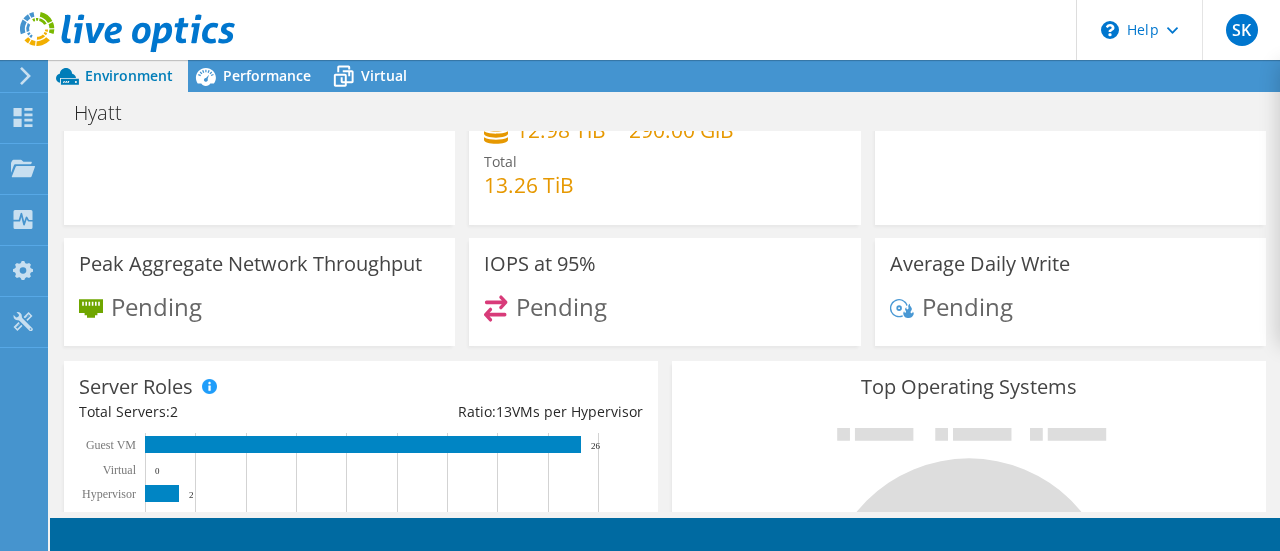scroll, scrollTop: 0, scrollLeft: 0, axis: both 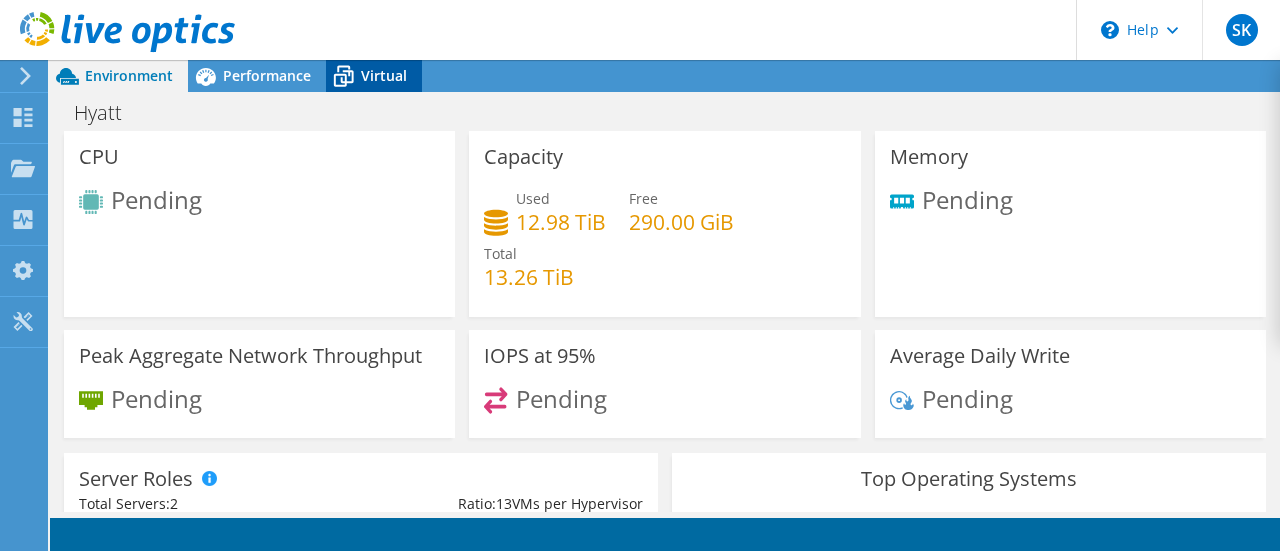 click on "Virtual" at bounding box center (384, 75) 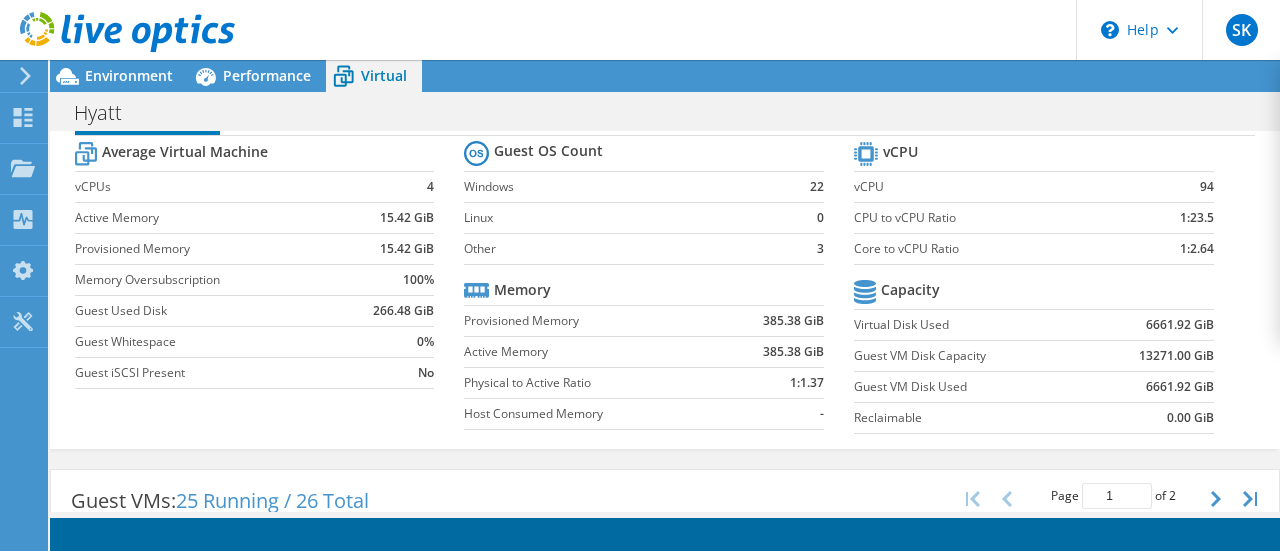 scroll, scrollTop: 0, scrollLeft: 0, axis: both 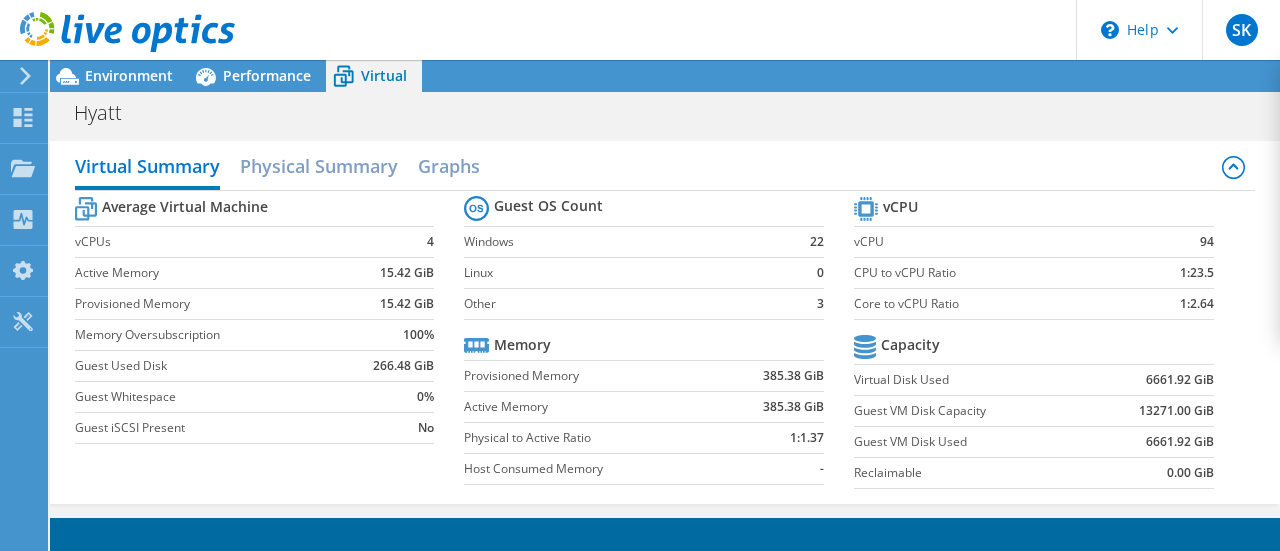 click on "SK
End User
Soheb Khan
soheb.khan@ebm.ae
Fresenius -Vamed Group
My Profile
Log Out
\n
Help
Explore Helpful Articles
Contact Support" at bounding box center (640, 275) 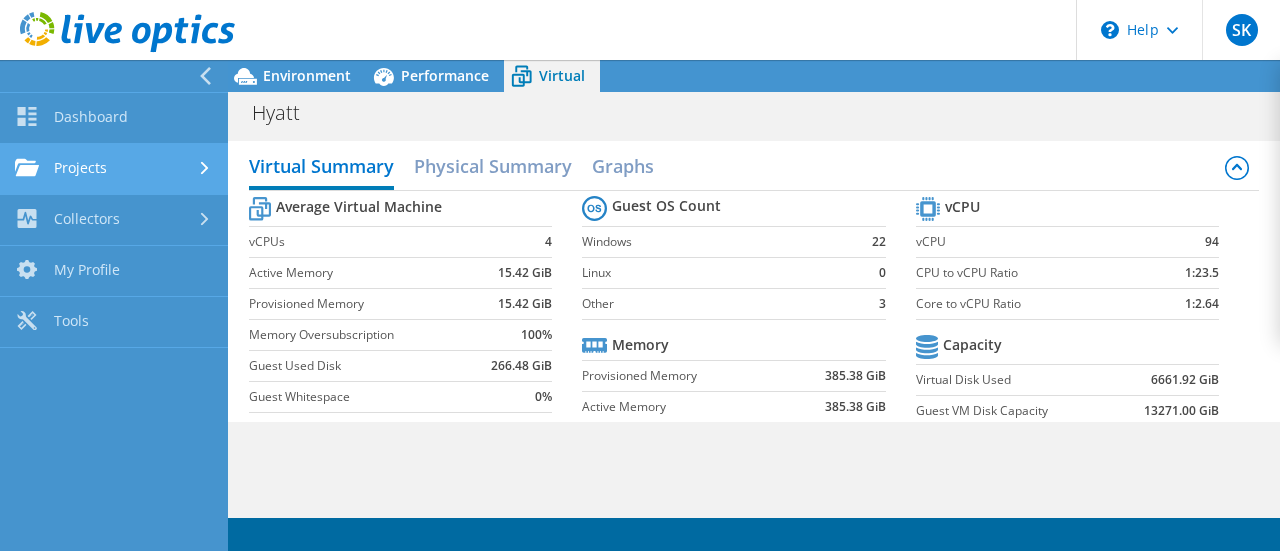 click on "Projects" at bounding box center (114, 169) 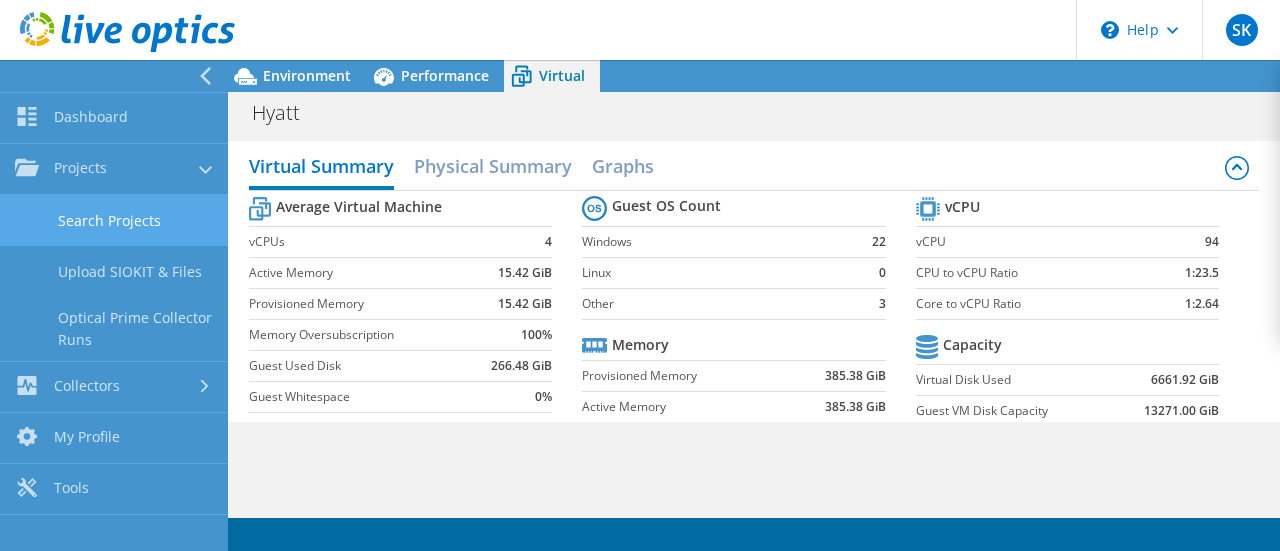 click on "Search Projects" at bounding box center [114, 220] 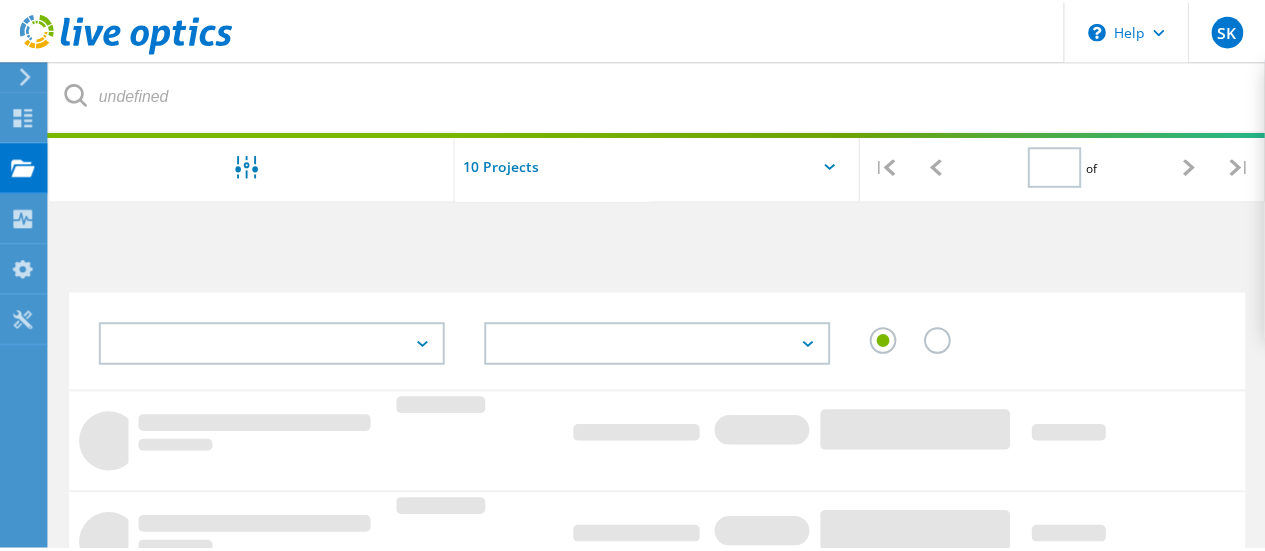 scroll, scrollTop: 0, scrollLeft: 0, axis: both 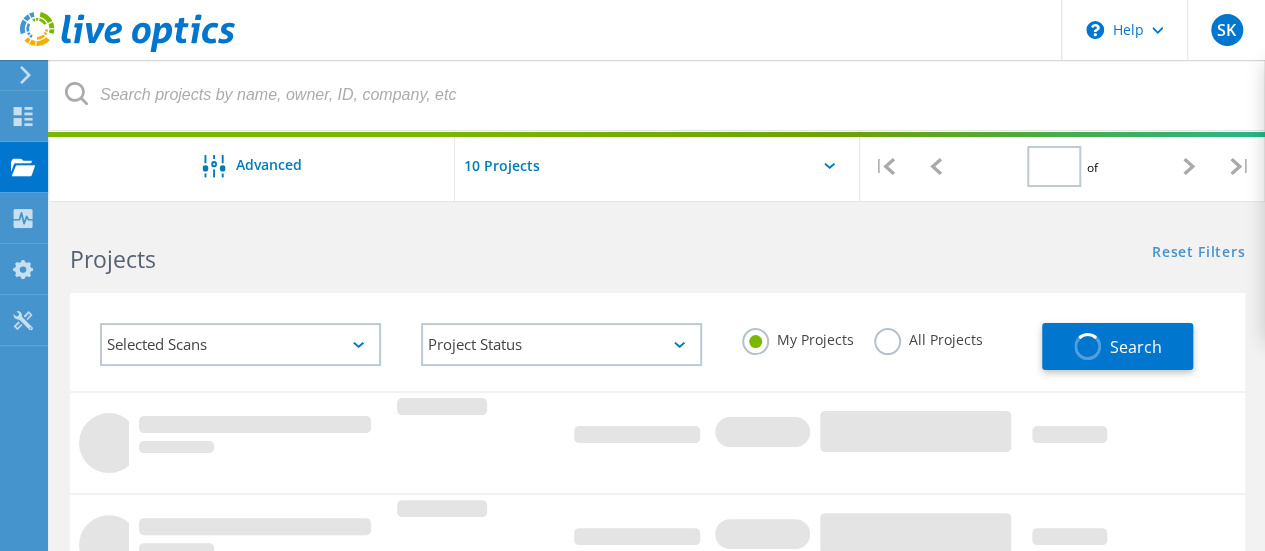 type on "1" 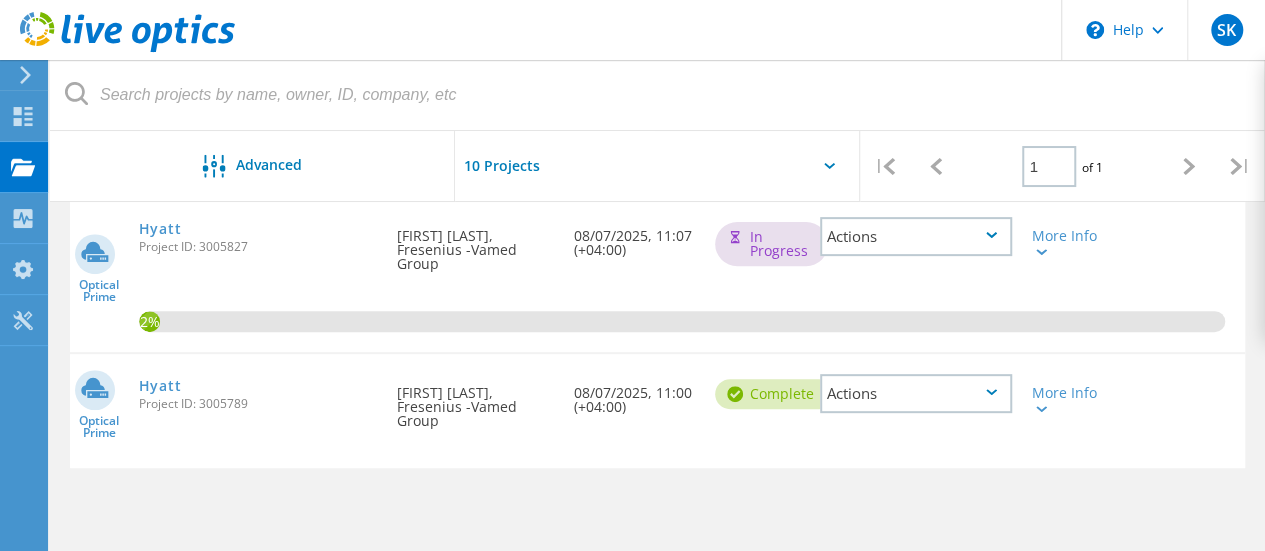 scroll, scrollTop: 200, scrollLeft: 0, axis: vertical 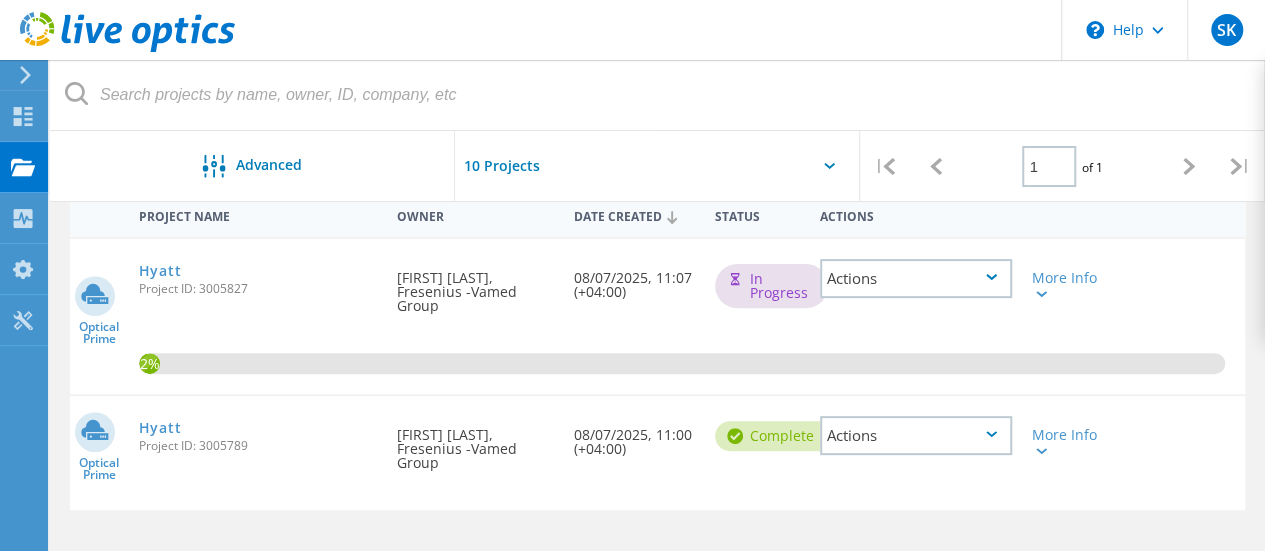 click on "Project Name   Owner   Date Created   Status  Actions        Optical Prime  Hyatt  Project ID: 3005827  Requested By  [FIRST] [LAST], Fresenius -Vamed Group  Date Created  08/07/2025, 11:07 (+04:00)   In Progress
Actions   More Info  2% Collector Runs 1 Servers 2 Disks 2 Cluster Disks 2 Project ID 3005827 SFDC Deal ID 0 Duration Start Time 08/07/2025, 11:07 (+04:00) End Time Used Local Capacity 196 Used Shared Capacity 13093 Peak Throughput 38.3 IOPS 429, 401 Read/Write Ratio 12% / 88      Optical Prime  Hyatt  Project ID: 3005789  Requested By  [FIRST] [LAST], Fresenius -Vamed Group  Date Created  08/07/2025, 11:00 (+04:00)   Complete
Actions   More Info  Collector Runs 1 Servers 2 Disks 4 Cluster Disks 1 Project ID 3005789 SFDC Deal ID 0 Duration 00:03:58 Start Time 08/07/2025, 11:01 (+04:00) End Time 08/07/2025, 11:04 (+04:00) Used Local Capacity 196 Used Shared Capacity 13093 Peak Throughput 22.9 IOPS 365, 277 Read/Write Ratio 11% / 89" 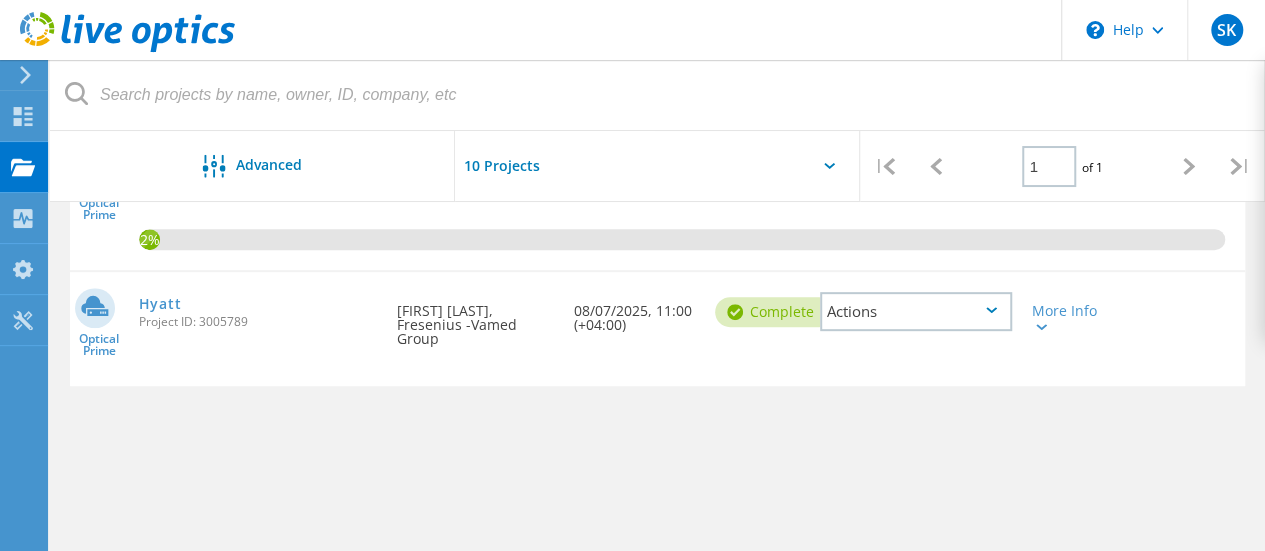 scroll, scrollTop: 300, scrollLeft: 0, axis: vertical 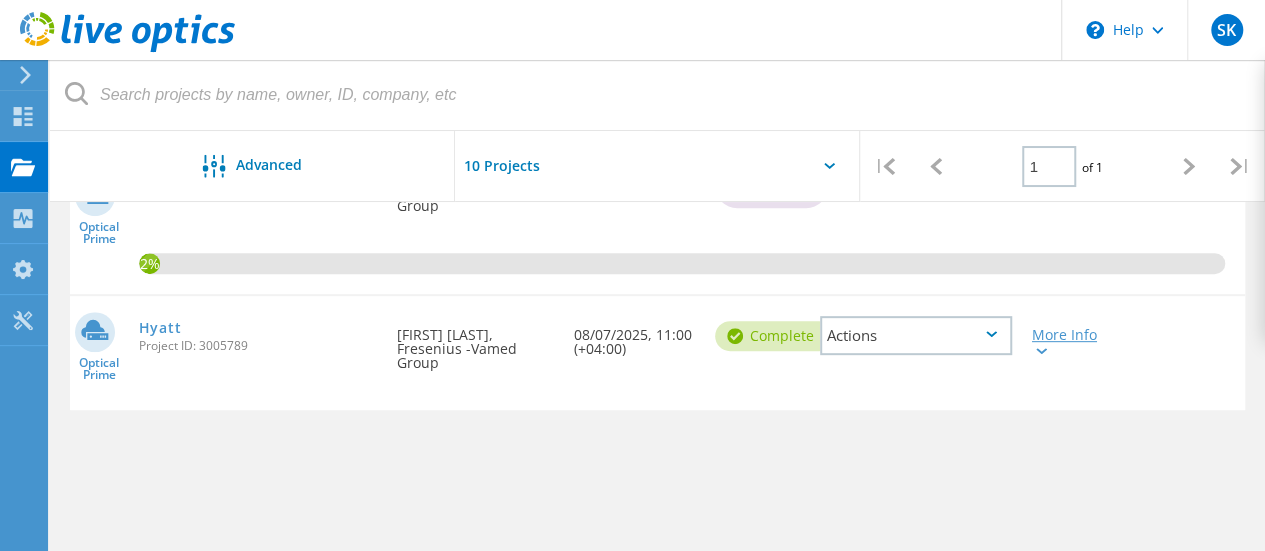 click 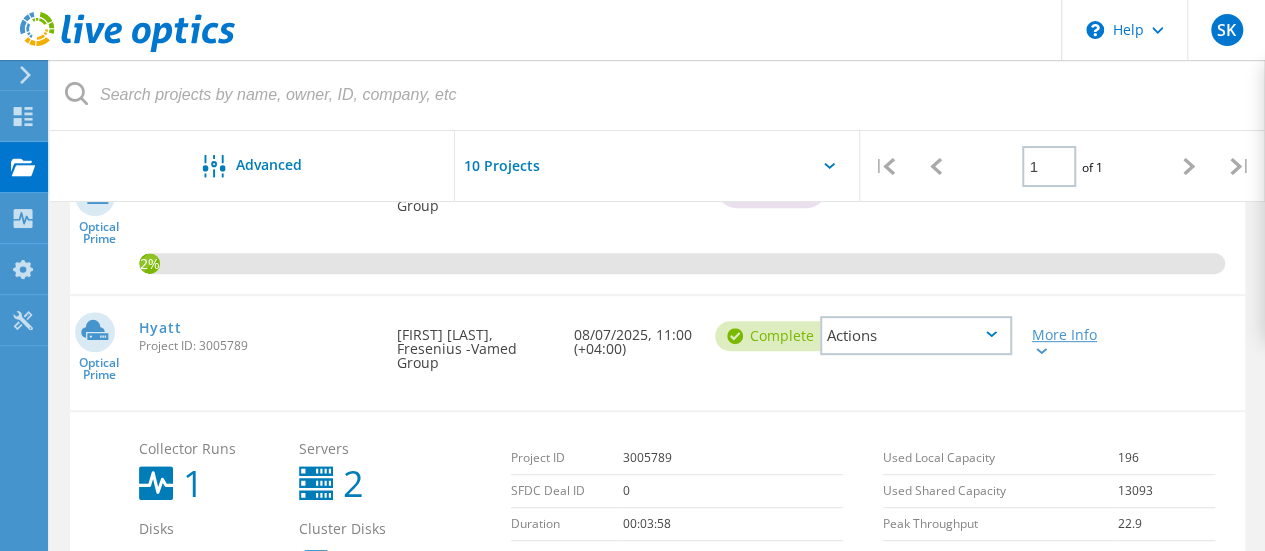 click 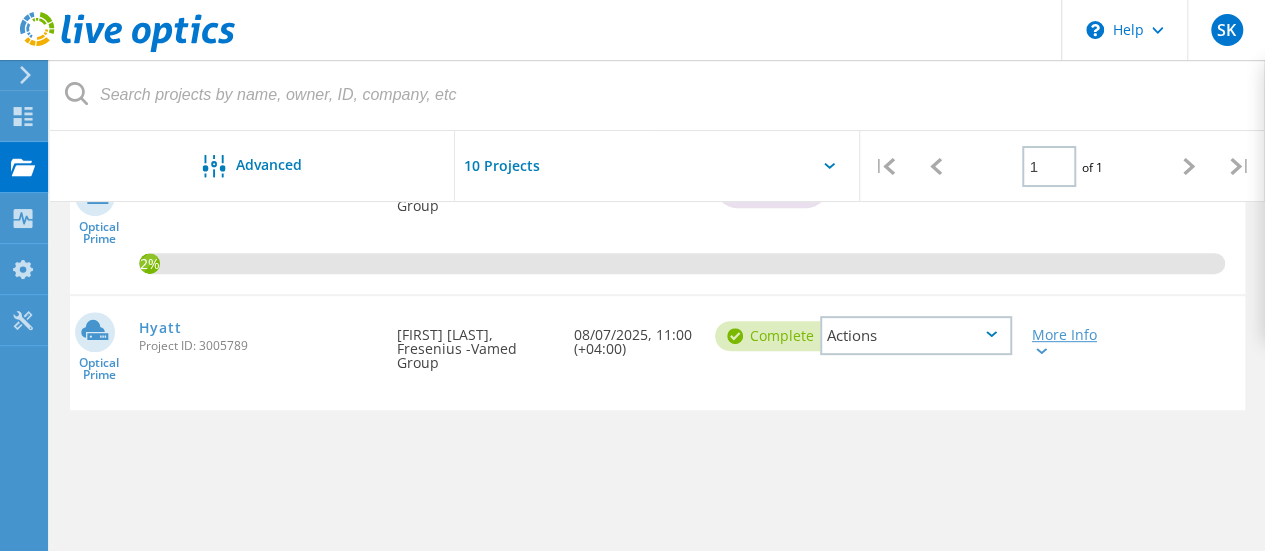 click 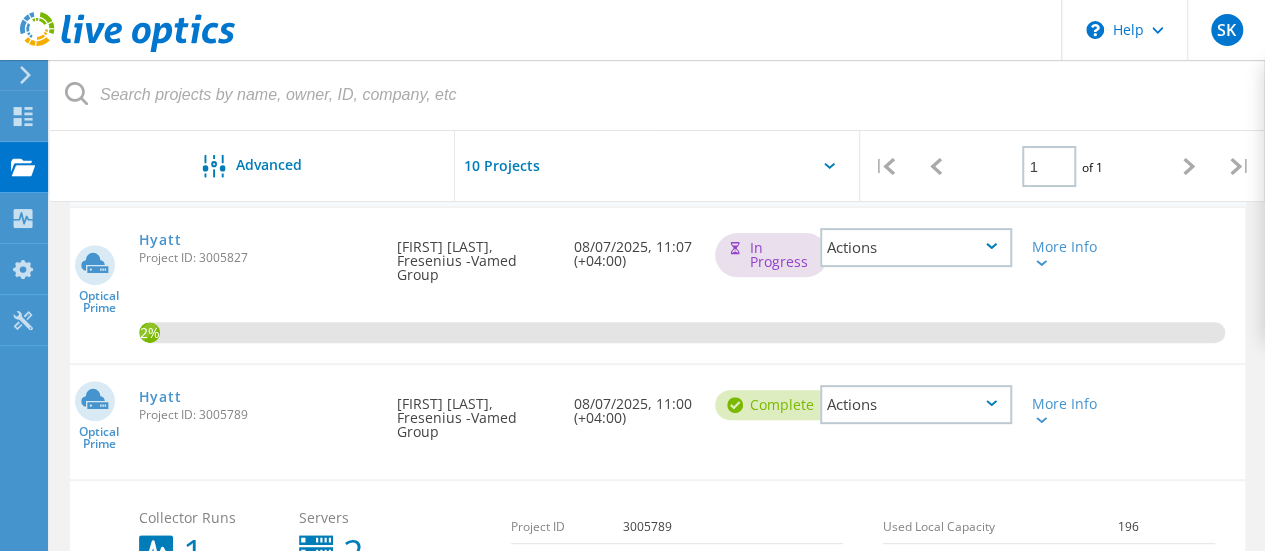 scroll, scrollTop: 200, scrollLeft: 0, axis: vertical 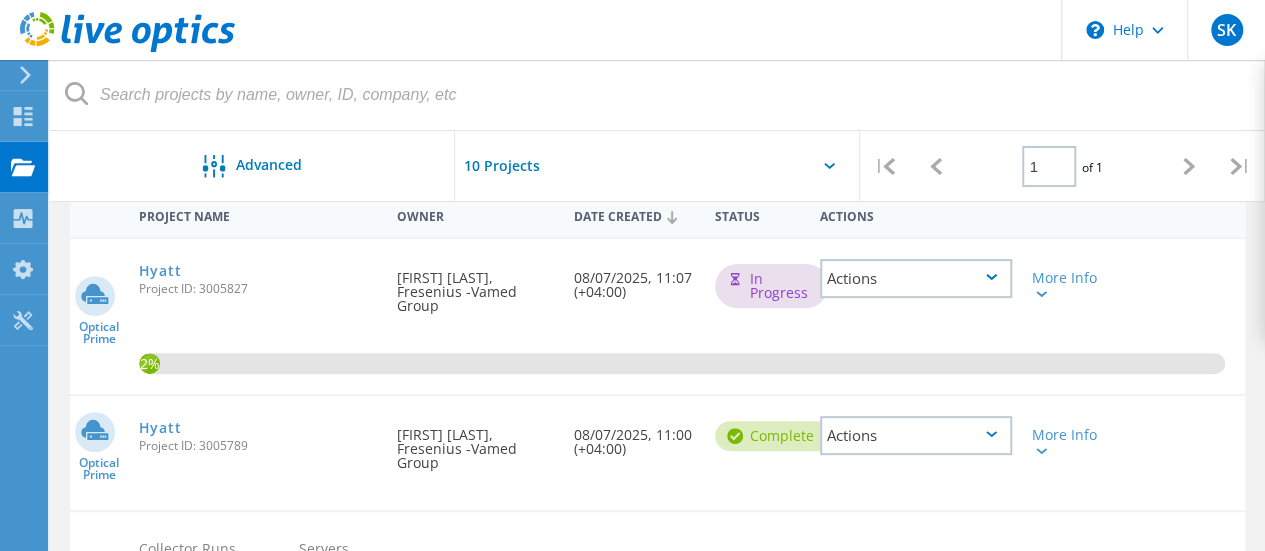 click on "Actions" 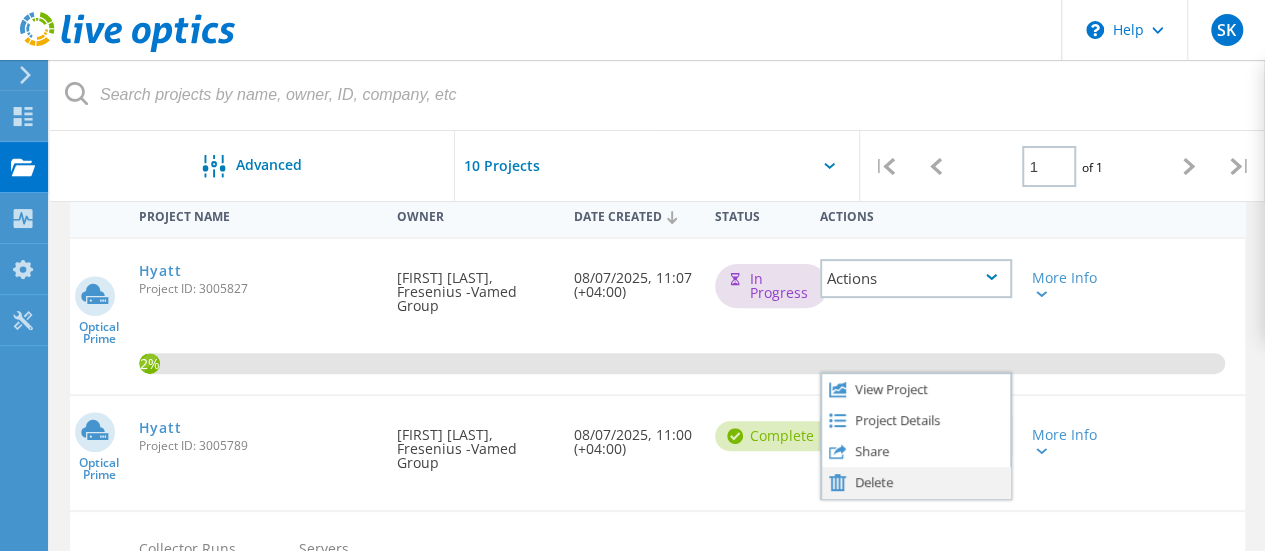 click on "Delete" 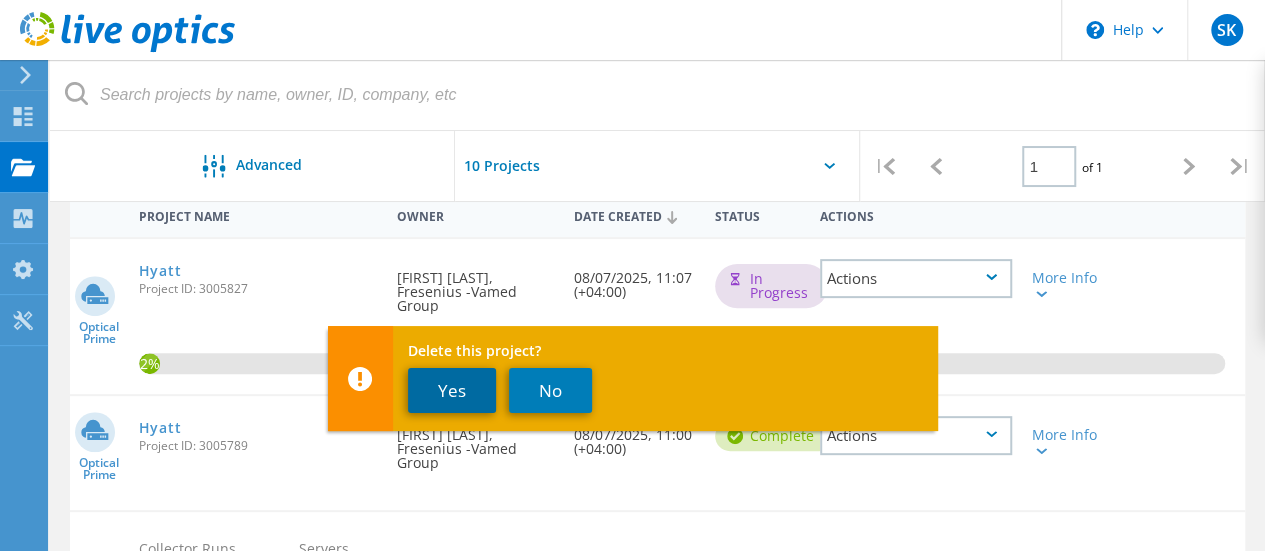 click on "Yes" at bounding box center [452, 390] 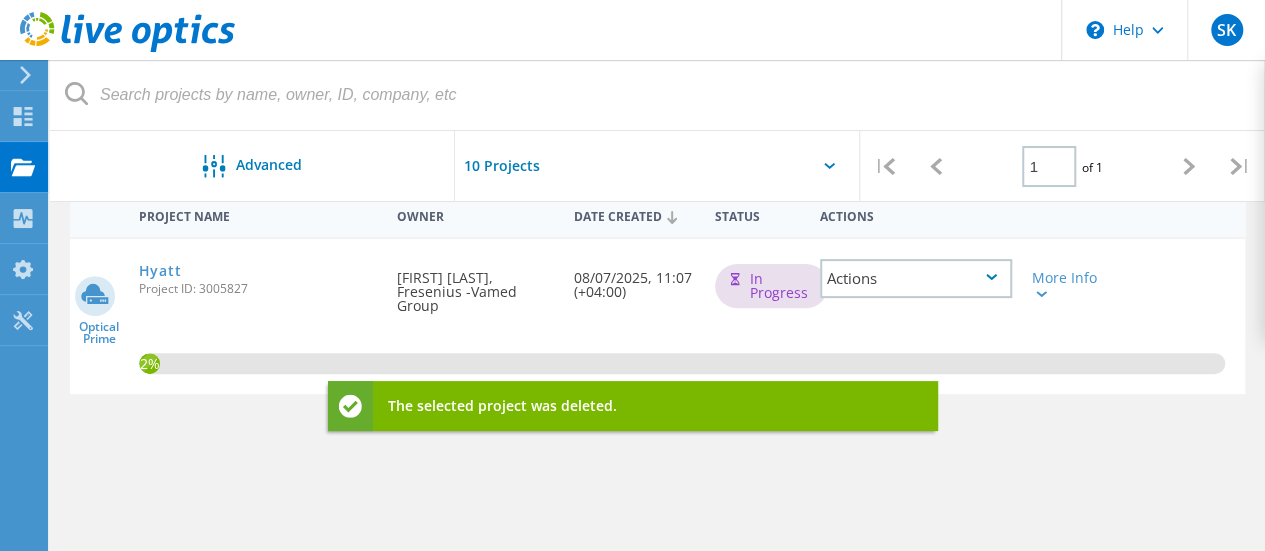 click on "Project Name   Owner   Date Created   Status  Actions        Optical Prime  Hyatt  Project ID: 3005827  Requested By  [FIRST] [LAST], Fresenius -Vamed Group  Date Created  08/07/2025, 11:07 (+04:00)   In Progress
Actions   More Info  2% Collector Runs 1 Servers 2 Disks 2 Cluster Disks 2 Project ID 3005827 SFDC Deal ID 0 Duration Start Time 08/07/2025, 11:07 (+04:00) End Time Used Local Capacity 196 Used Shared Capacity 13094 Peak Throughput 38.3 IOPS 429, 401 Read/Write Ratio 12% / 88" 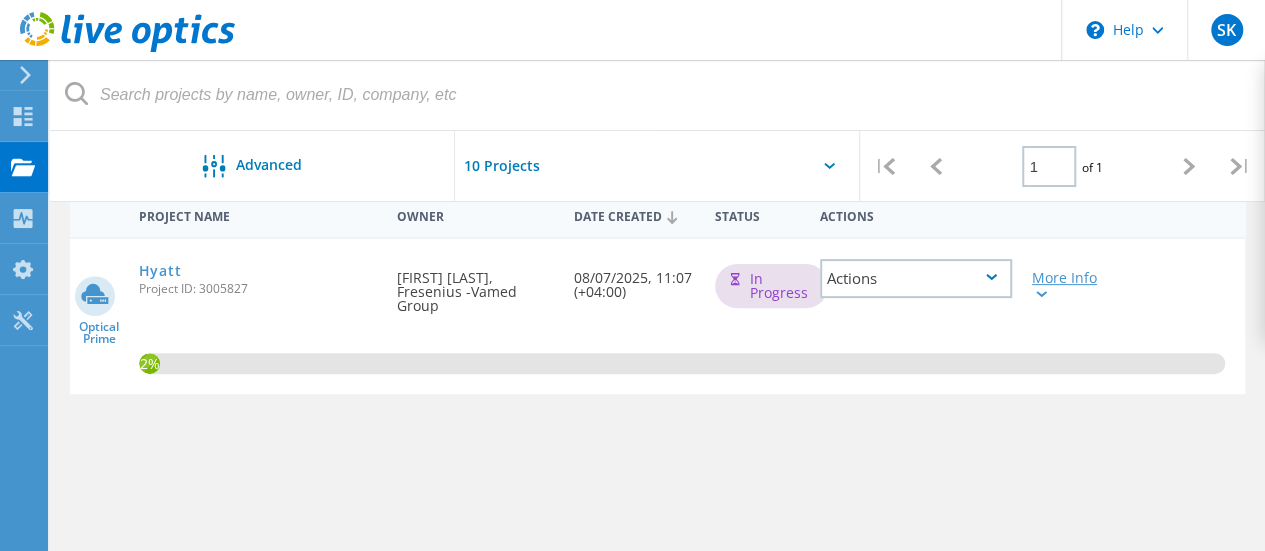 click 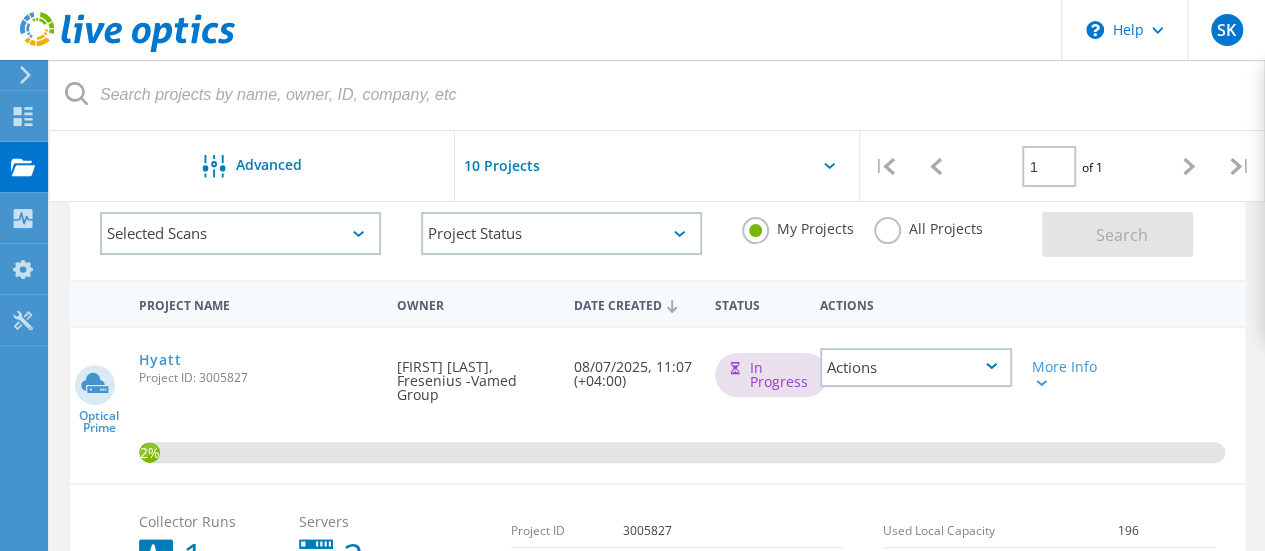 scroll, scrollTop: 40, scrollLeft: 0, axis: vertical 